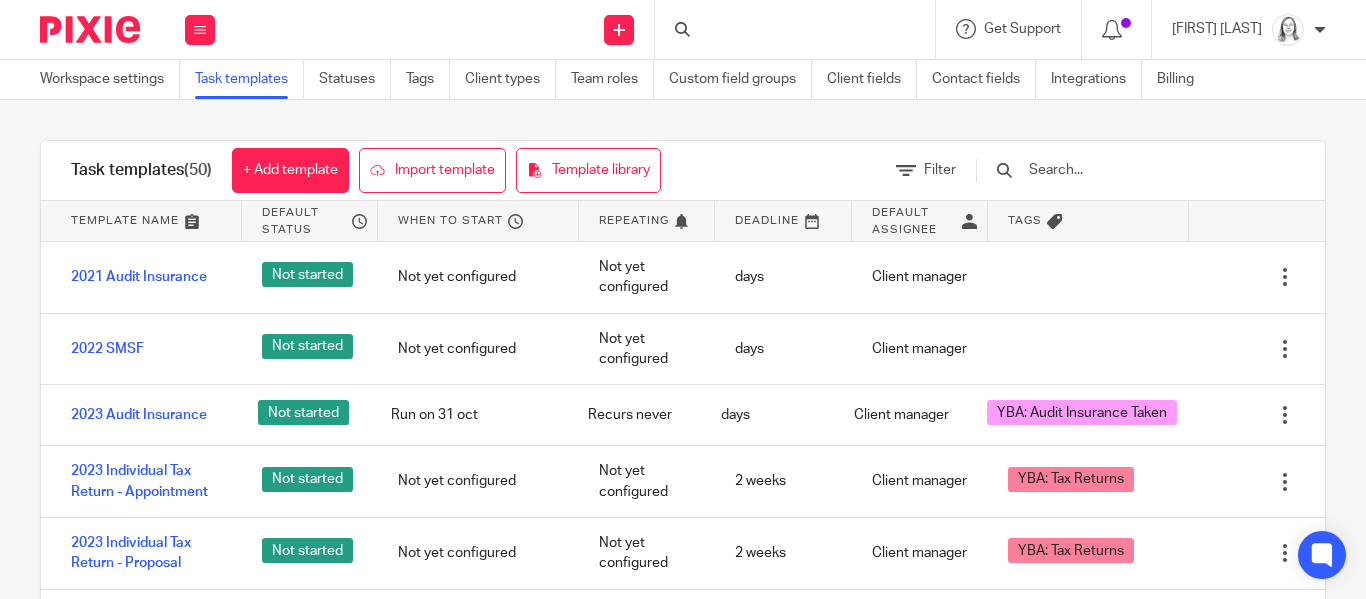 scroll, scrollTop: 0, scrollLeft: 0, axis: both 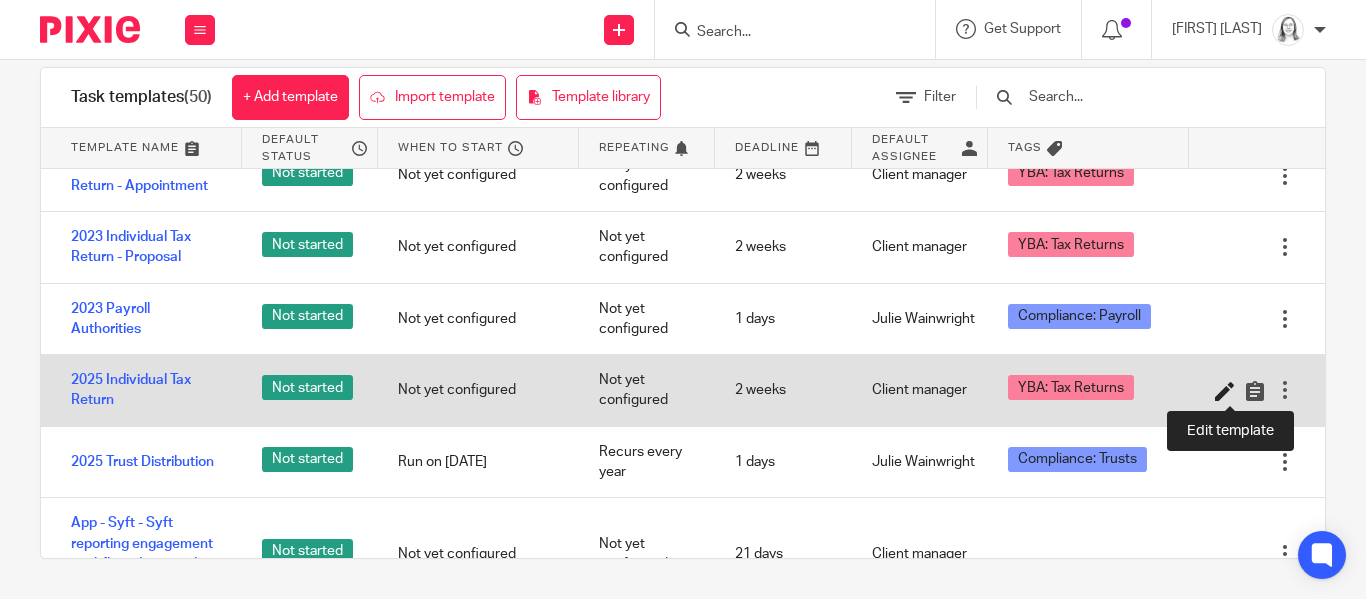 click at bounding box center [1225, 391] 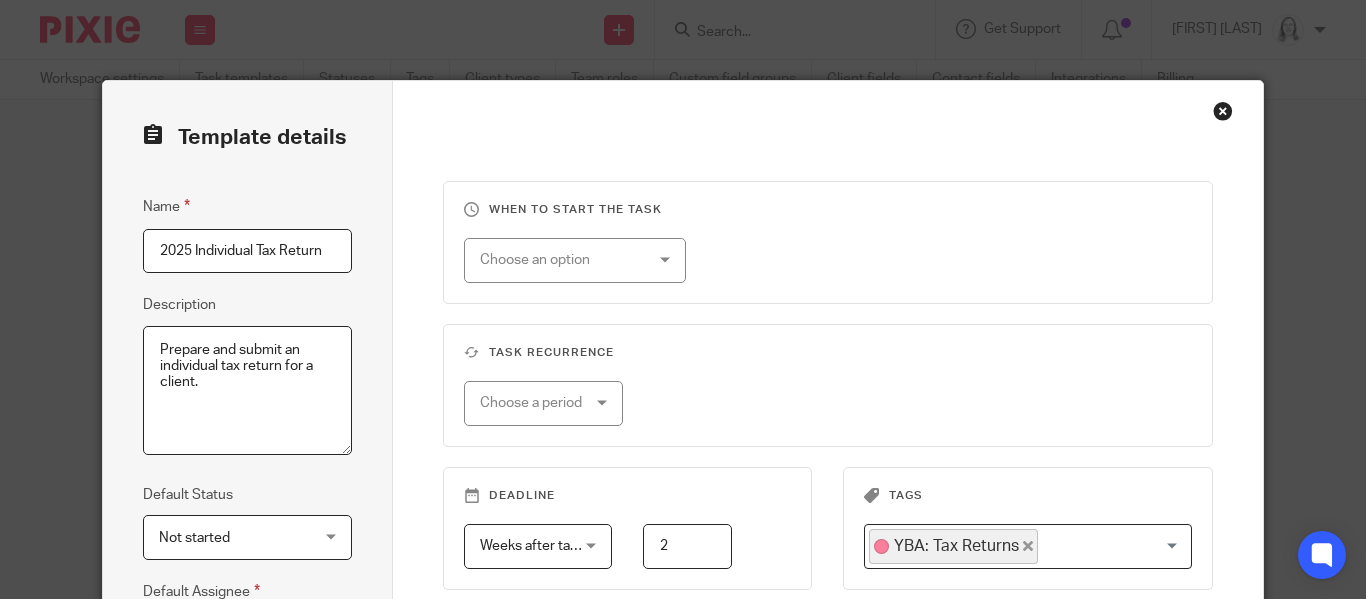 scroll, scrollTop: 0, scrollLeft: 0, axis: both 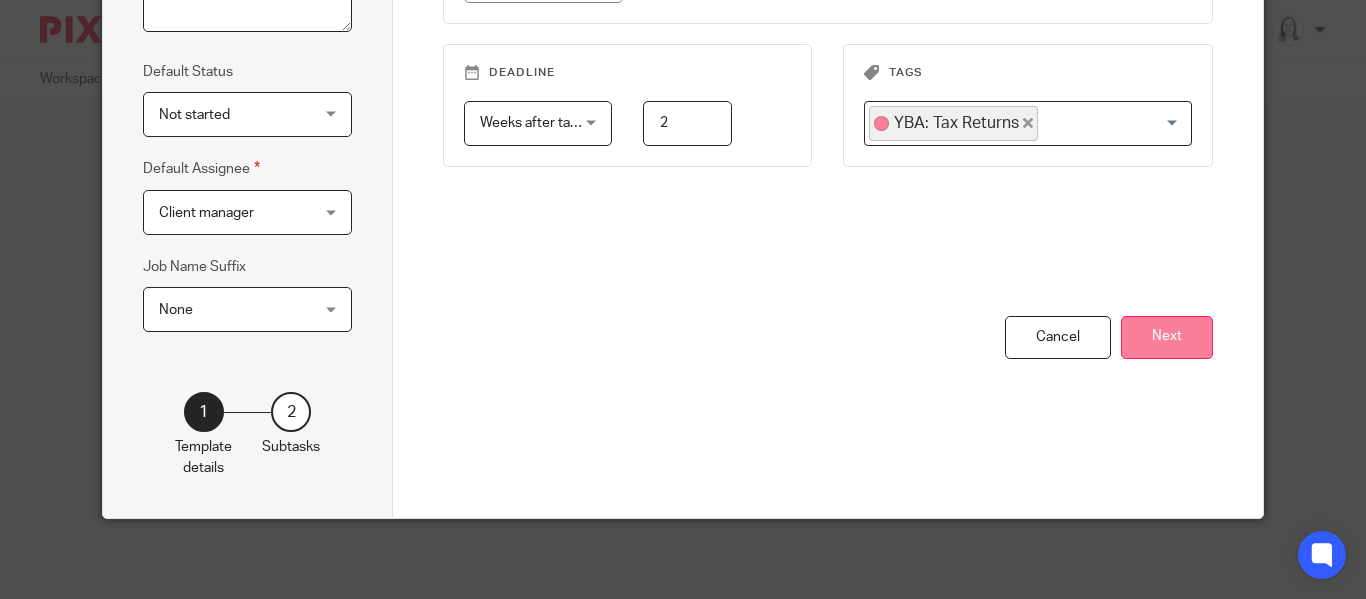 click on "Next" at bounding box center (1167, 337) 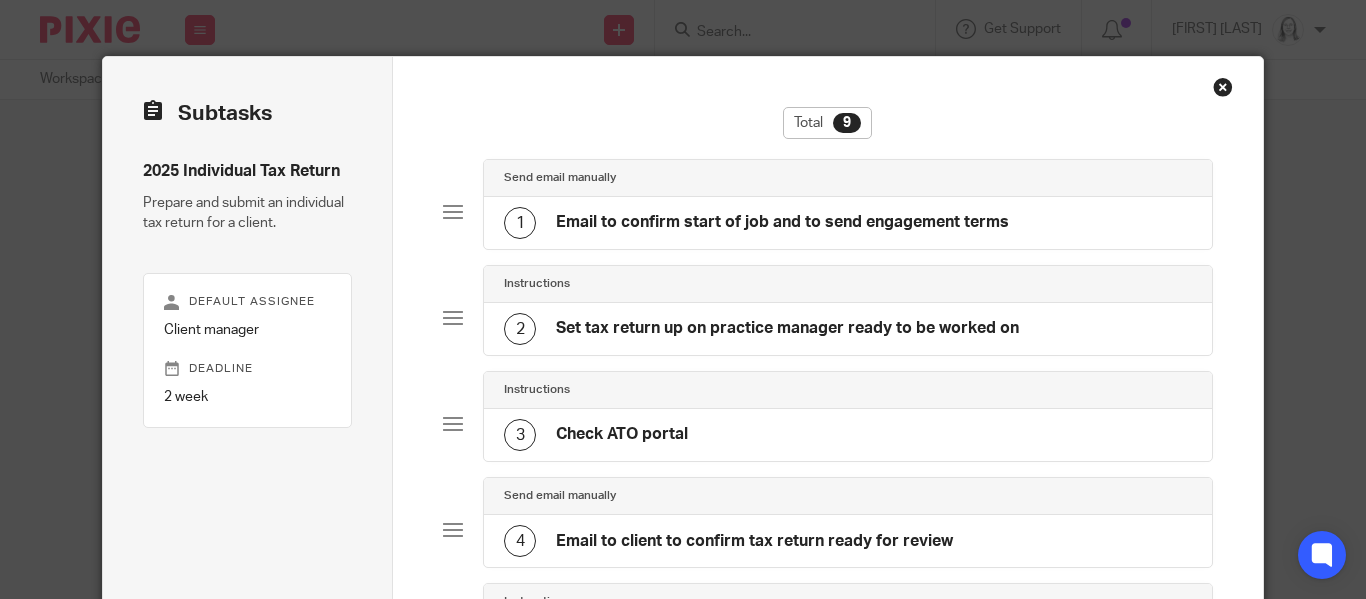 scroll, scrollTop: 9, scrollLeft: 0, axis: vertical 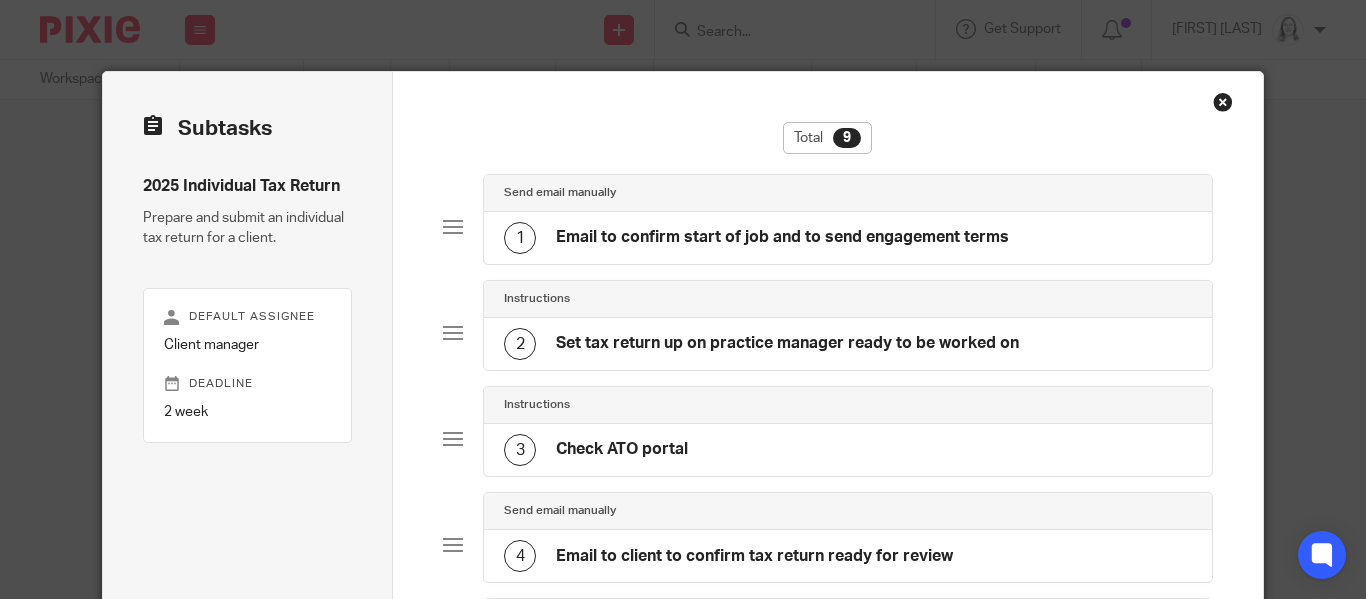 click on "Email to confirm start of job and to send engagement terms" 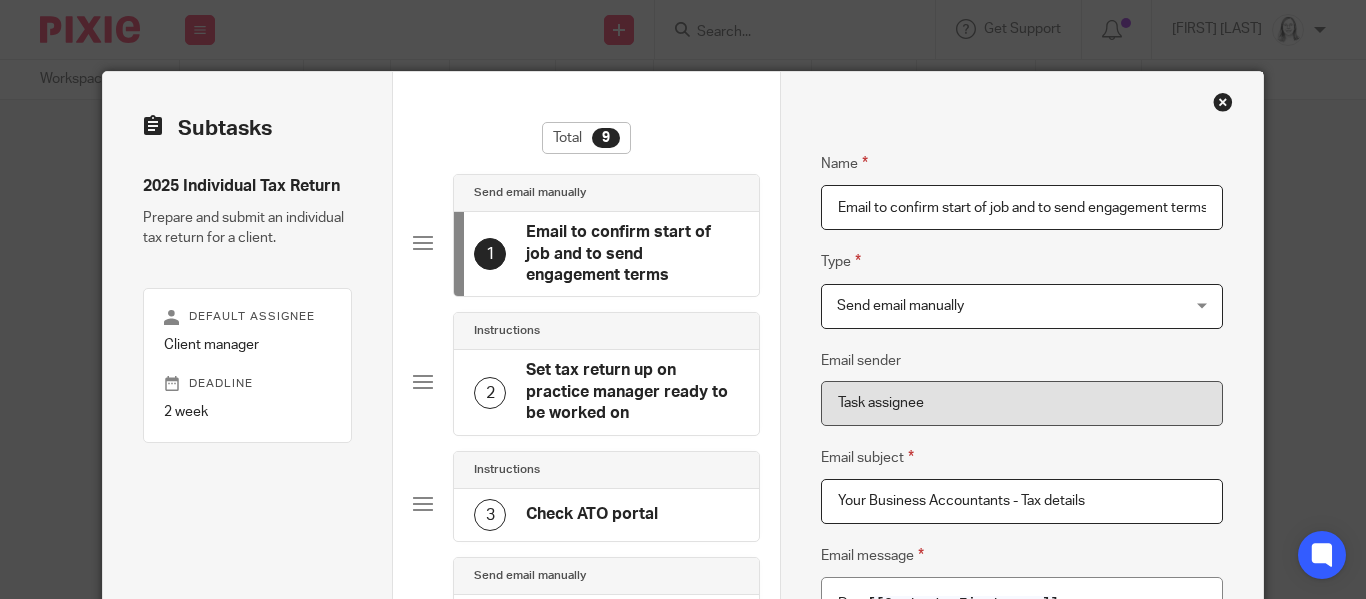 scroll, scrollTop: 0, scrollLeft: 5, axis: horizontal 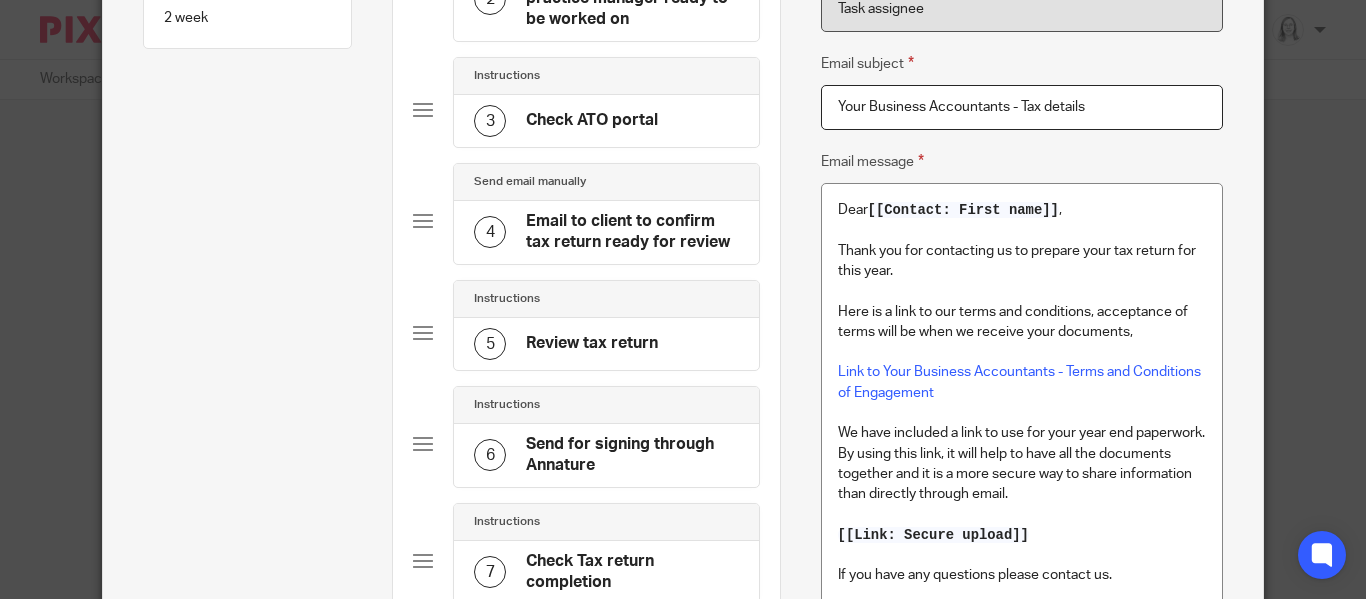 click on "Link to Your Business Accountants - Terms and Conditions of Engagement" at bounding box center [1022, 382] 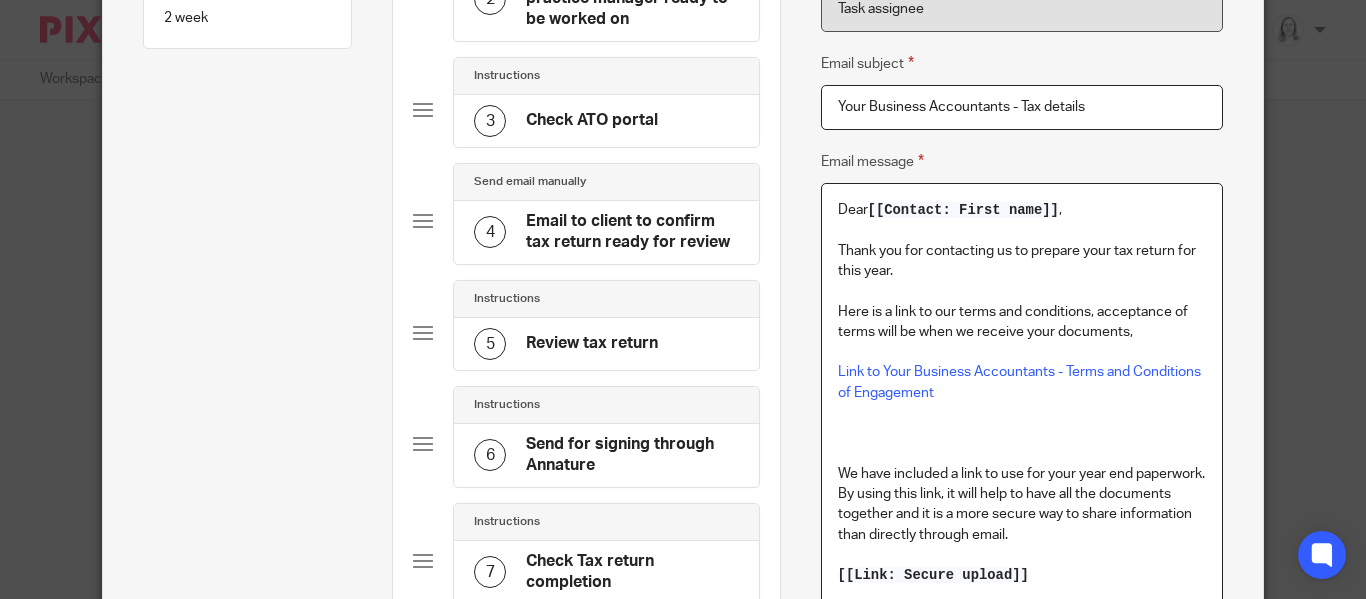 type 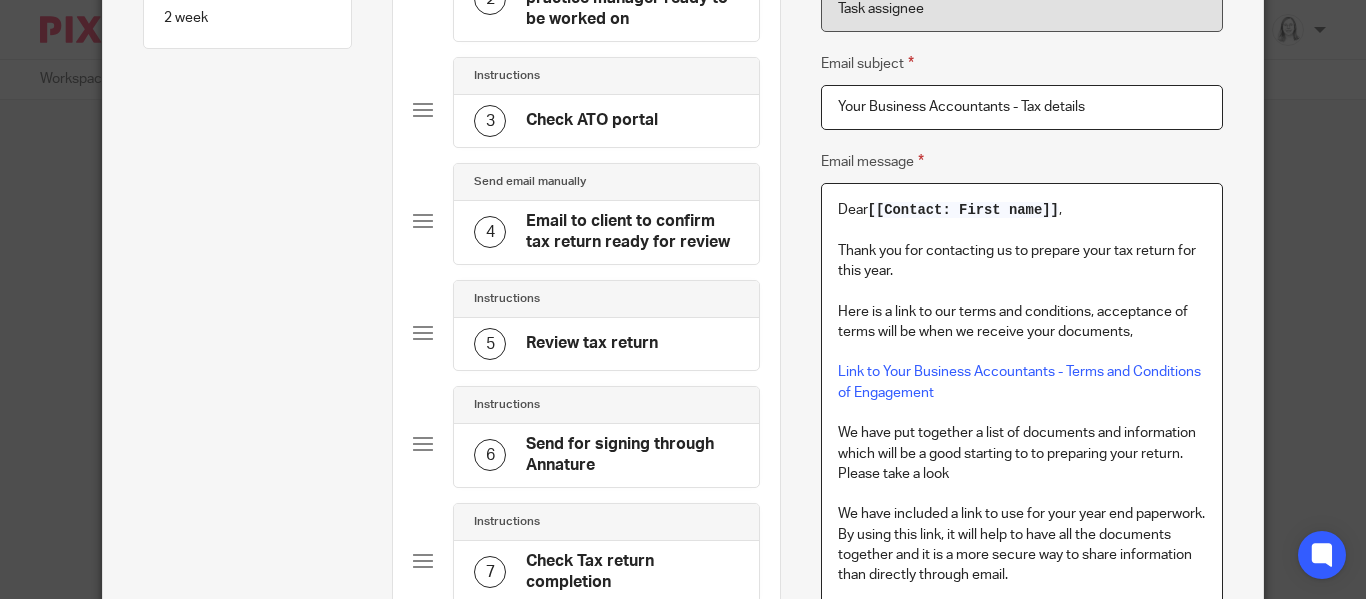click on "We have put together a list of documents and information which will be a good starting to to preparing your return.  Please take a look" at bounding box center (1022, 453) 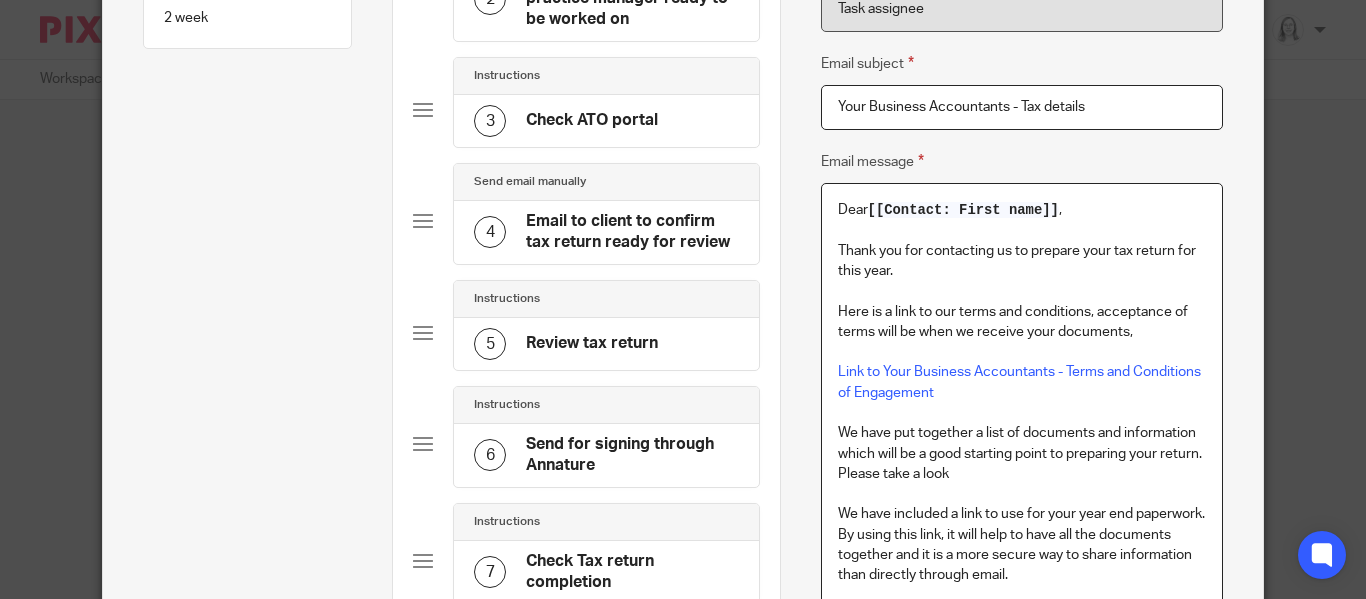 click on "We have put together a list of documents and information which will be a good starting point to preparing your return.  Please take a look" at bounding box center [1022, 453] 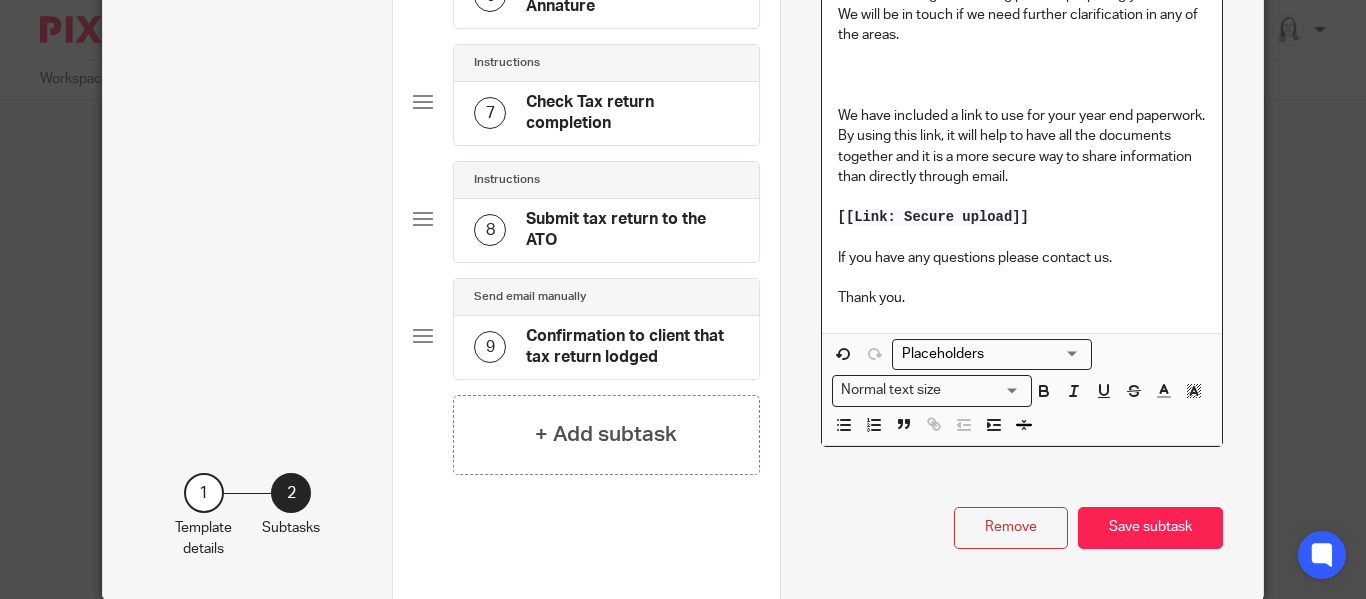 scroll, scrollTop: 863, scrollLeft: 0, axis: vertical 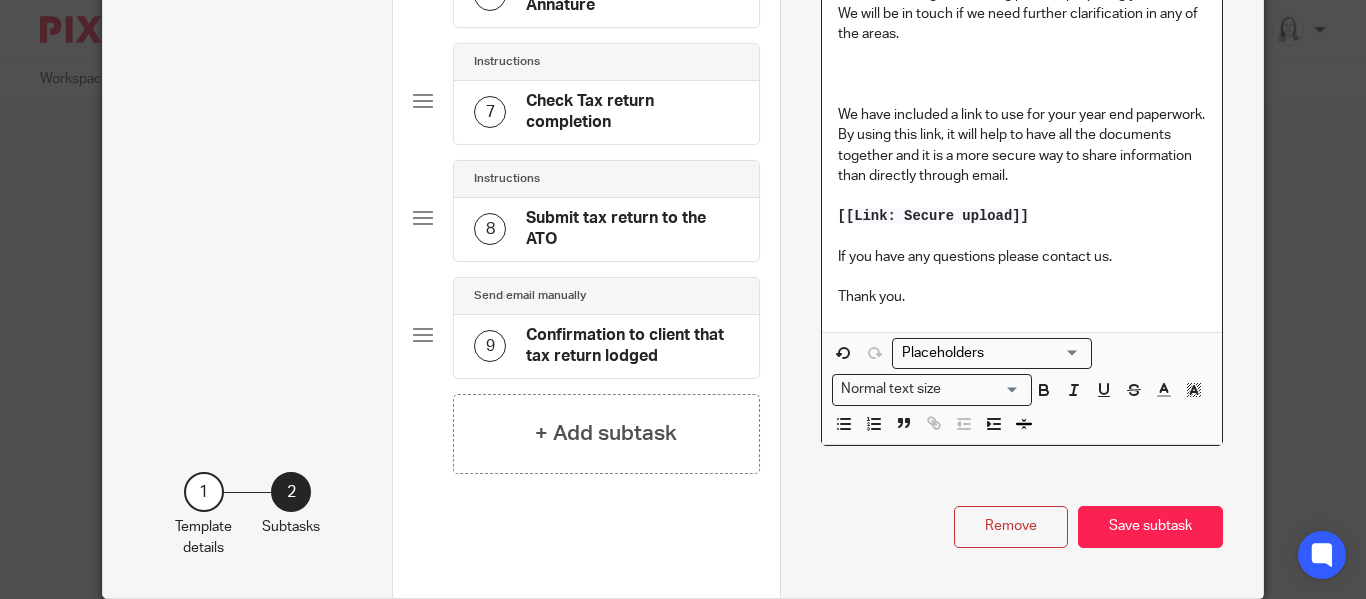 click at bounding box center [1022, 95] 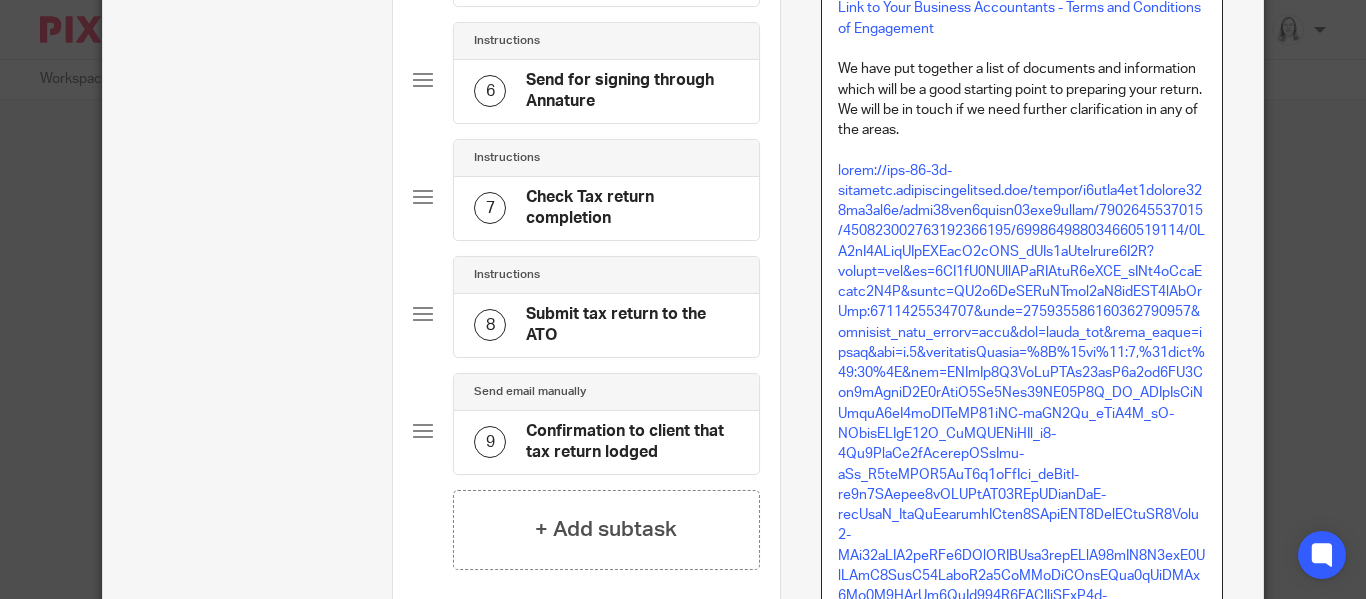 scroll, scrollTop: 765, scrollLeft: 0, axis: vertical 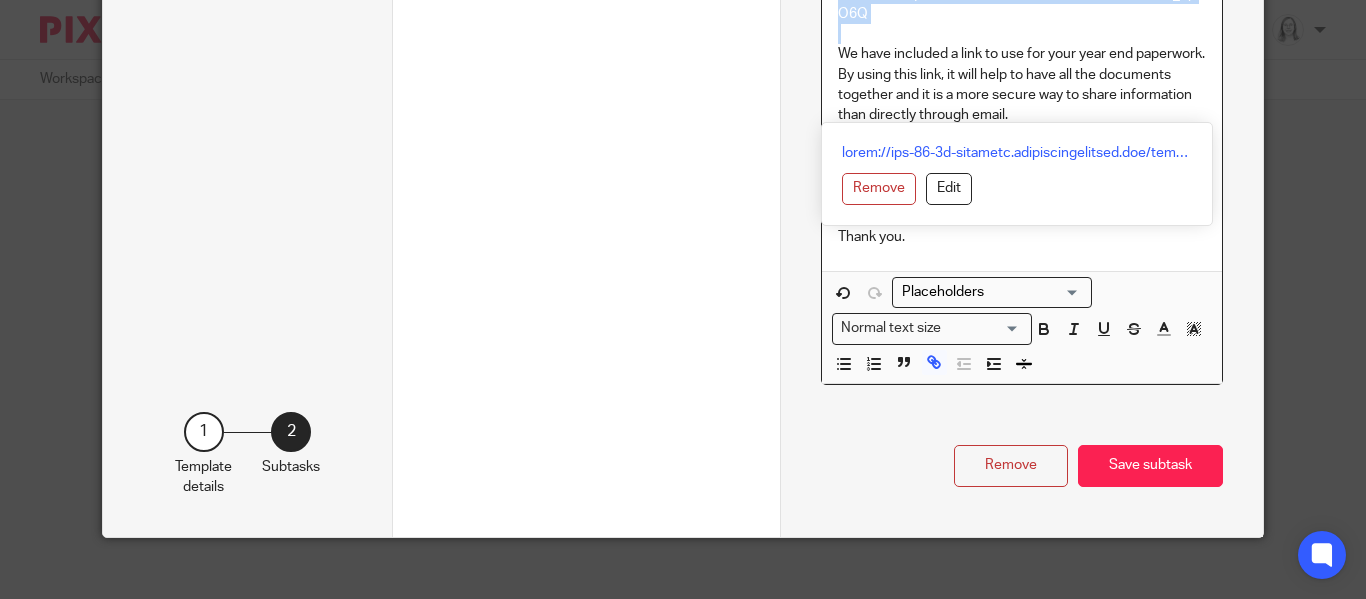 drag, startPoint x: 837, startPoint y: 169, endPoint x: 1096, endPoint y: 119, distance: 263.7821 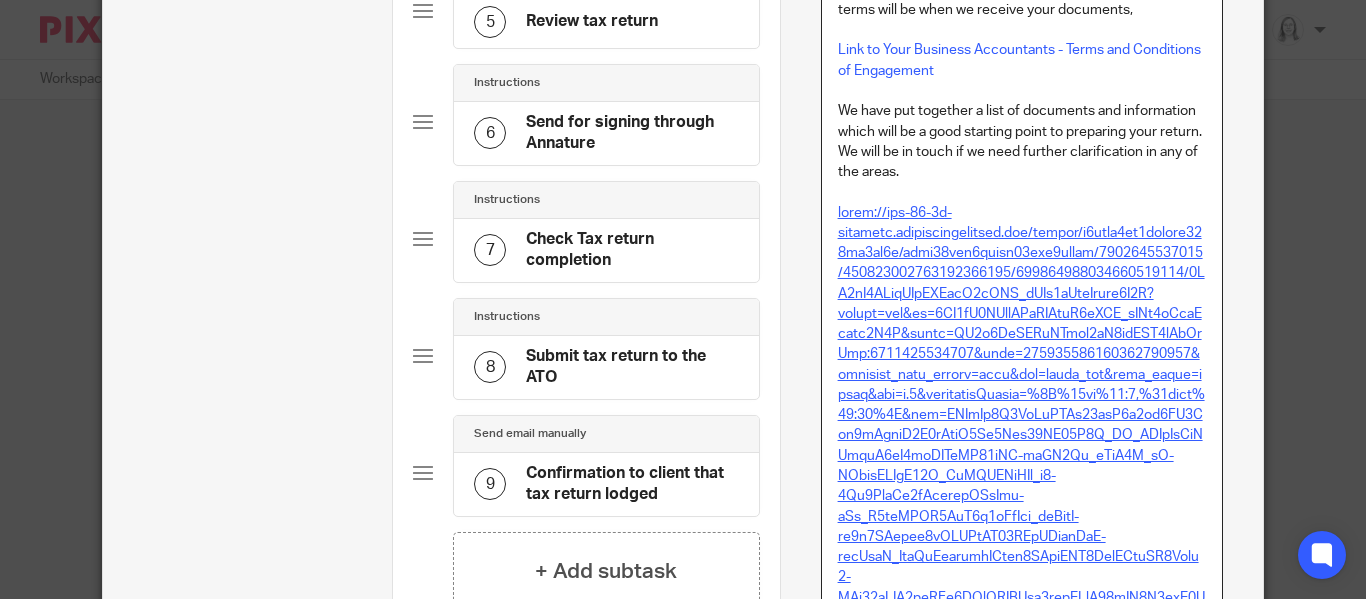 scroll, scrollTop: 720, scrollLeft: 0, axis: vertical 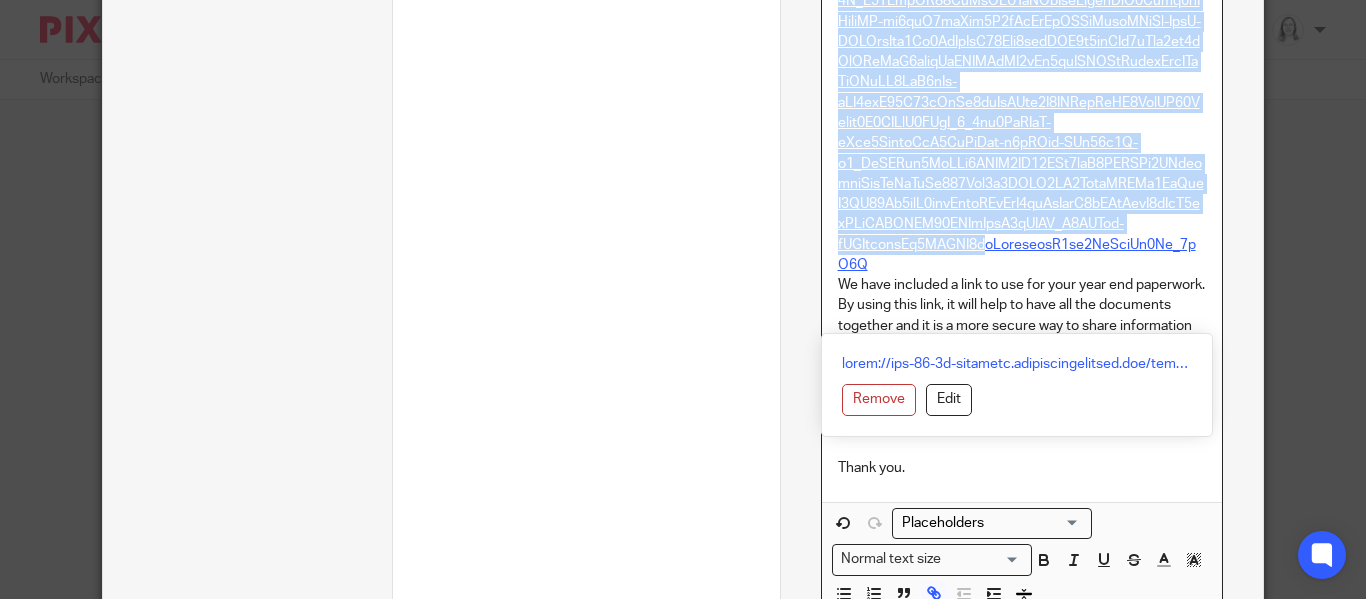drag, startPoint x: 833, startPoint y: 213, endPoint x: 984, endPoint y: 320, distance: 185.06755 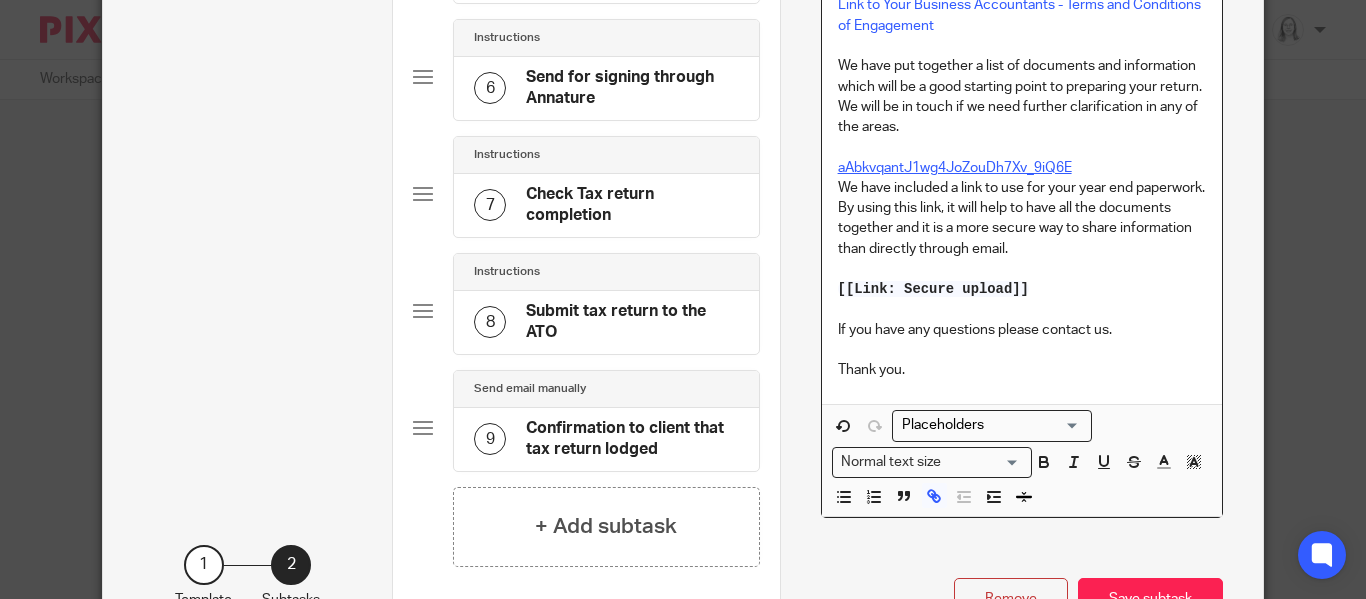 scroll, scrollTop: 771, scrollLeft: 0, axis: vertical 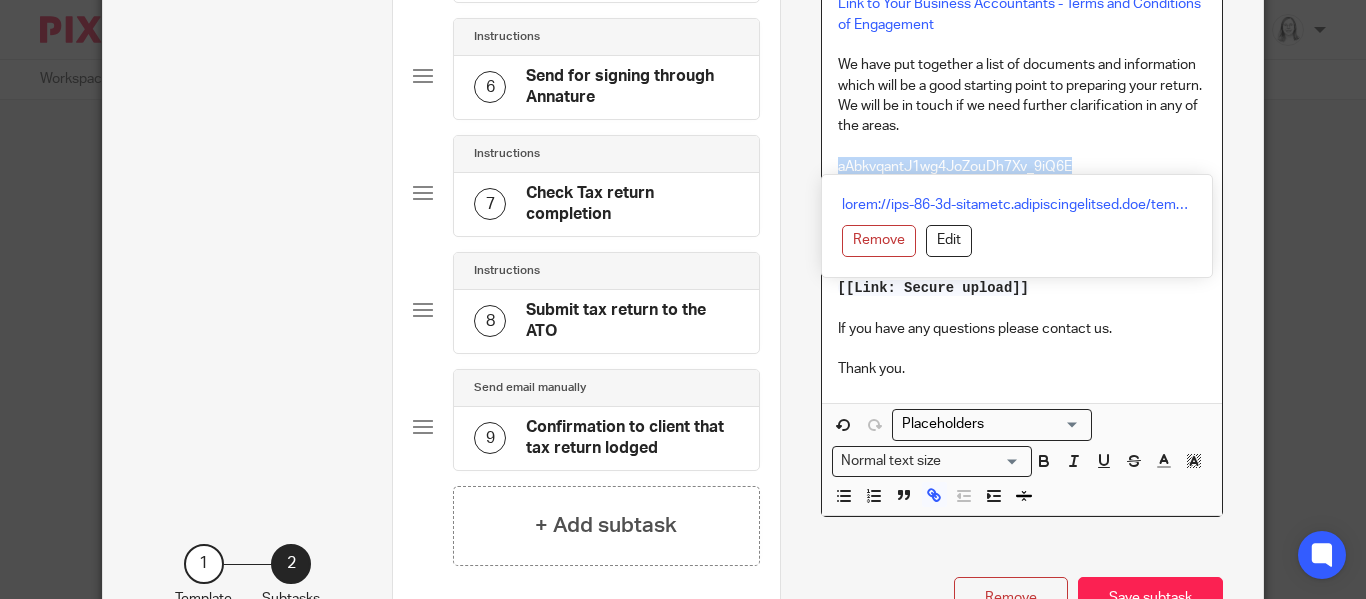 drag, startPoint x: 833, startPoint y: 161, endPoint x: 1075, endPoint y: 161, distance: 242 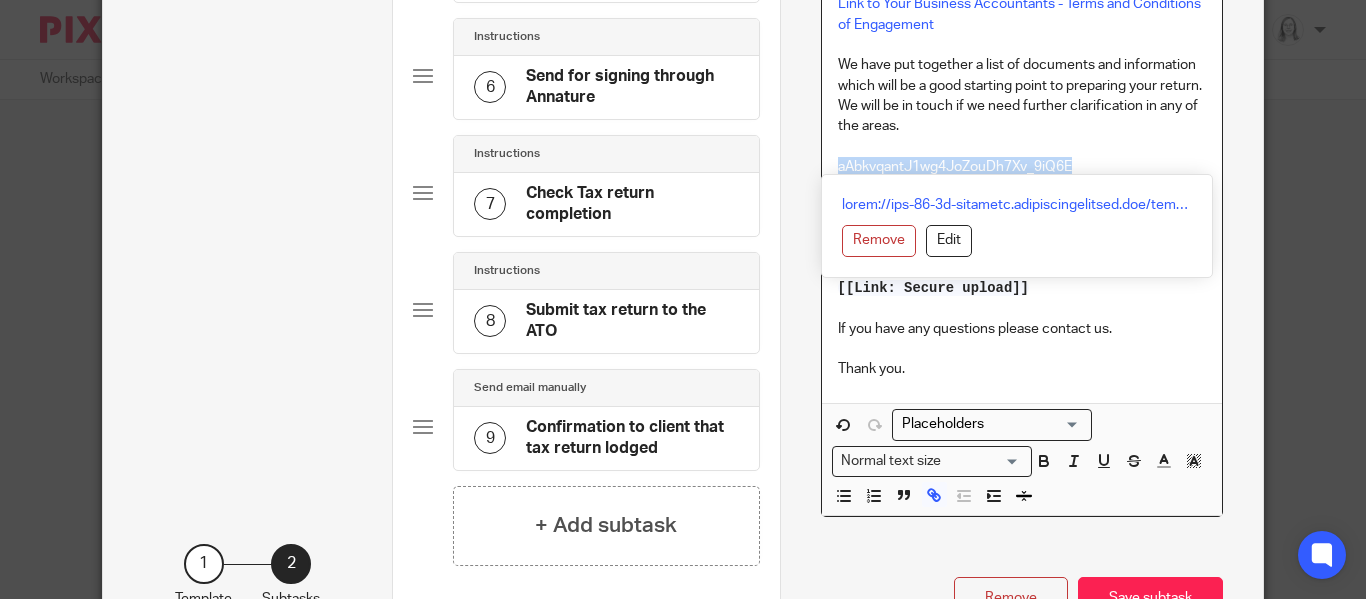 click on "Dear  [[Contact: First name]] , Thank you for contacting us to prepare your tax return for this year. Here is a link to our terms and conditions, acceptance of terms will be when we receive your documents, Link to Your Business Accountants - Terms and Conditions of Engagement We have put together a list of documents and information which will be a good starting point to preparing your return.   We will be in touch if we need further clarification in any of the areas. aAbkvqantJ1wg4JoZouDh7Xv_9iQ6E We have included a link to use for your year end paperwork. By using this link, it will help to have all the documents together and it is a more secure way to share information than directly through email. [[Link: Secure upload]] If you have any questions please contact us. Thank you." at bounding box center (1022, 109) 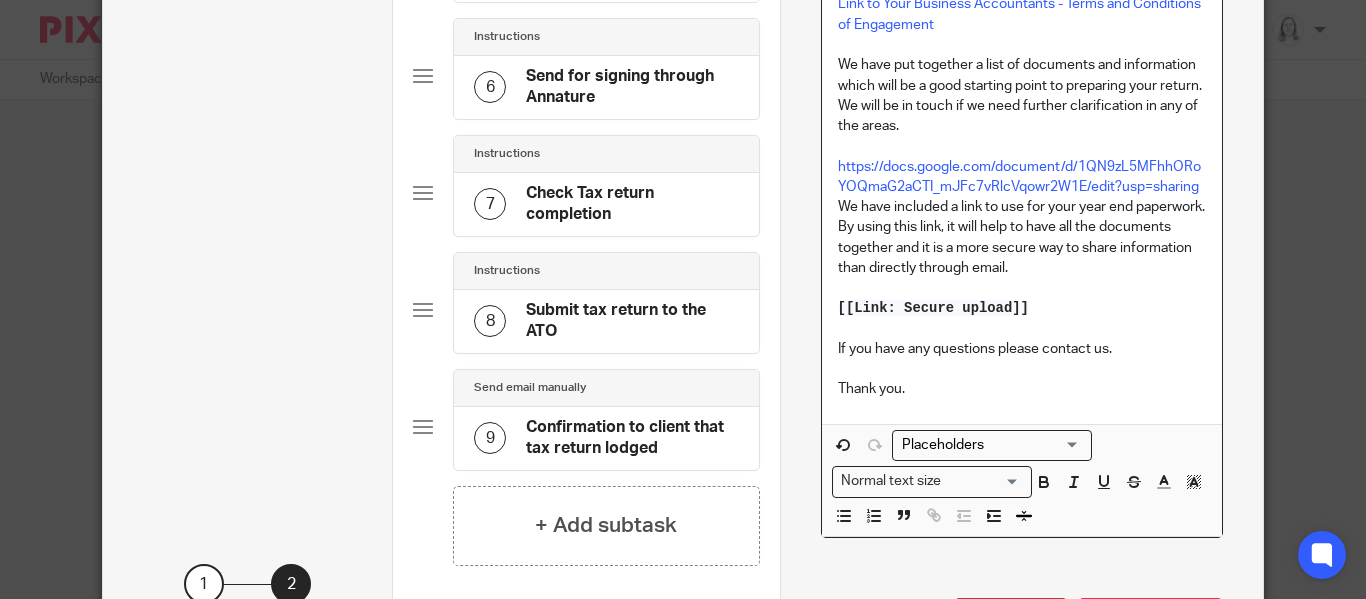 click on "Dear  [[Contact: First name]] , Thank you for contacting us to prepare your tax return for this year. Here is a link to our terms and conditions, acceptance of terms will be when we receive your documents, Link to Your Business Accountants - Terms and Conditions of Engagement We have put together a list of documents and information which will be a good starting point to preparing your return.   We will be in touch if we need further clarification in any of the areas. https://docs.google.com/document/d/1QN9zL5MFhhORoYOQmaG2aCTI_mJFc7vRlcVqowr2W1E/edit?usp=sharing We have included a link to use for your year end paperwork. By using this link, it will help to have all the documents together and it is a more secure way to share information than directly through email. [[Link: Secure upload]] If you have any questions please contact us. Thank you." at bounding box center [1022, 119] 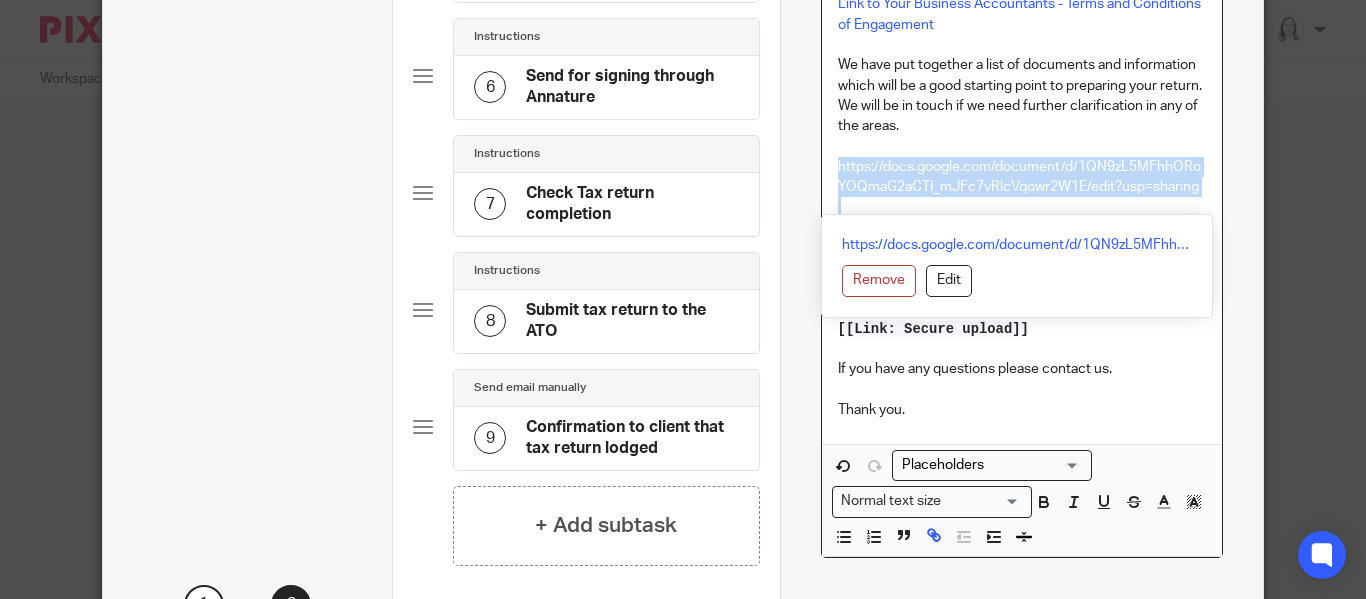 drag, startPoint x: 838, startPoint y: 168, endPoint x: 1096, endPoint y: 200, distance: 259.97693 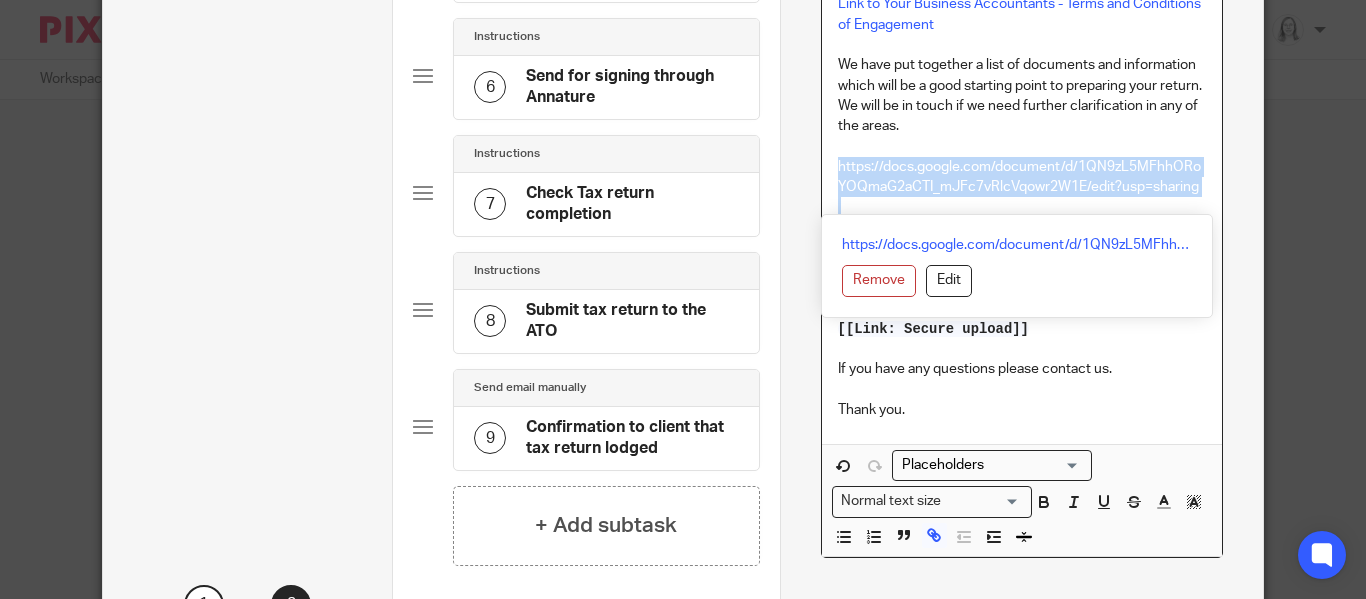 click on "Dear  [[Contact: First name]] , Thank you for contacting us to prepare your tax return for this year. Here is a link to our terms and conditions, acceptance of terms will be when we receive your documents, Link to Your Business Accountants - Terms and Conditions of Engagement We have put together a list of documents and information which will be a good starting point to preparing your return.   We will be in touch if we need further clarification in any of the areas. https://docs.google.com/document/d/1QN9zL5MFhhORoYOQmaG2aCTI_mJFc7vRlcVqowr2W1E/edit?usp=sharing We have included a link to use for your year end paperwork. By using this link, it will help to have all the documents together and it is a more secure way to share information than directly through email. [[Link: Secure upload]] If you have any questions please contact us. Thank you." at bounding box center (1022, 130) 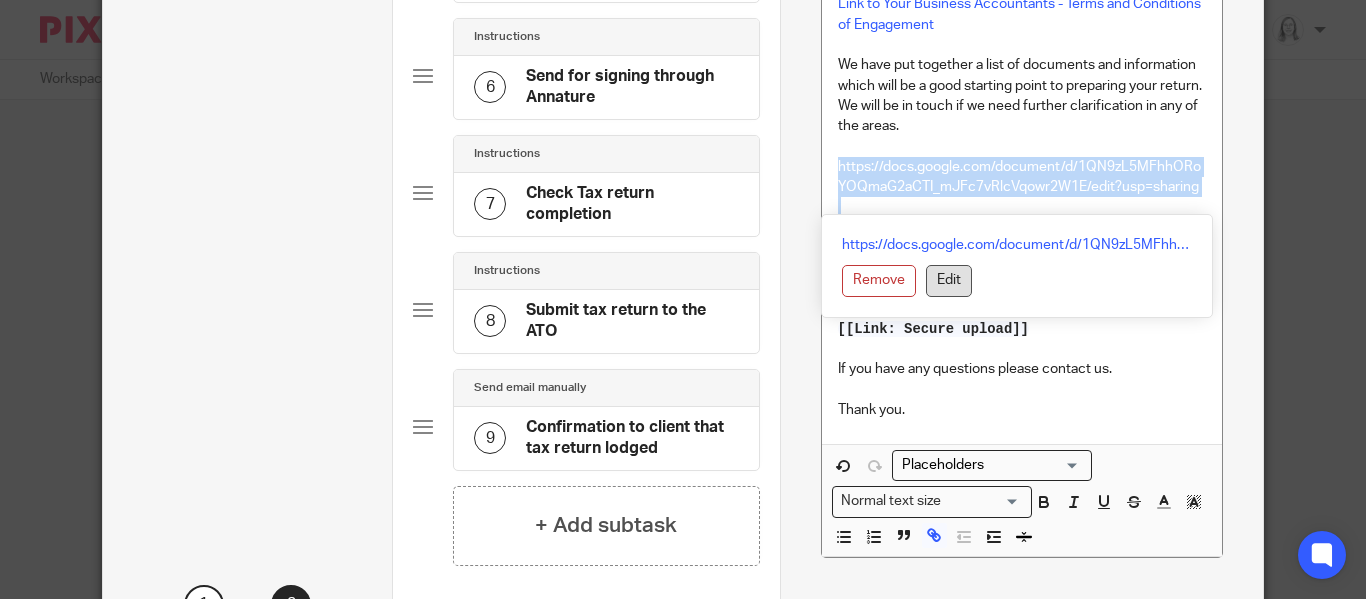 click on "Edit" at bounding box center [949, 281] 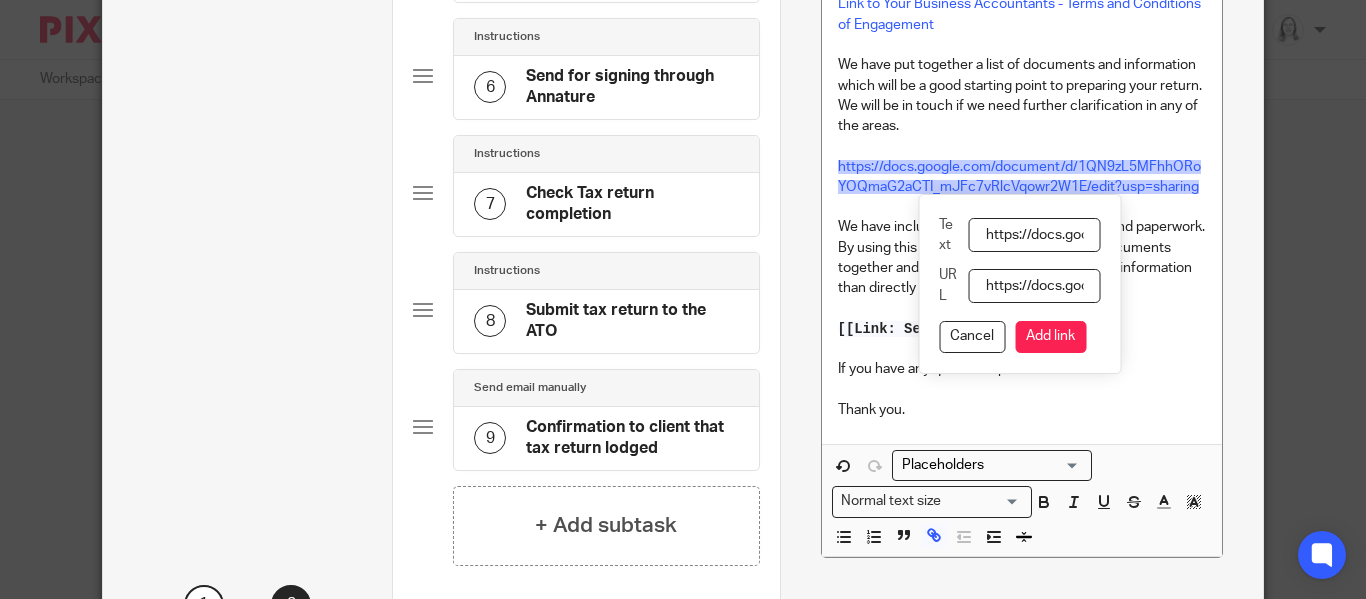 scroll, scrollTop: 0, scrollLeft: 626, axis: horizontal 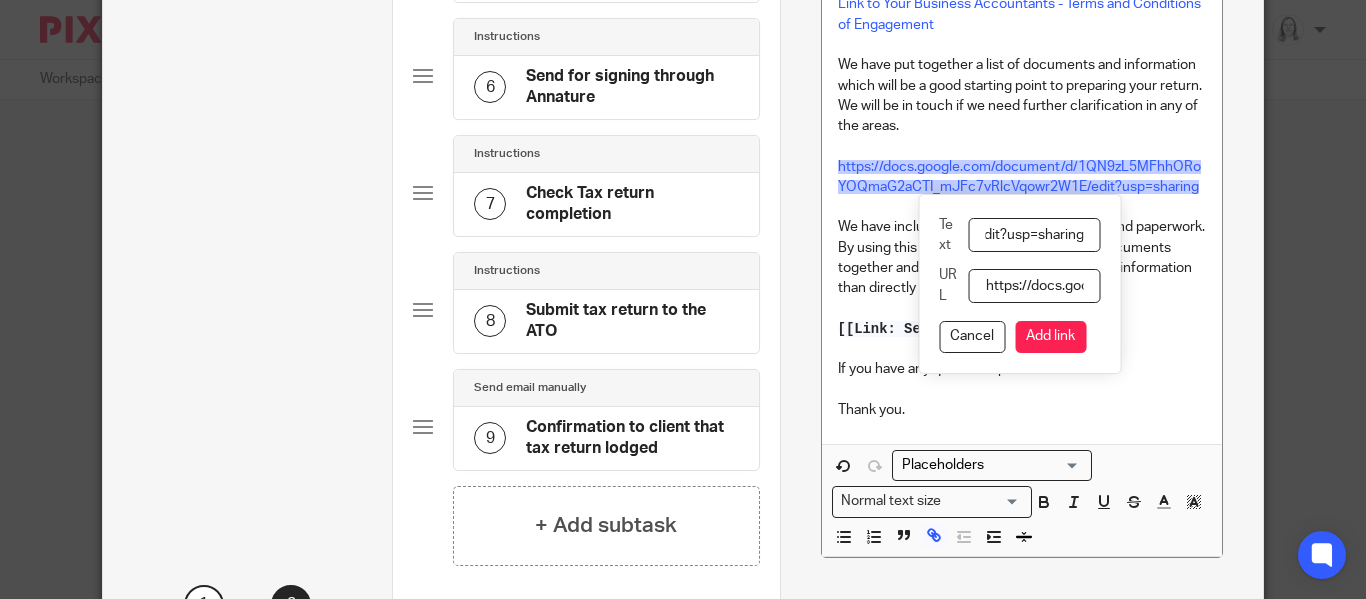 drag, startPoint x: 990, startPoint y: 232, endPoint x: 1191, endPoint y: 234, distance: 201.00995 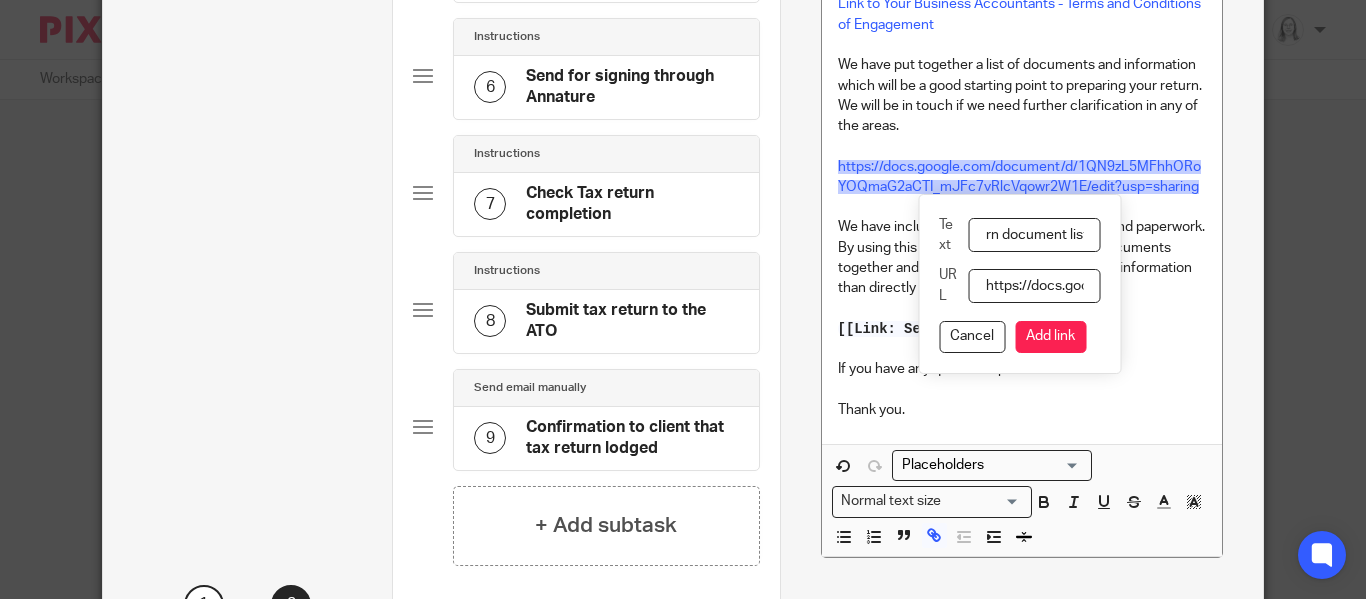scroll, scrollTop: 0, scrollLeft: 58, axis: horizontal 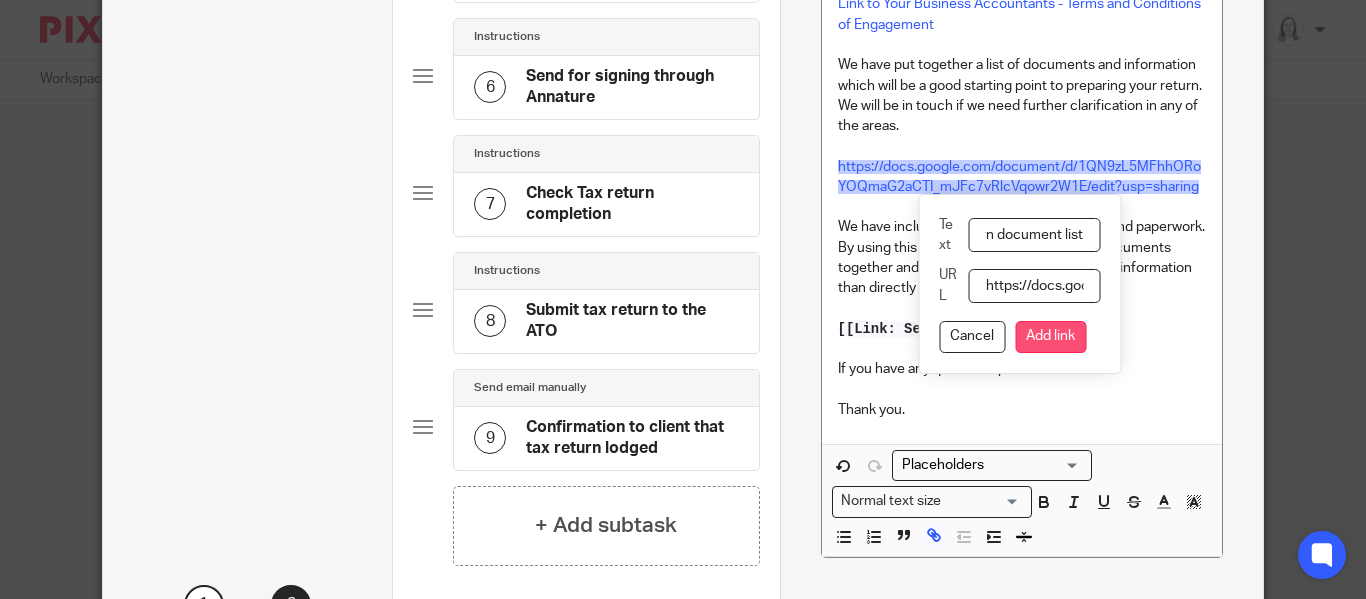 type on "Tax Return document list" 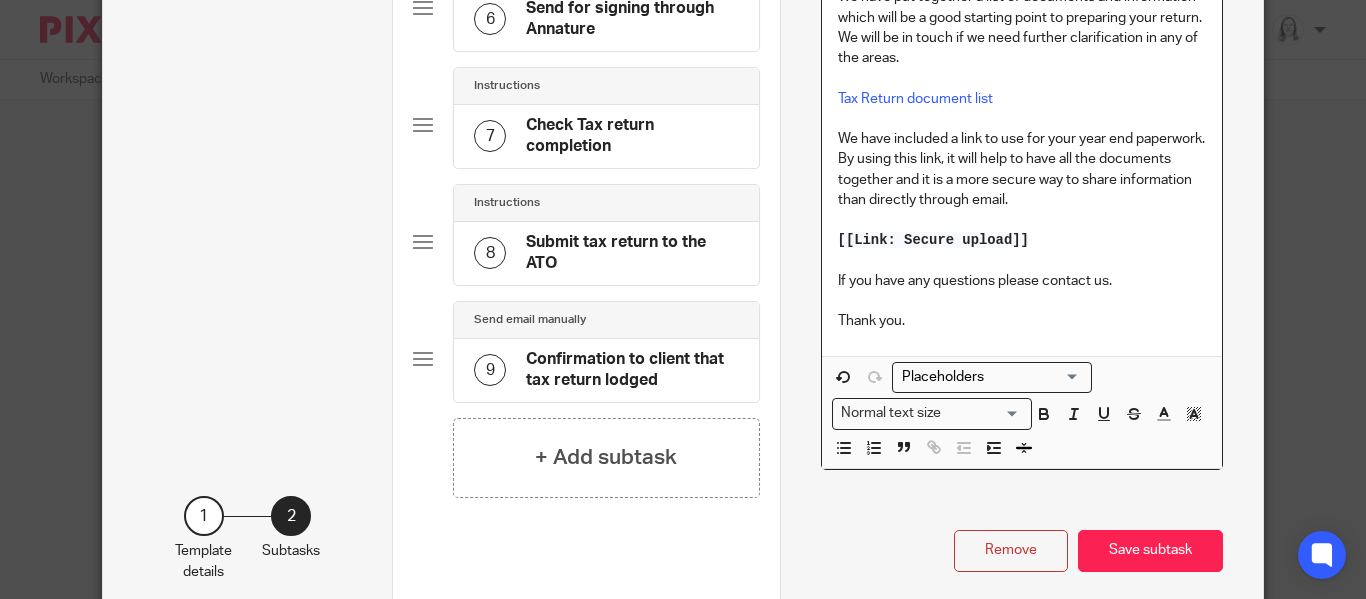 scroll, scrollTop: 925, scrollLeft: 0, axis: vertical 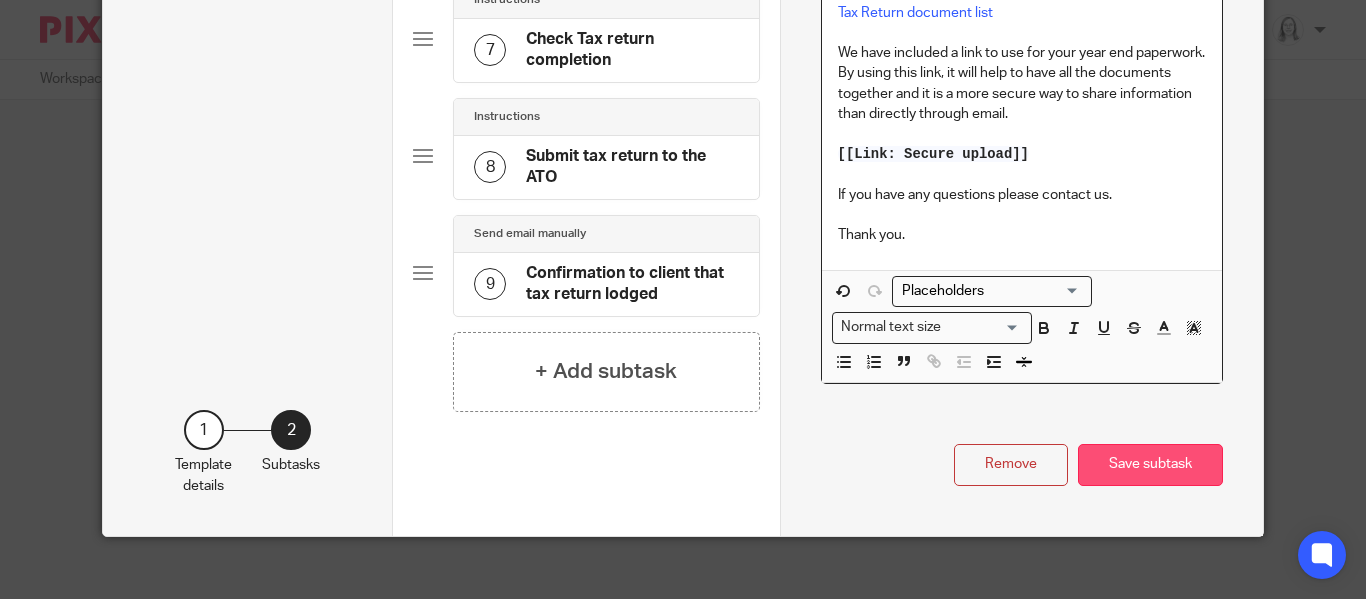 click on "Save subtask" at bounding box center [1150, 465] 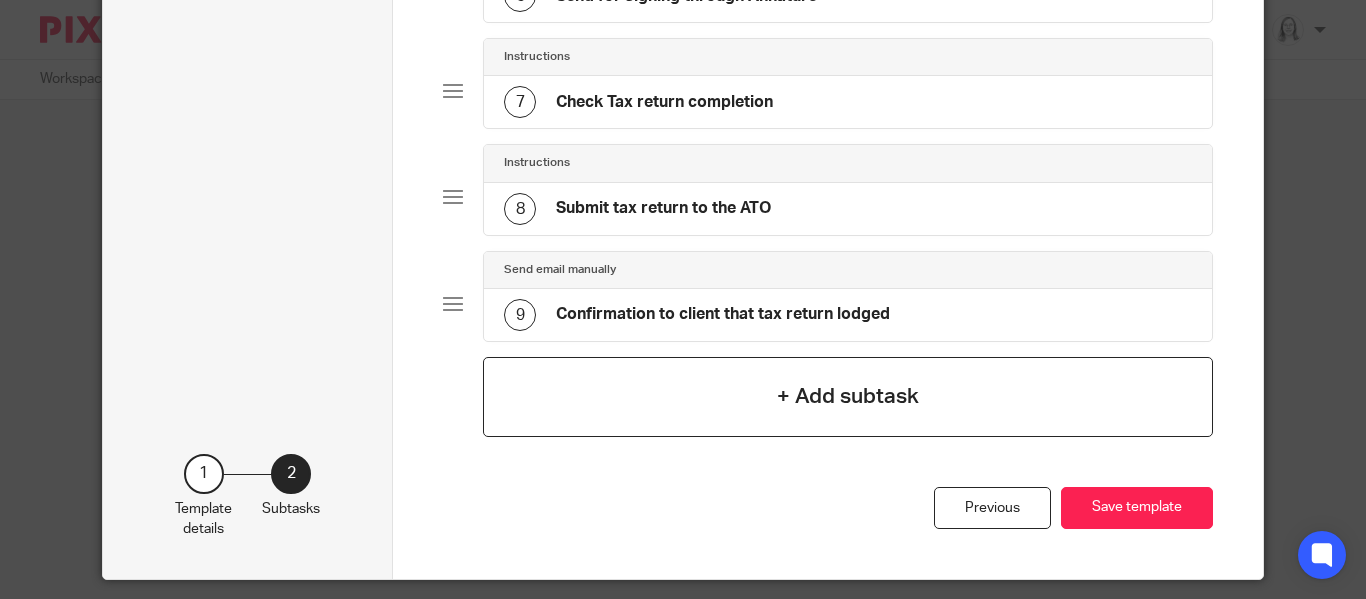 scroll, scrollTop: 842, scrollLeft: 0, axis: vertical 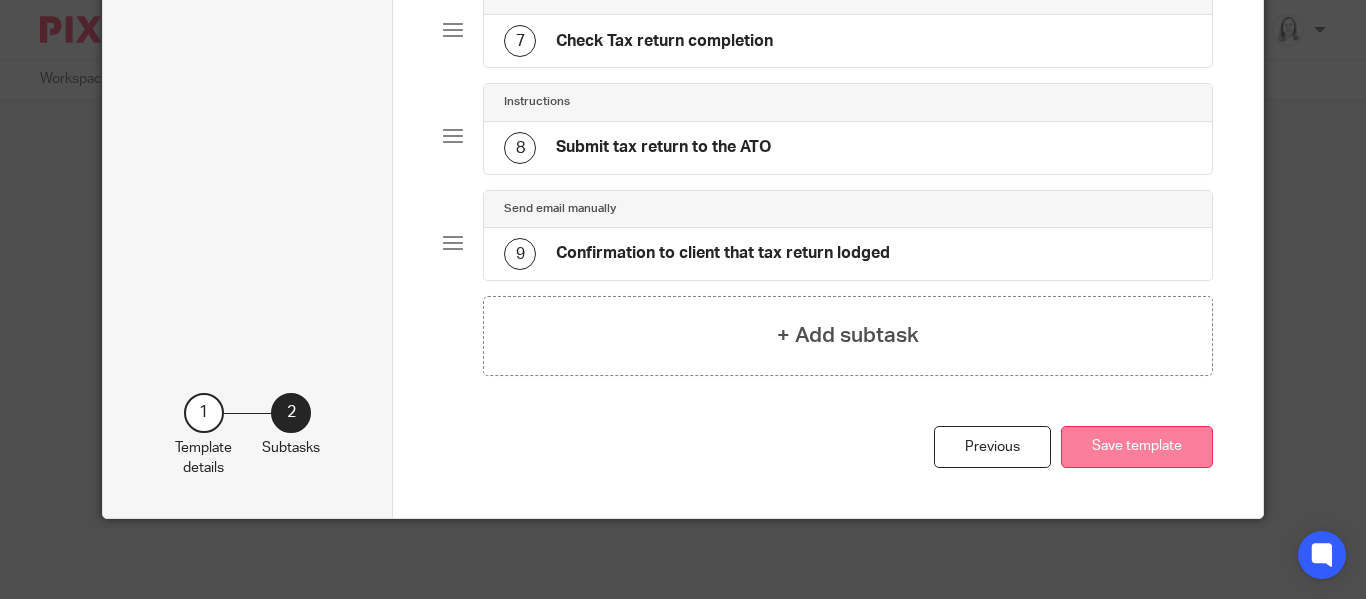 click on "Save template" at bounding box center (1137, 447) 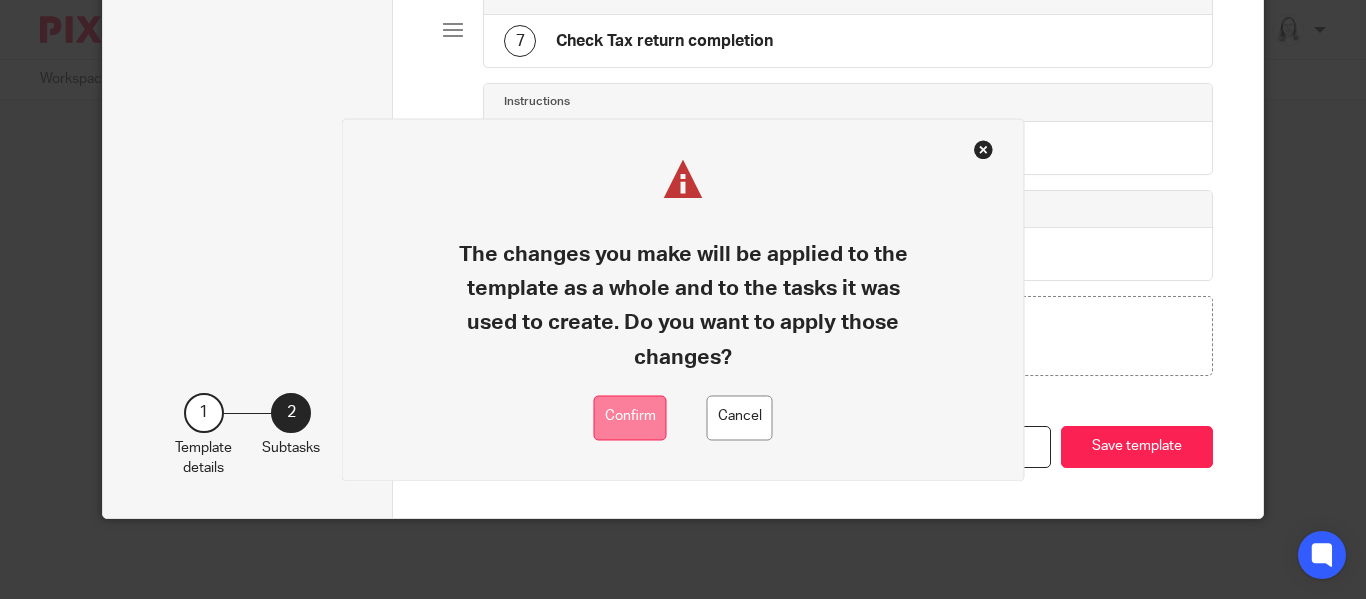 click on "Confirm" at bounding box center [630, 417] 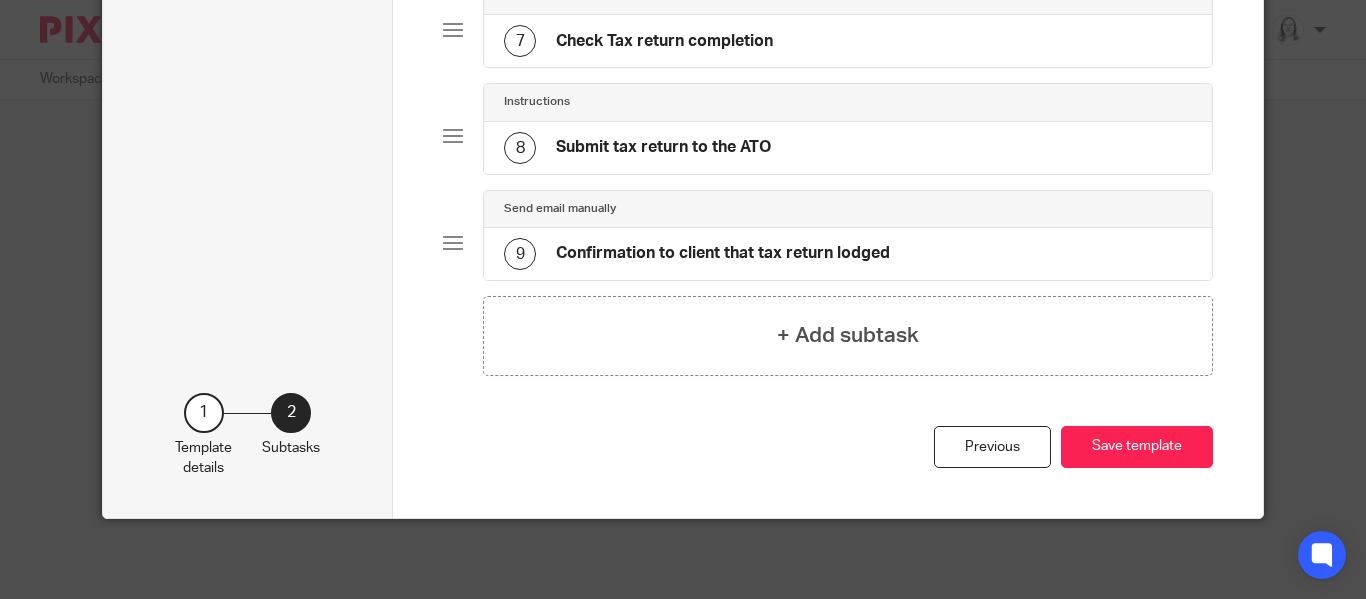 scroll, scrollTop: 755, scrollLeft: 0, axis: vertical 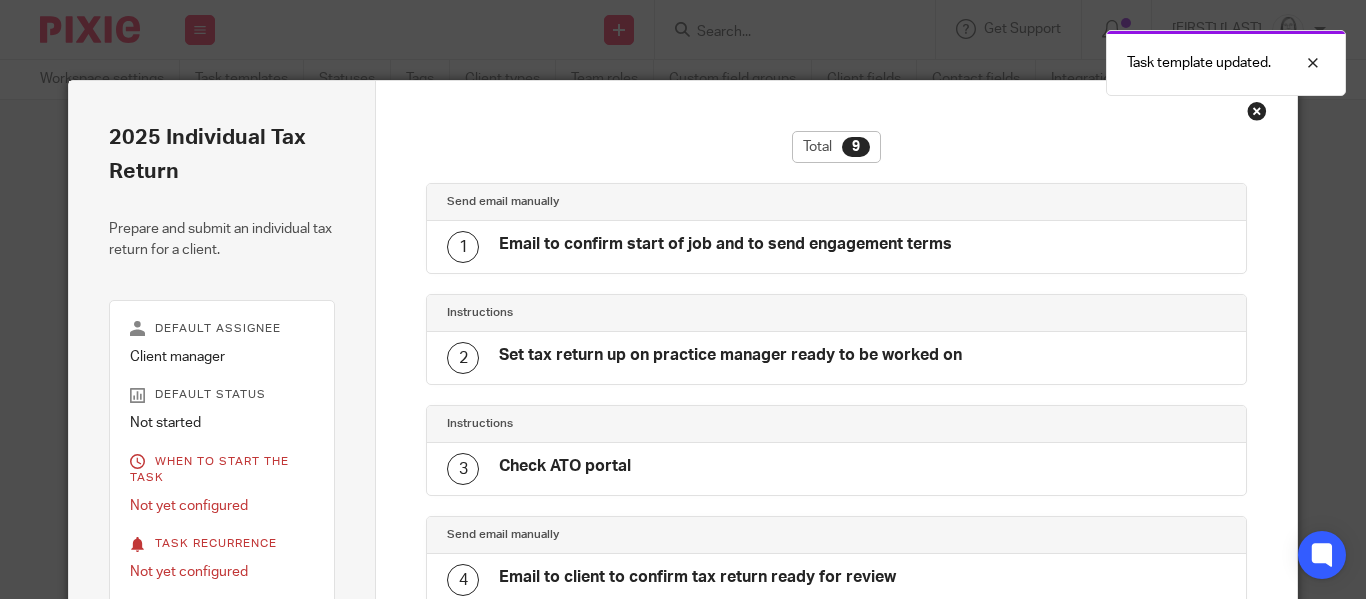click at bounding box center (1257, 111) 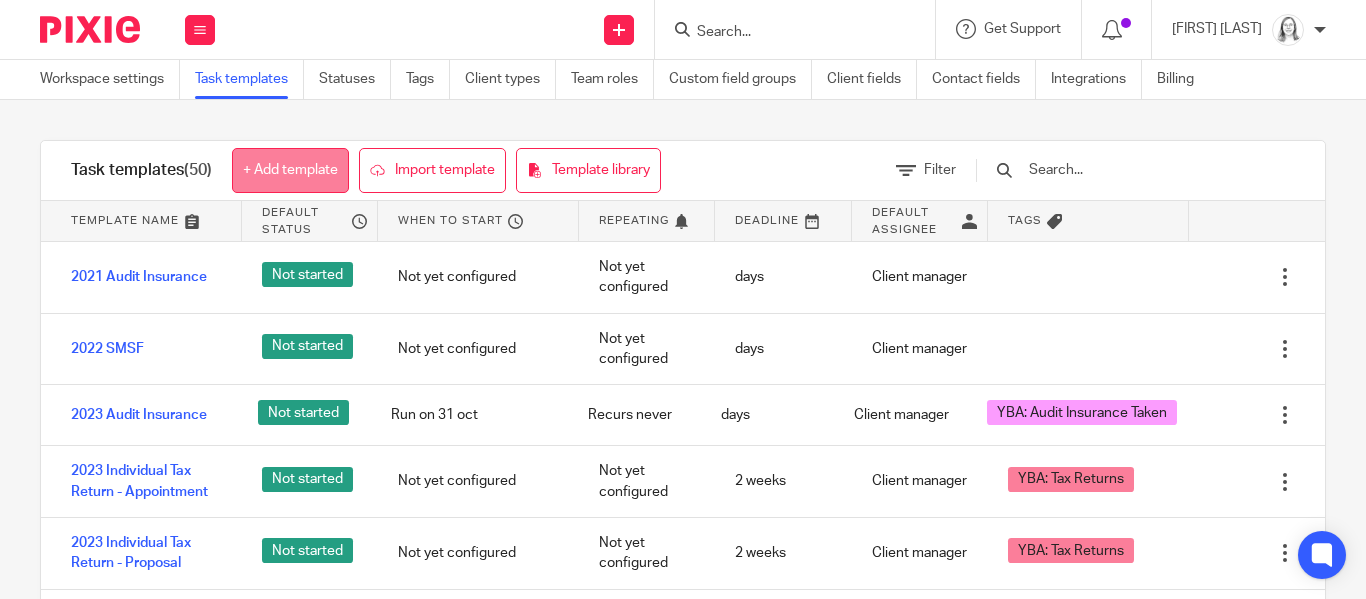 scroll, scrollTop: 0, scrollLeft: 0, axis: both 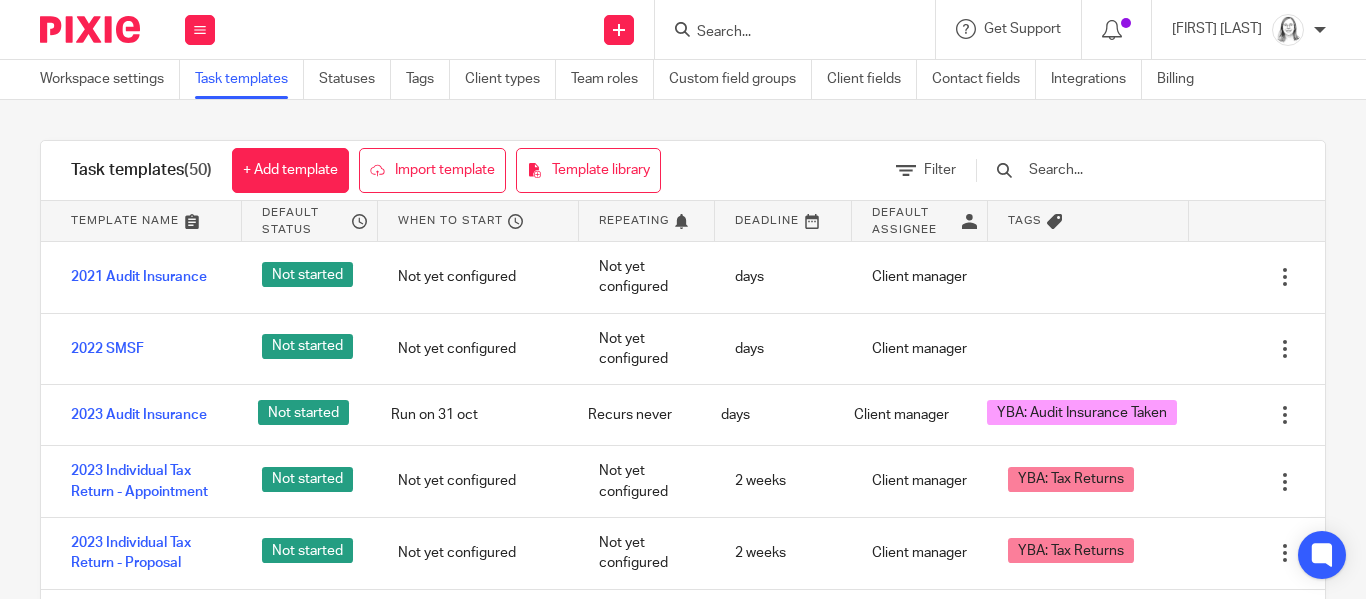 click at bounding box center (785, 33) 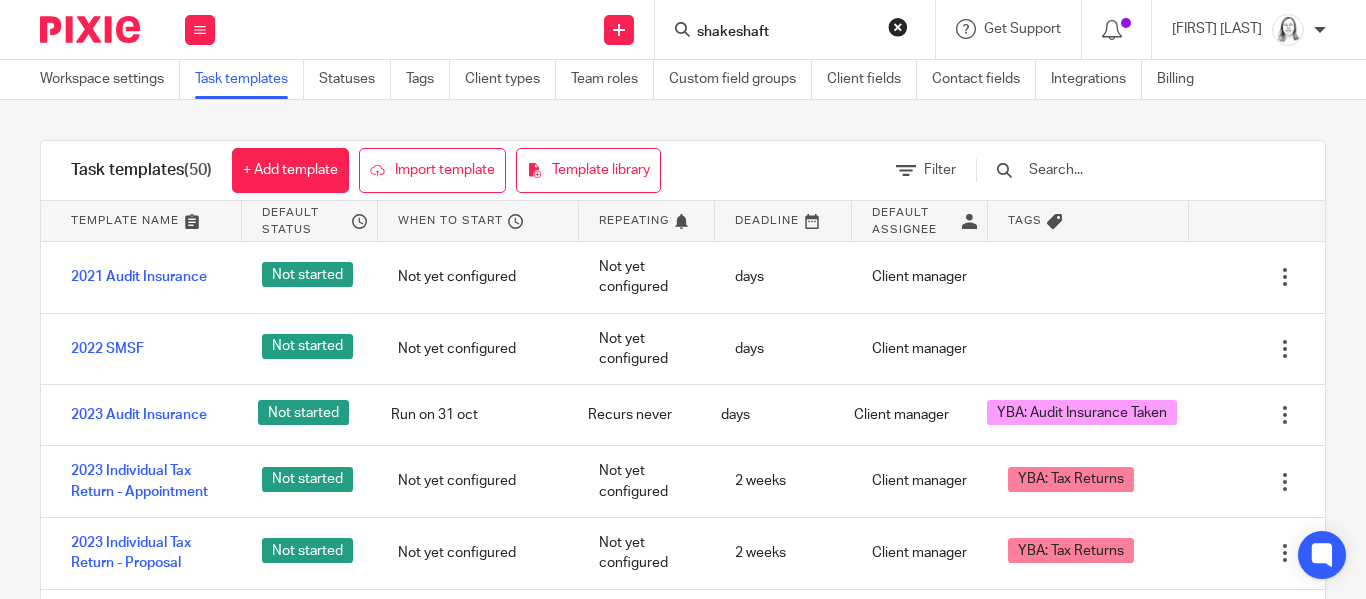 type on "shakeshaft" 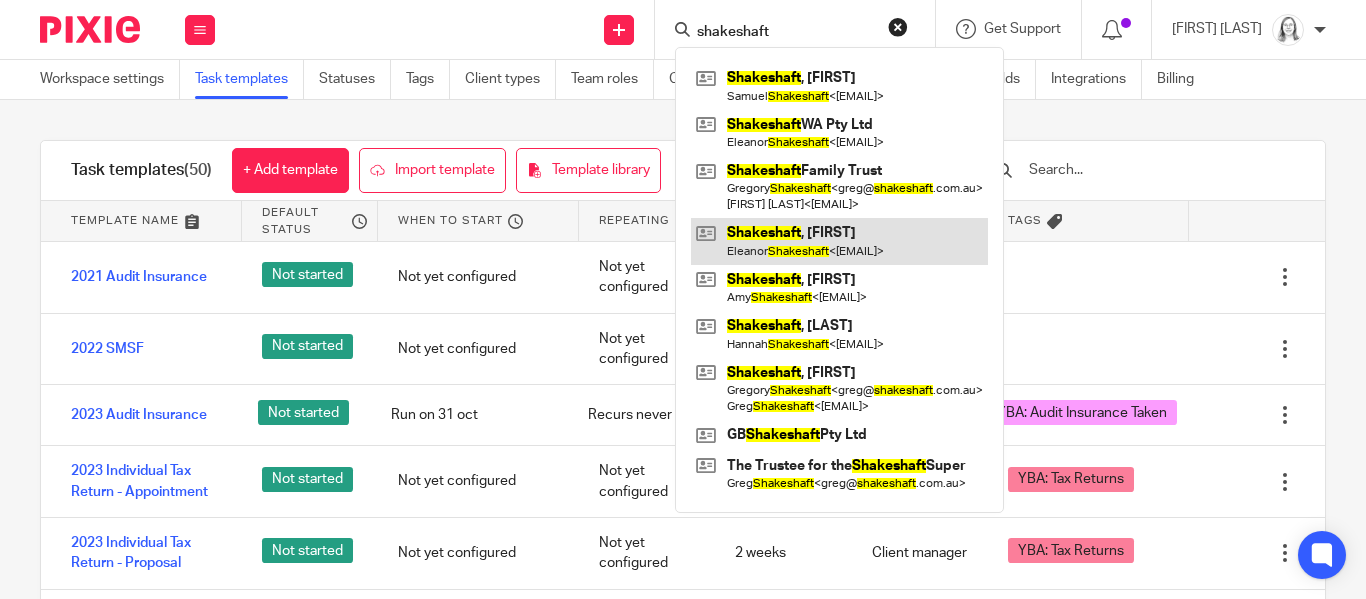 click at bounding box center (839, 241) 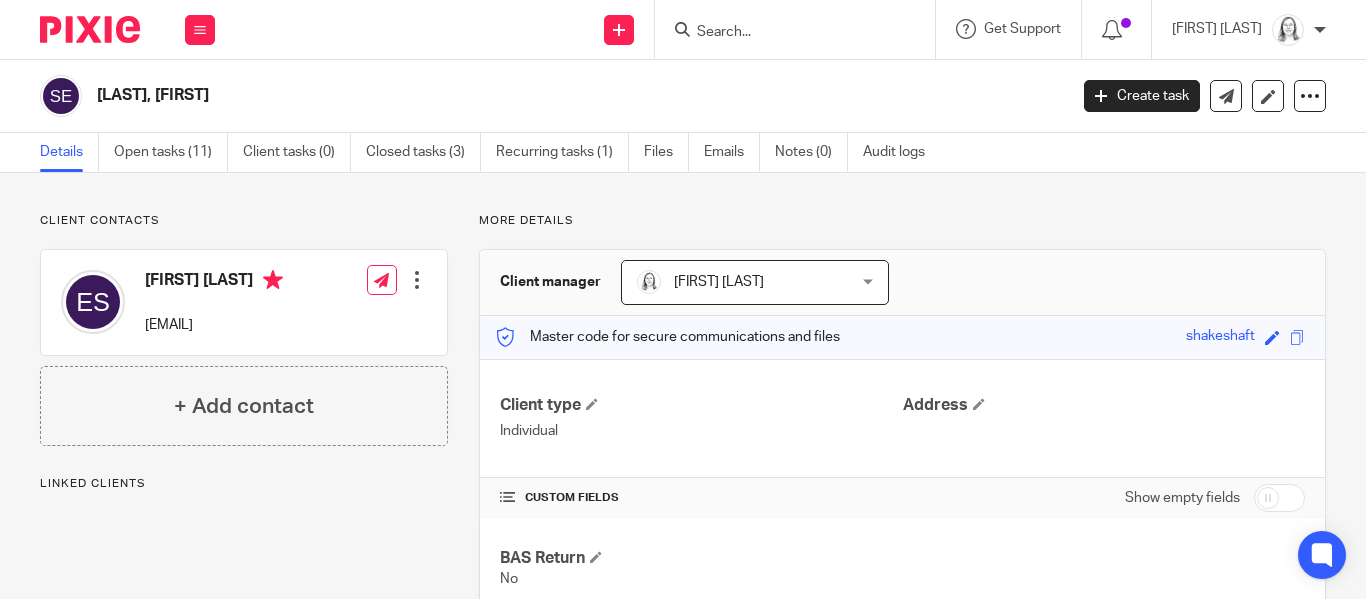 scroll, scrollTop: 0, scrollLeft: 0, axis: both 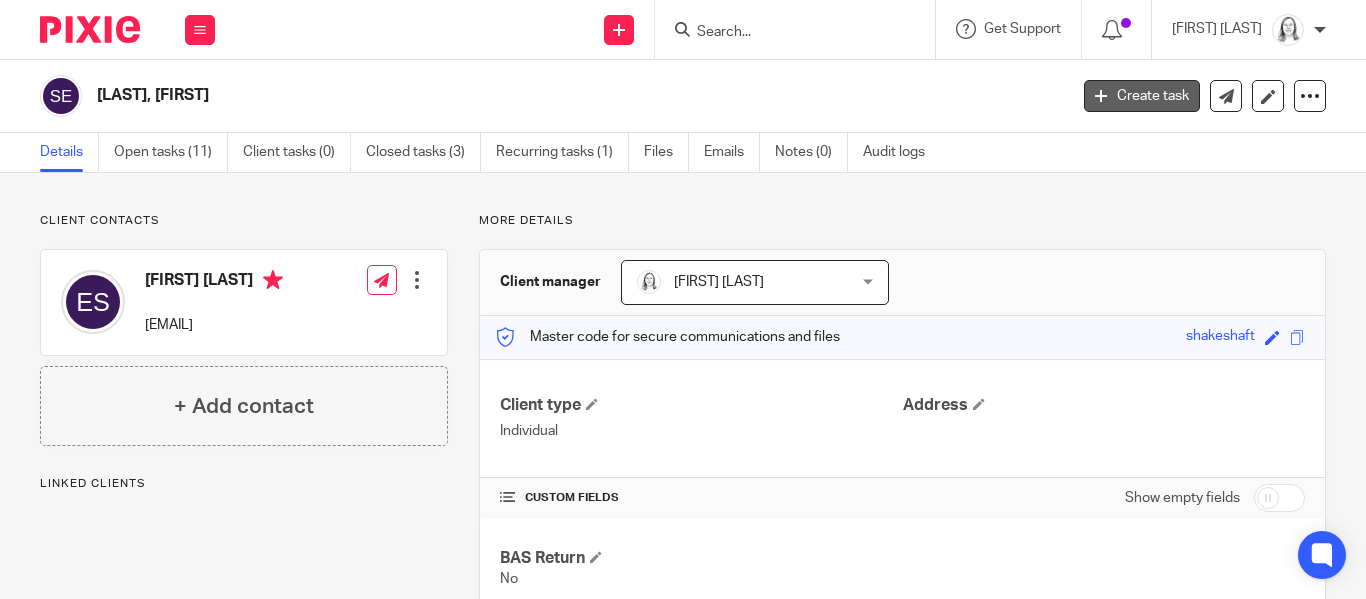 click on "Create task" at bounding box center [1142, 96] 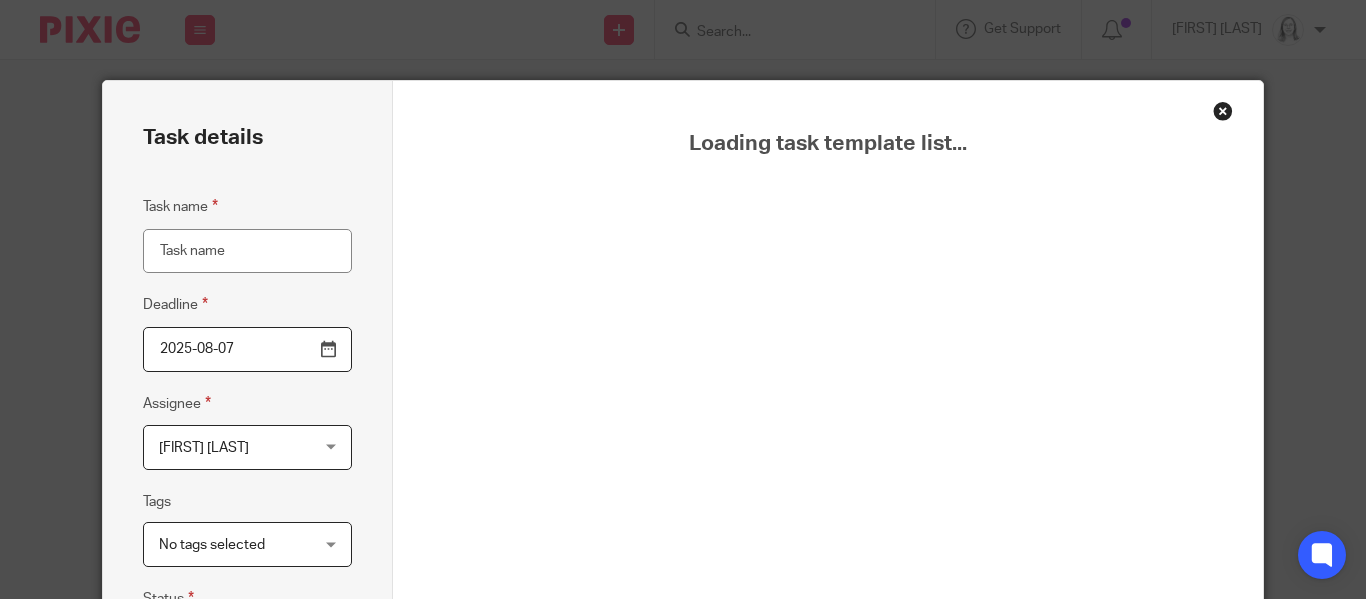 scroll, scrollTop: 0, scrollLeft: 0, axis: both 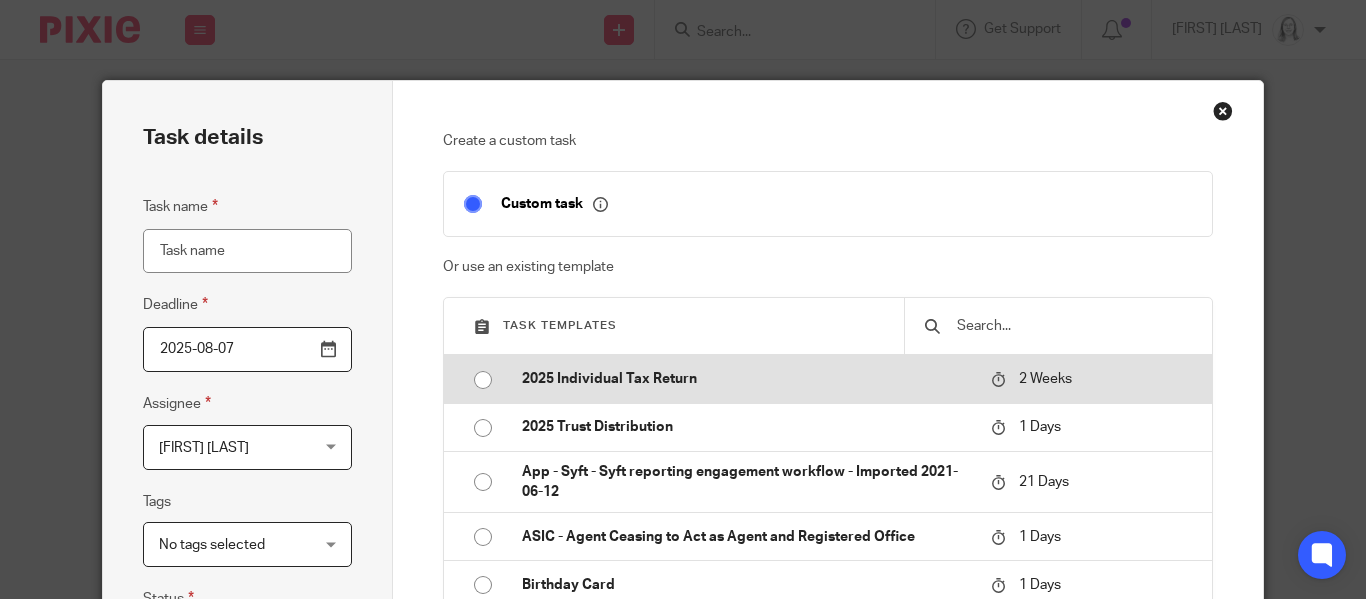 click on "2025 Individual Tax Return" at bounding box center (746, 379) 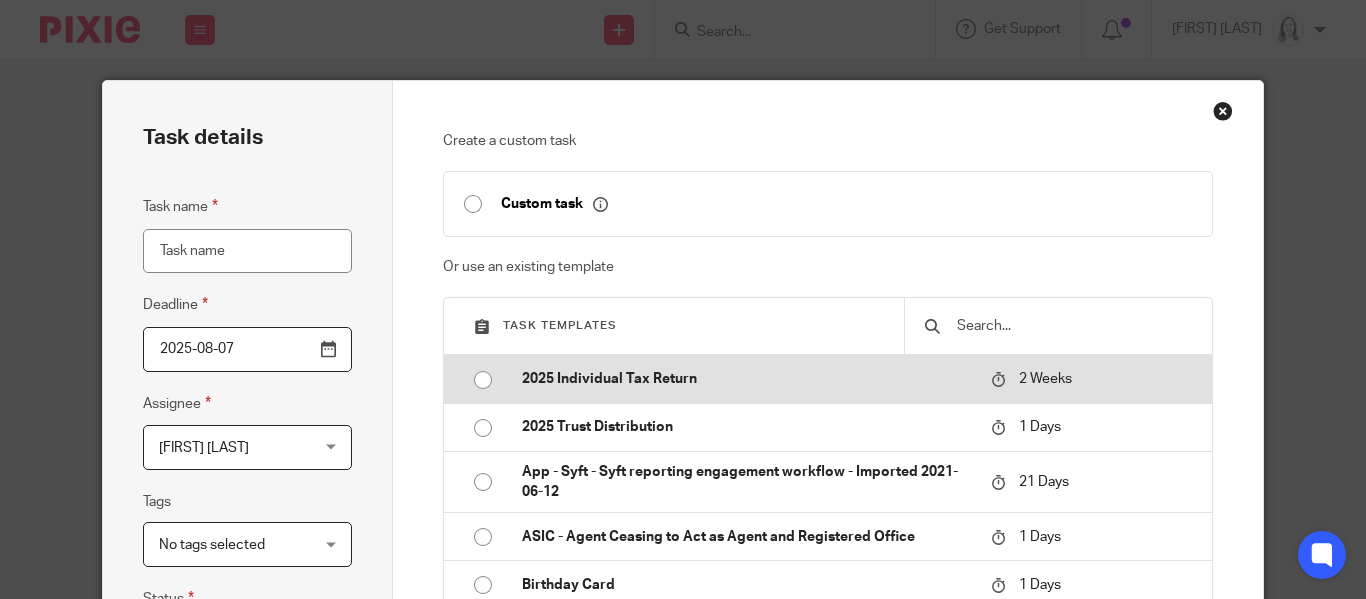 type on "2025-08-21" 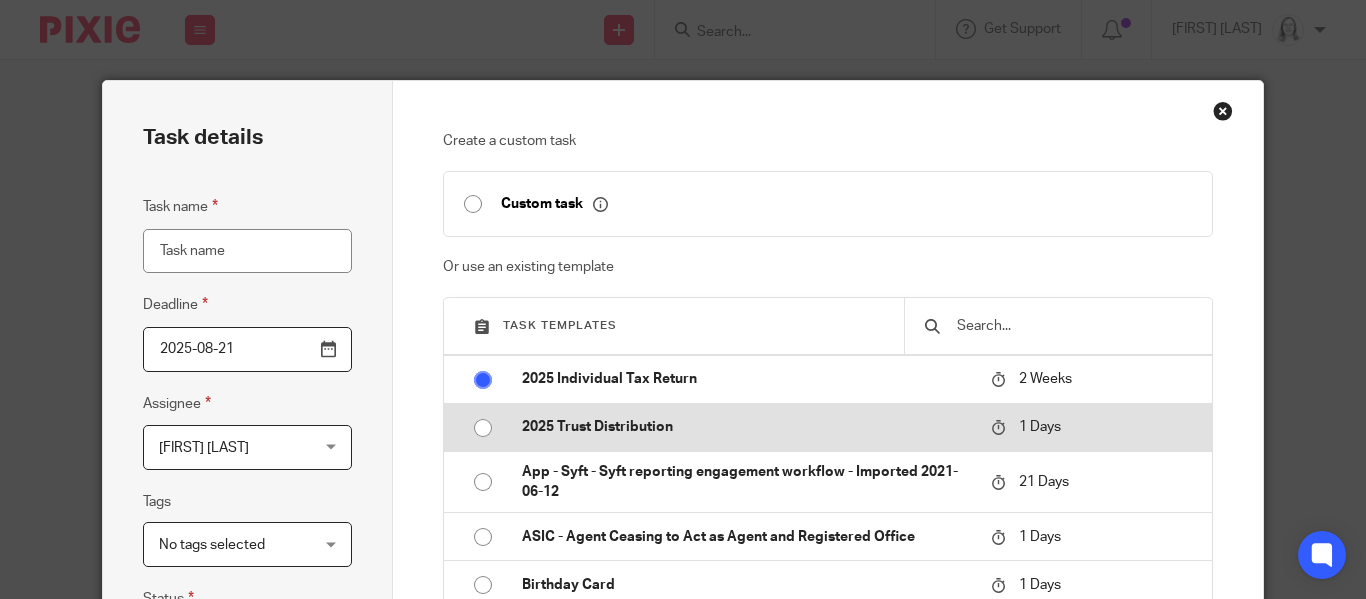 type on "2025 Individual Tax Return" 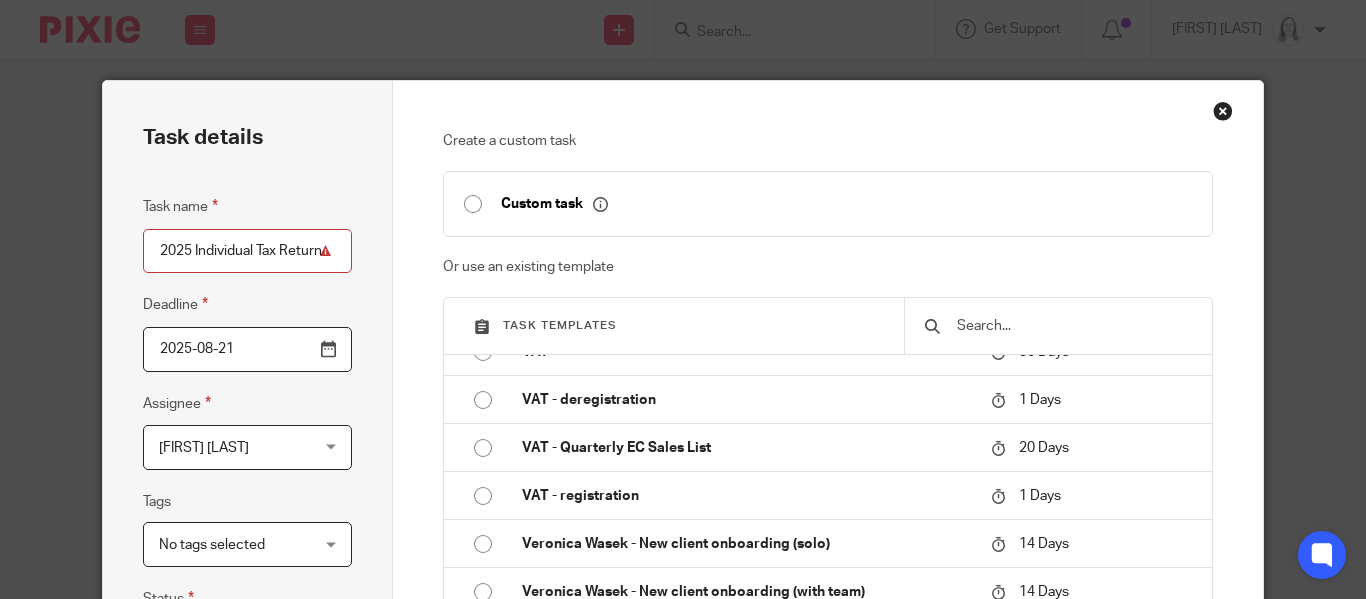 scroll, scrollTop: 2127, scrollLeft: 0, axis: vertical 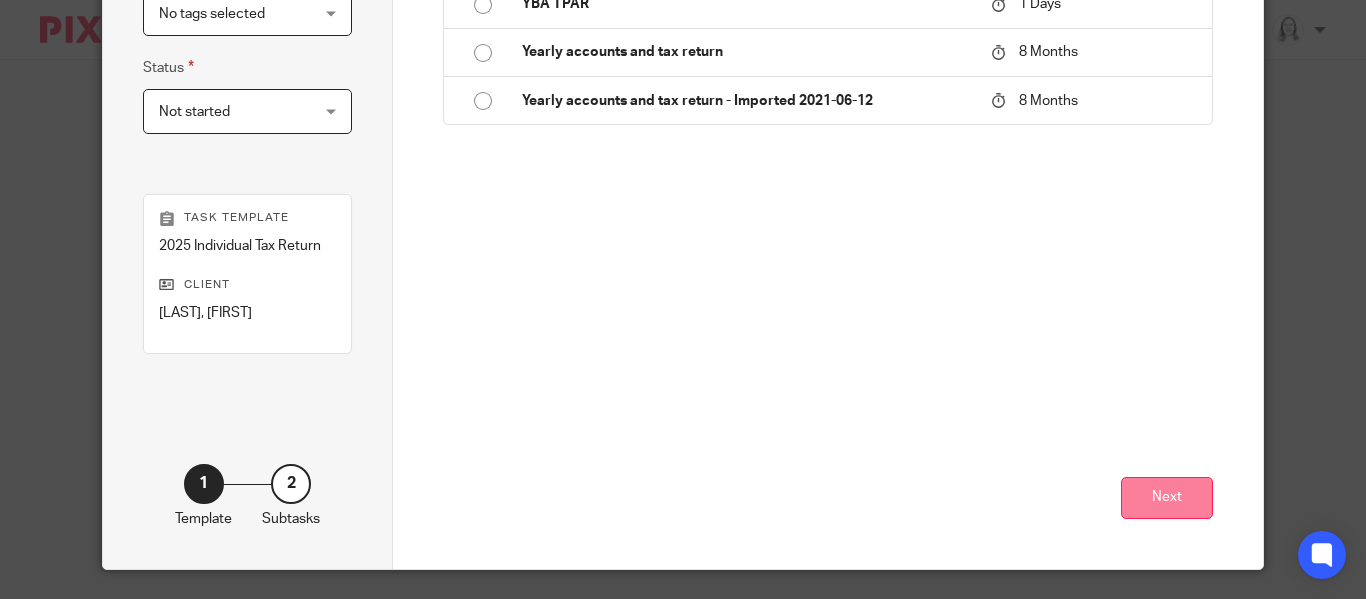 click on "Next" at bounding box center [1167, 498] 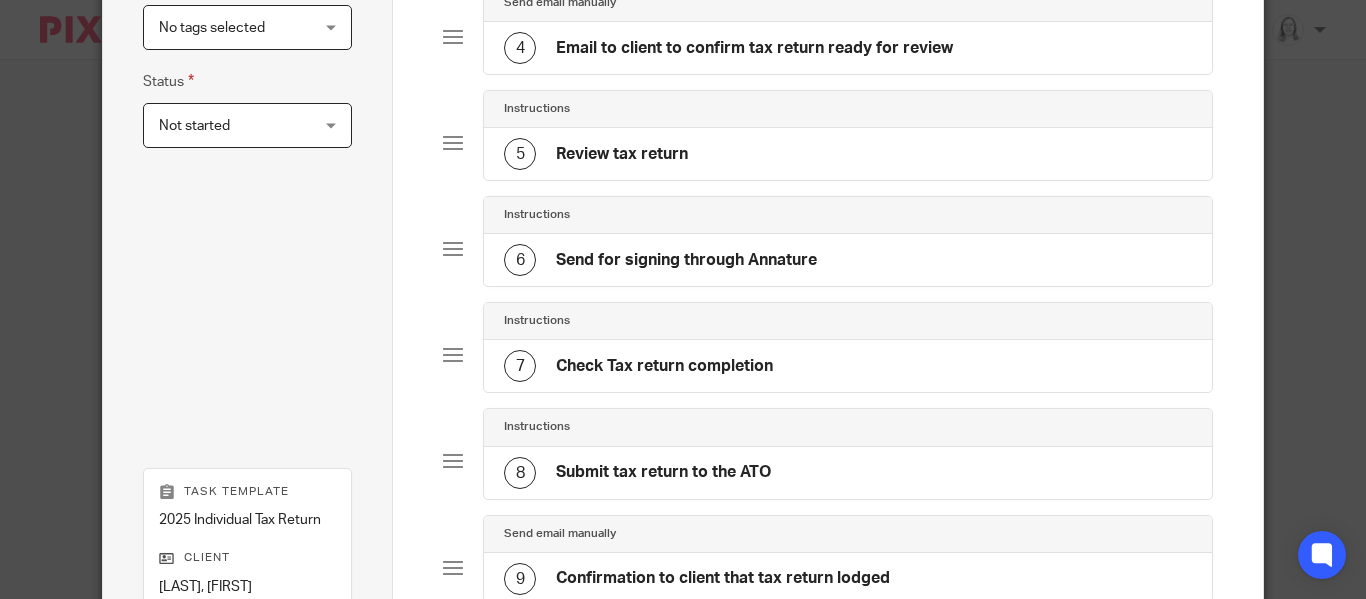 scroll, scrollTop: 842, scrollLeft: 0, axis: vertical 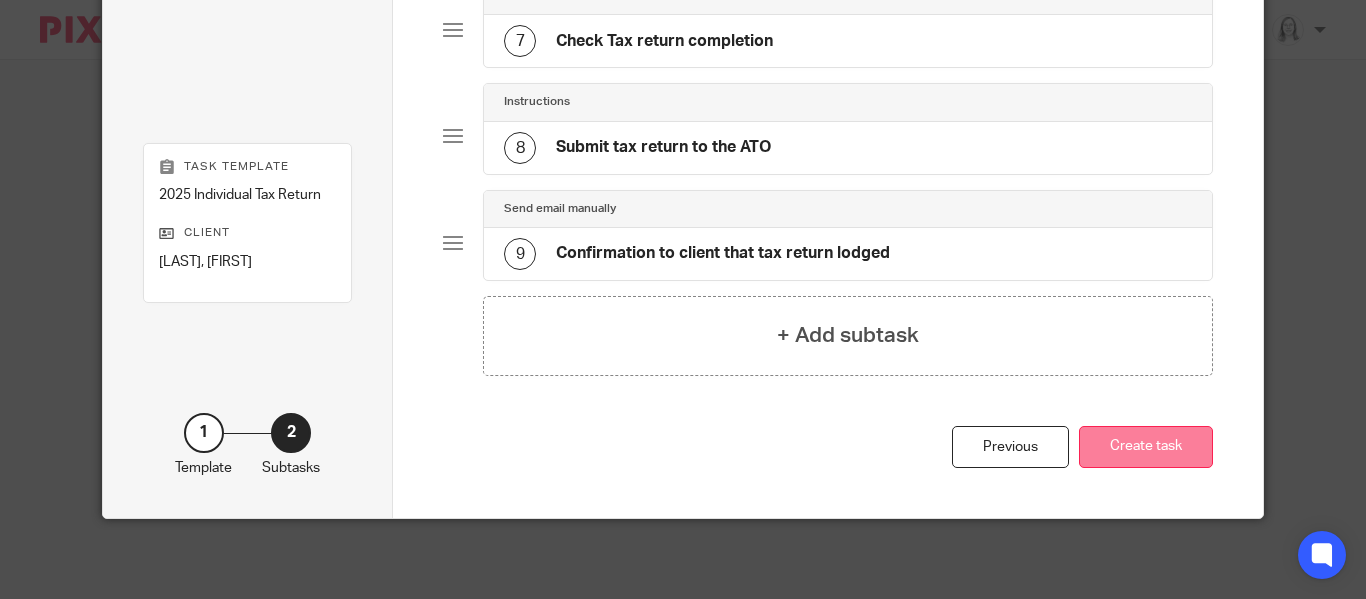 click on "Create task" at bounding box center [1146, 447] 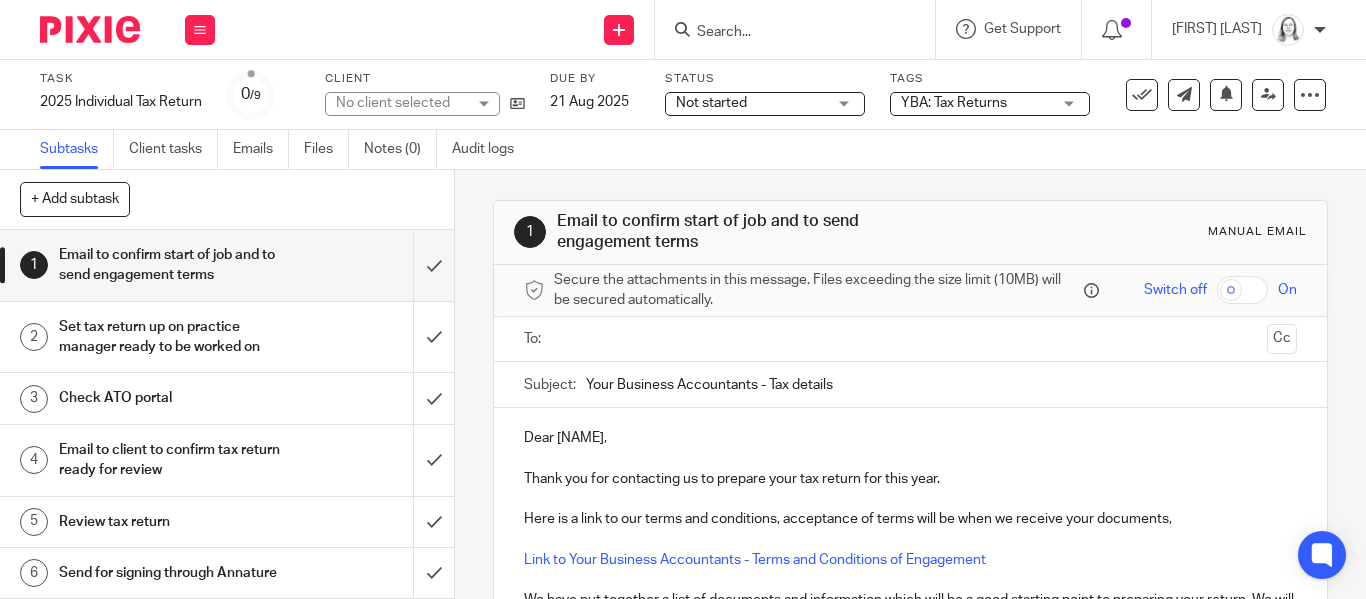 scroll, scrollTop: 0, scrollLeft: 0, axis: both 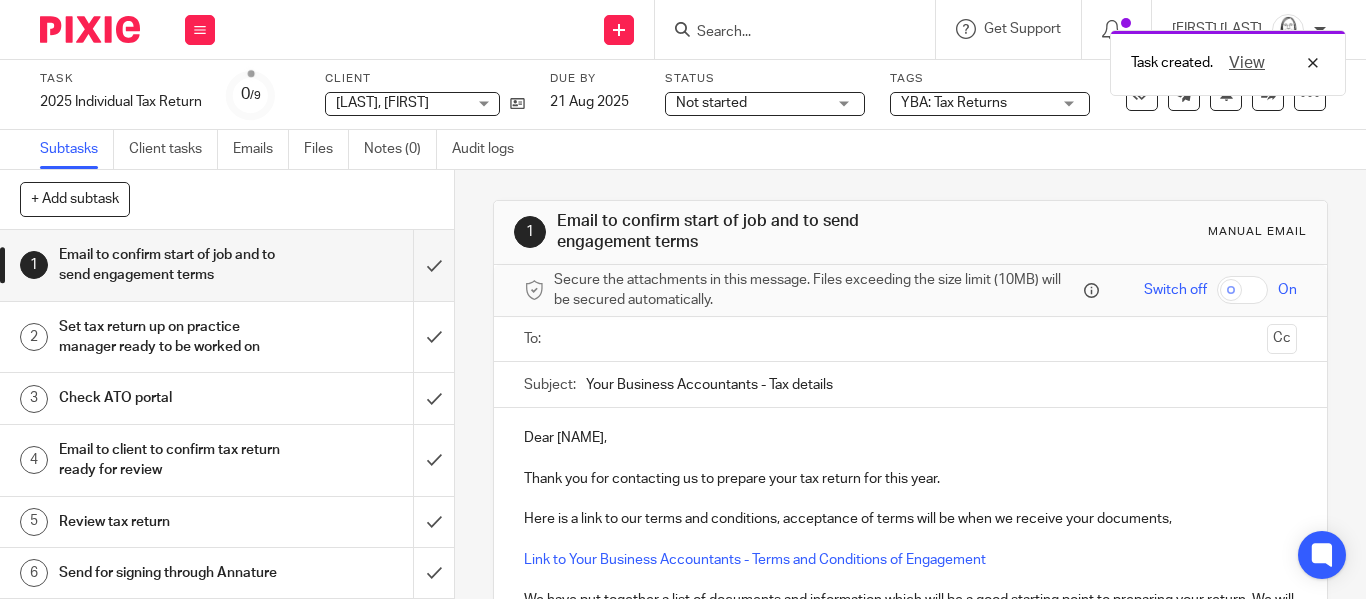 click at bounding box center (909, 339) 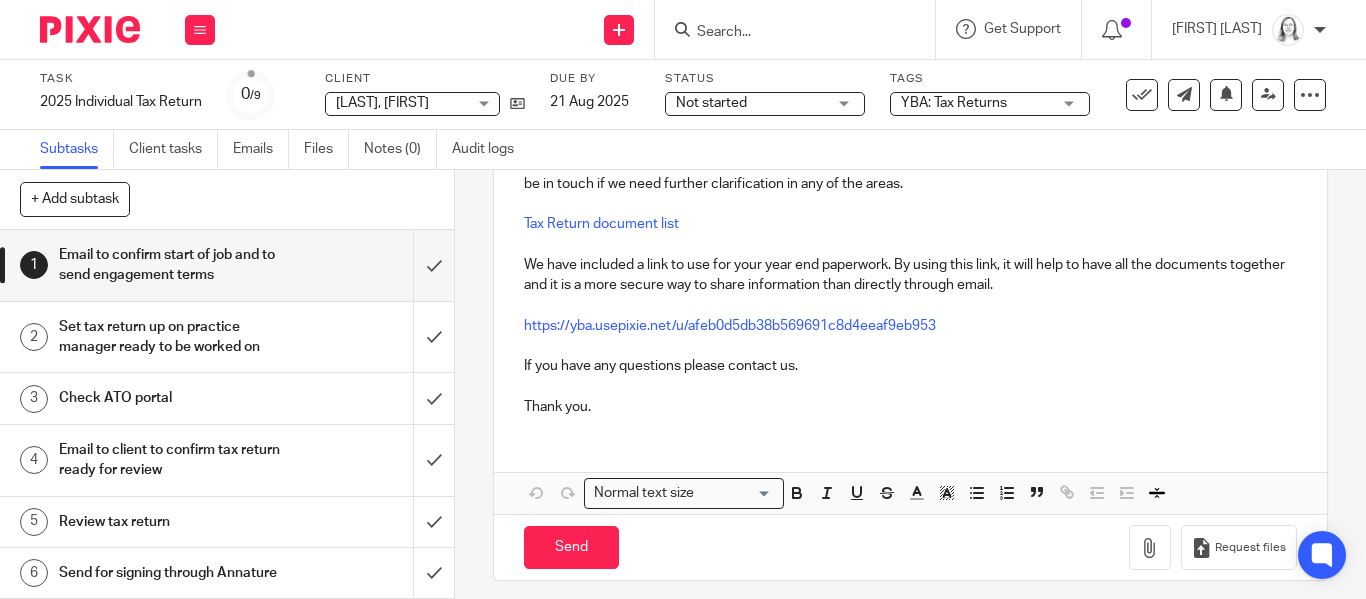 scroll, scrollTop: 442, scrollLeft: 0, axis: vertical 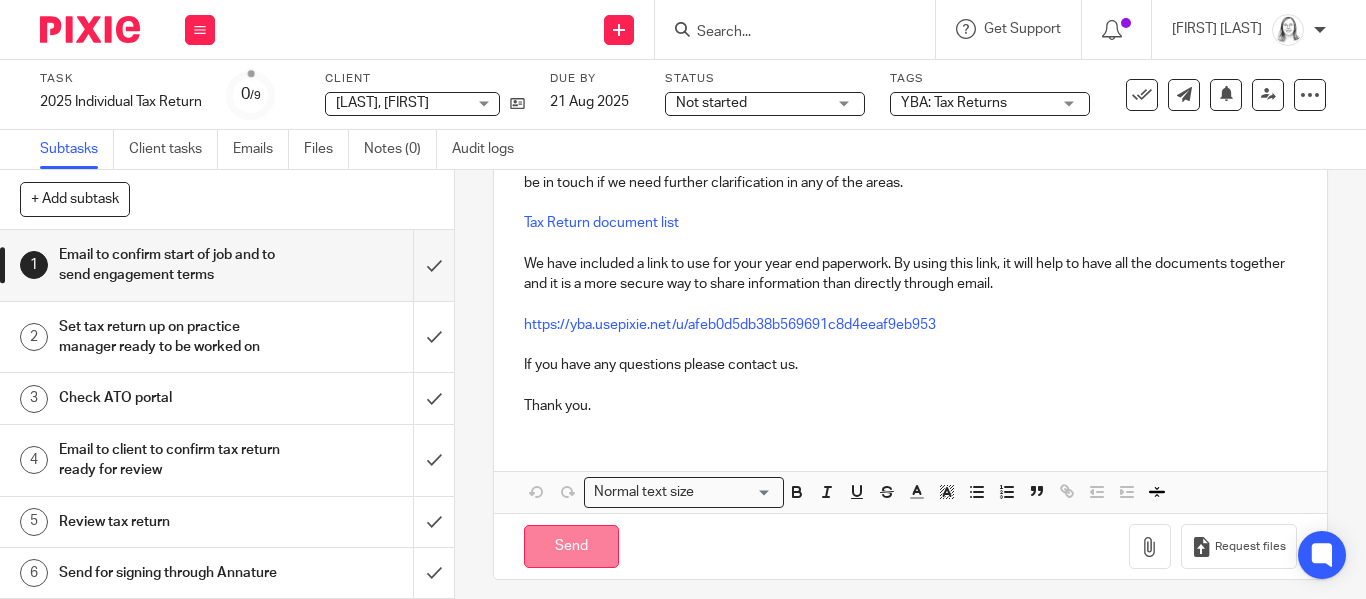 click on "Send" at bounding box center (571, 546) 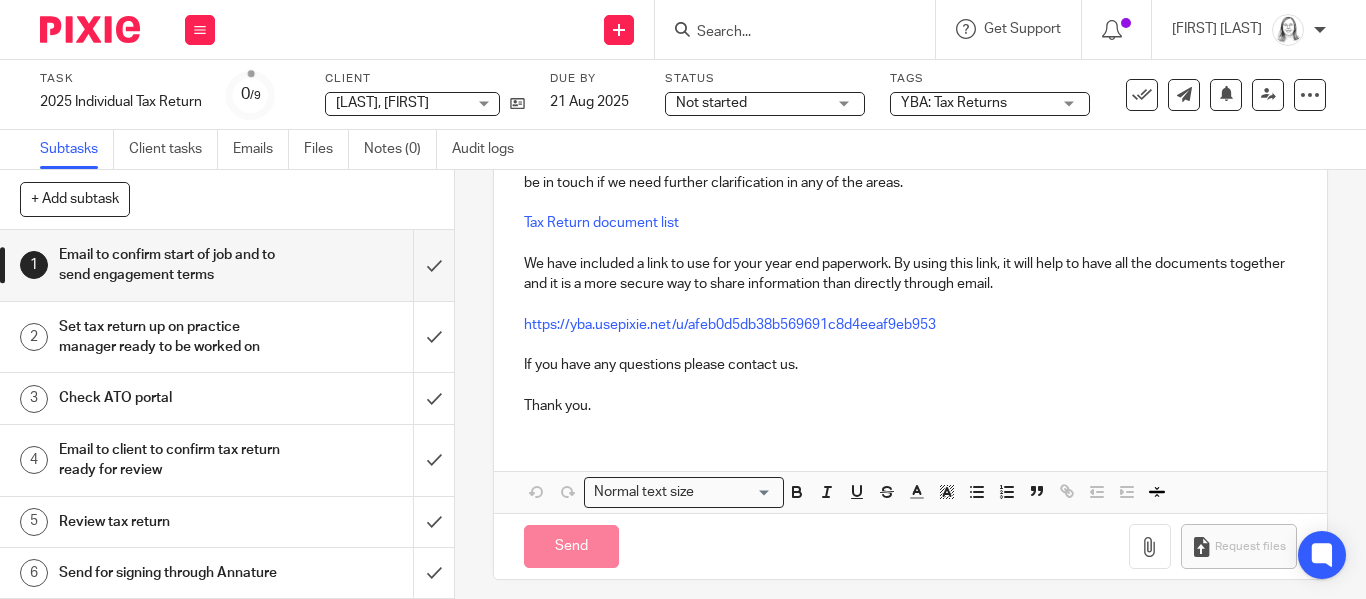 type on "Sent" 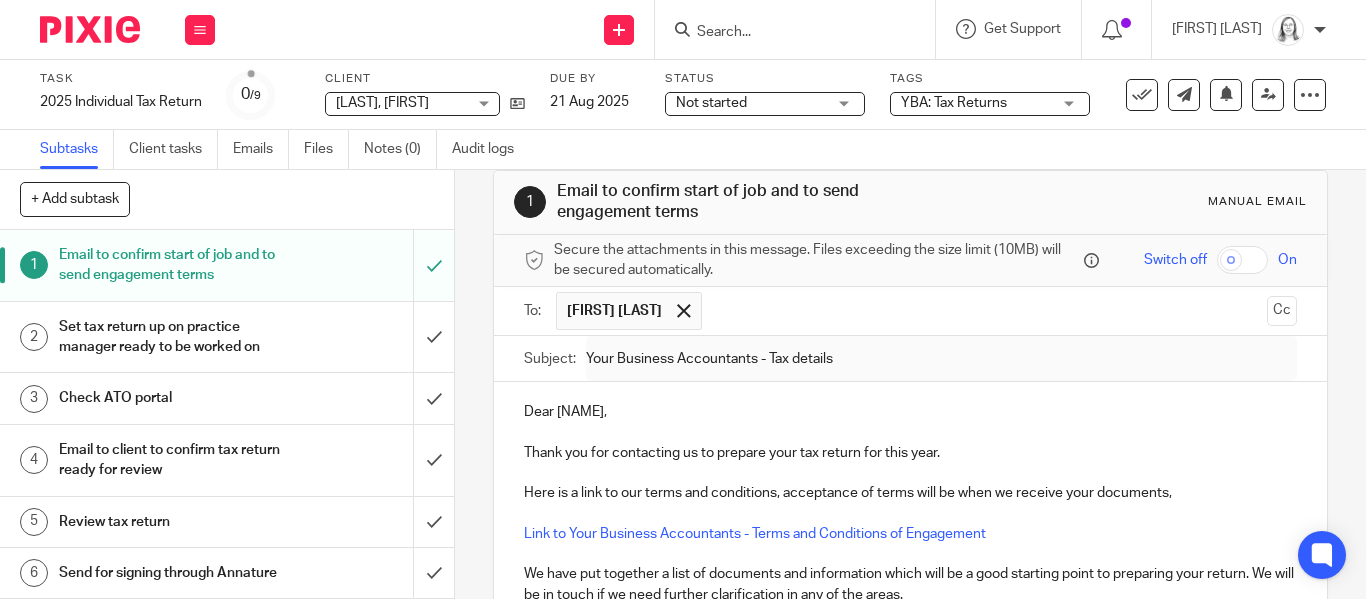 scroll, scrollTop: 0, scrollLeft: 0, axis: both 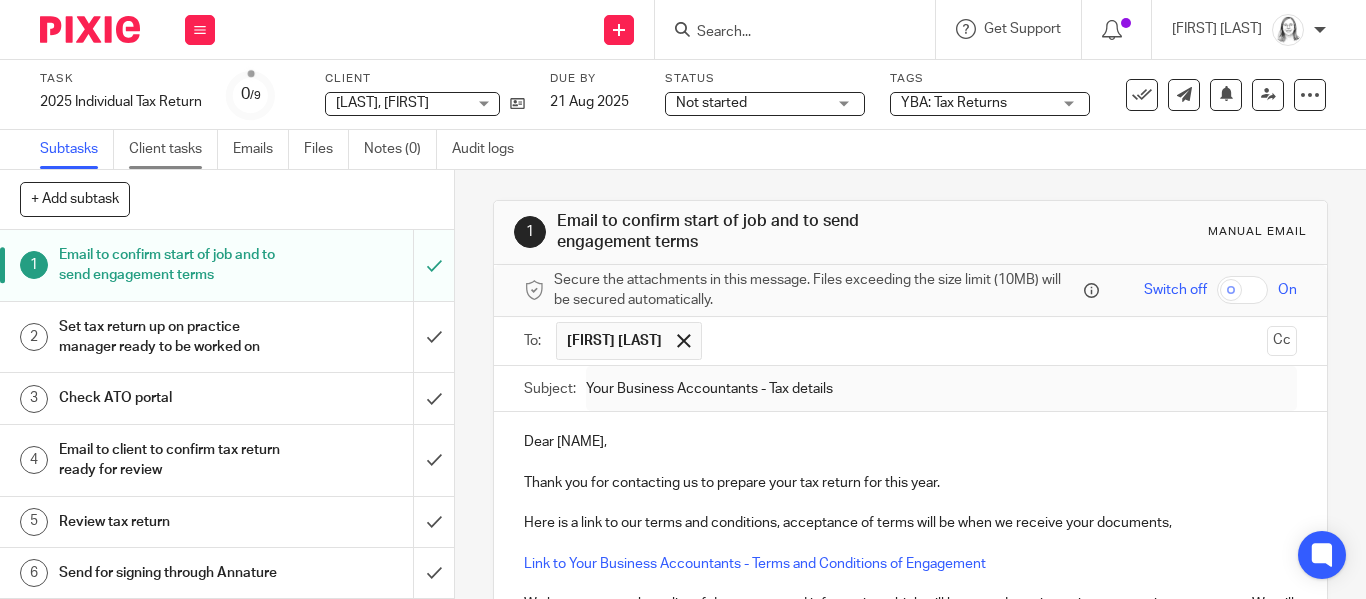click on "Client tasks" at bounding box center [173, 149] 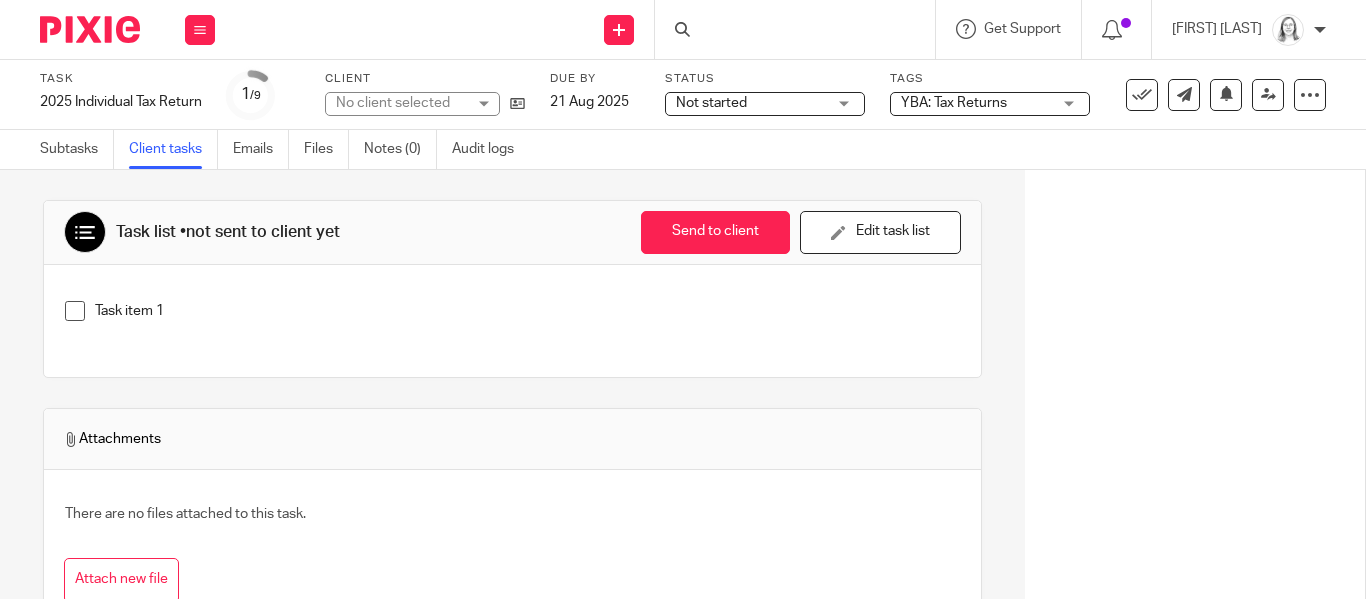 scroll, scrollTop: 0, scrollLeft: 0, axis: both 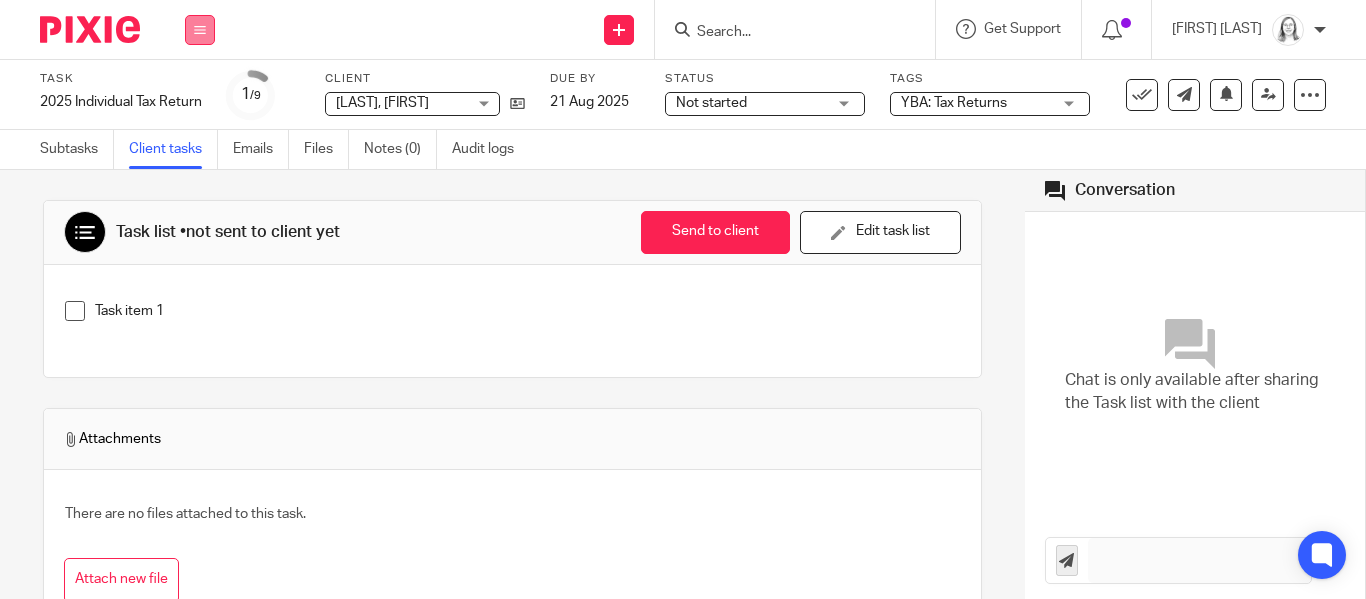 click at bounding box center (200, 30) 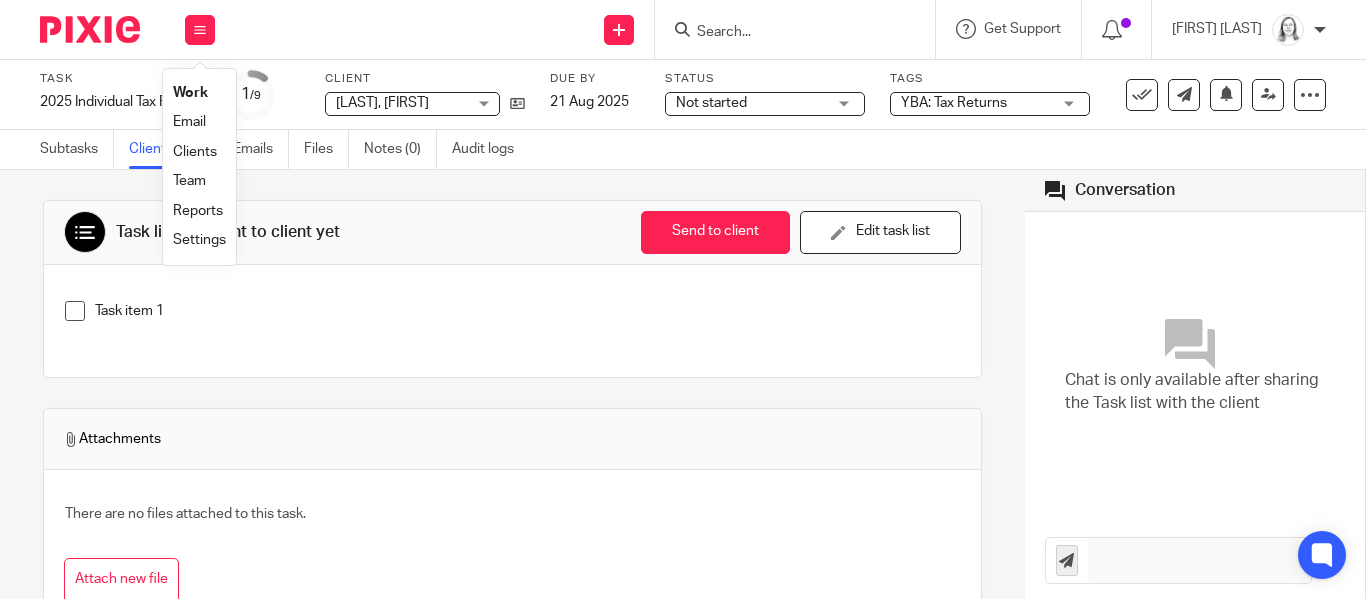 click on "Settings" at bounding box center (199, 240) 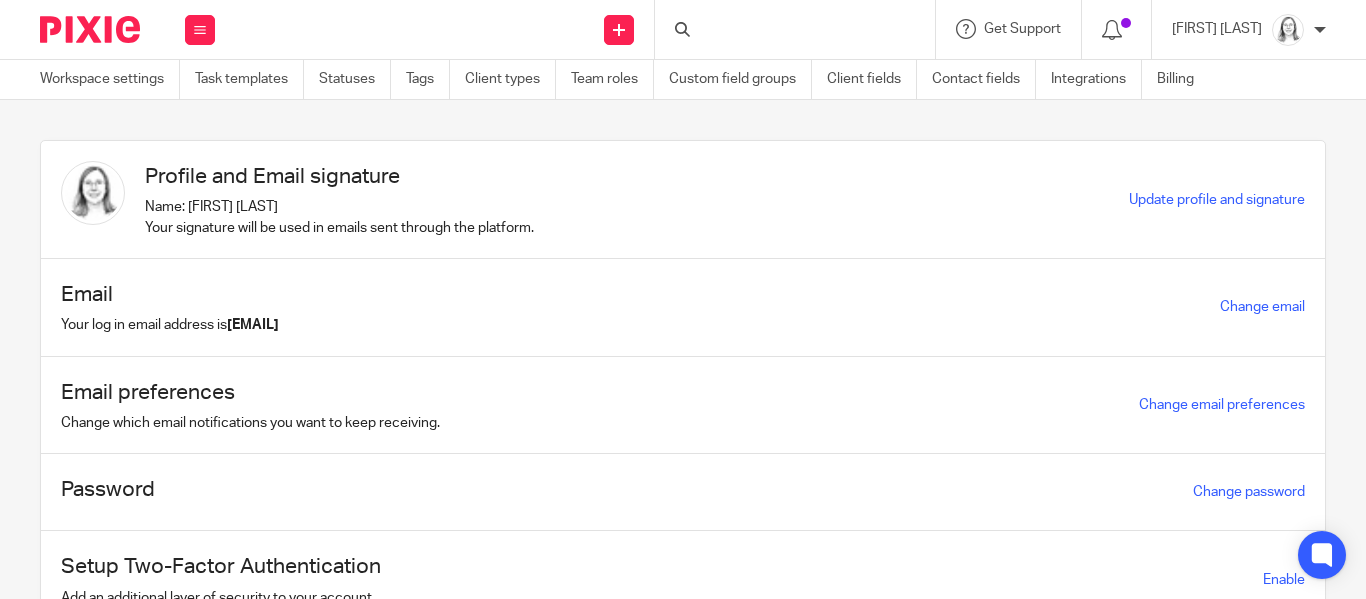scroll, scrollTop: 0, scrollLeft: 0, axis: both 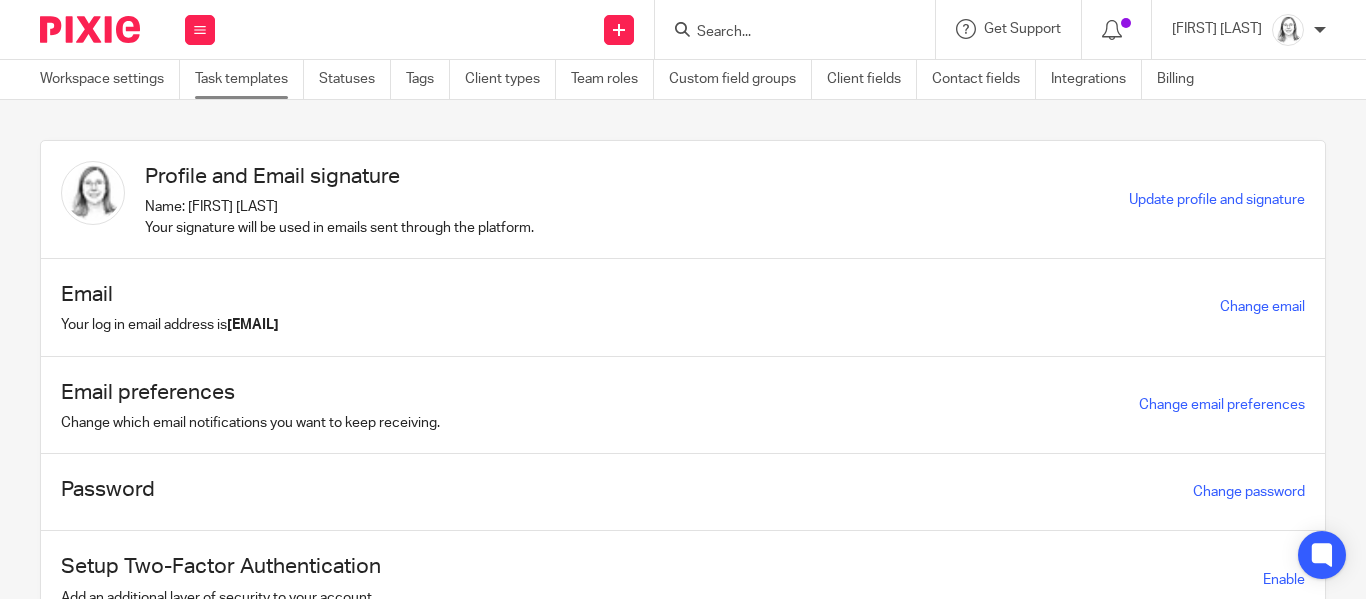 click on "Task templates" at bounding box center (249, 79) 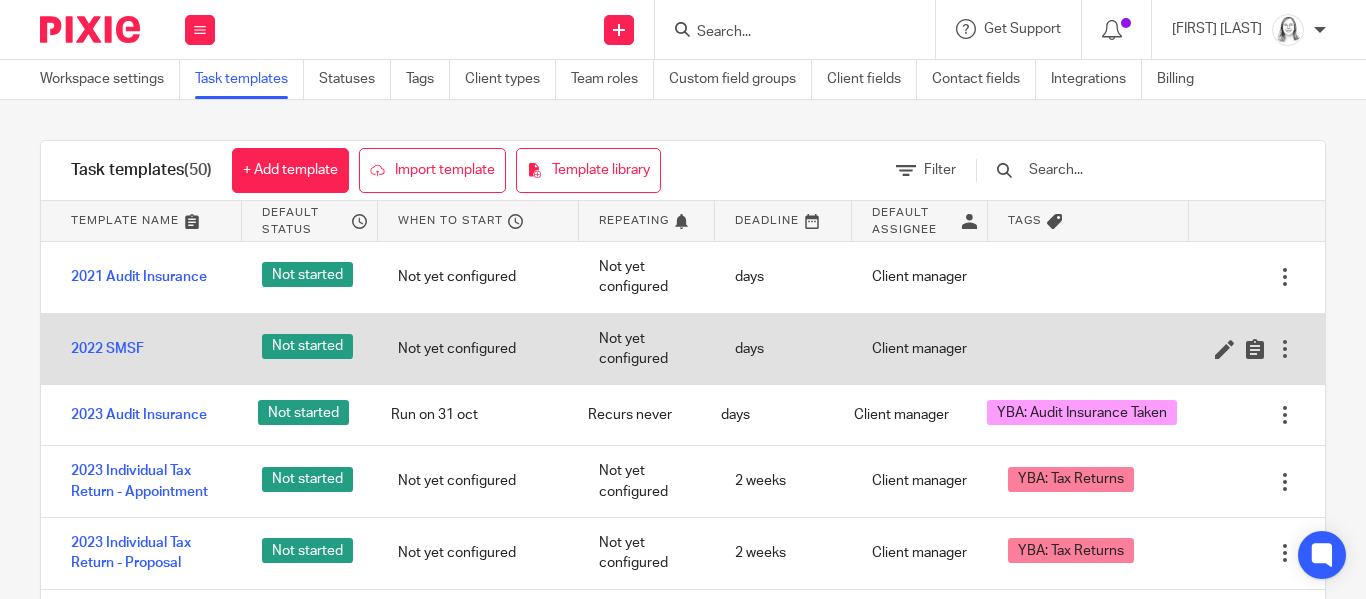 scroll, scrollTop: 0, scrollLeft: 0, axis: both 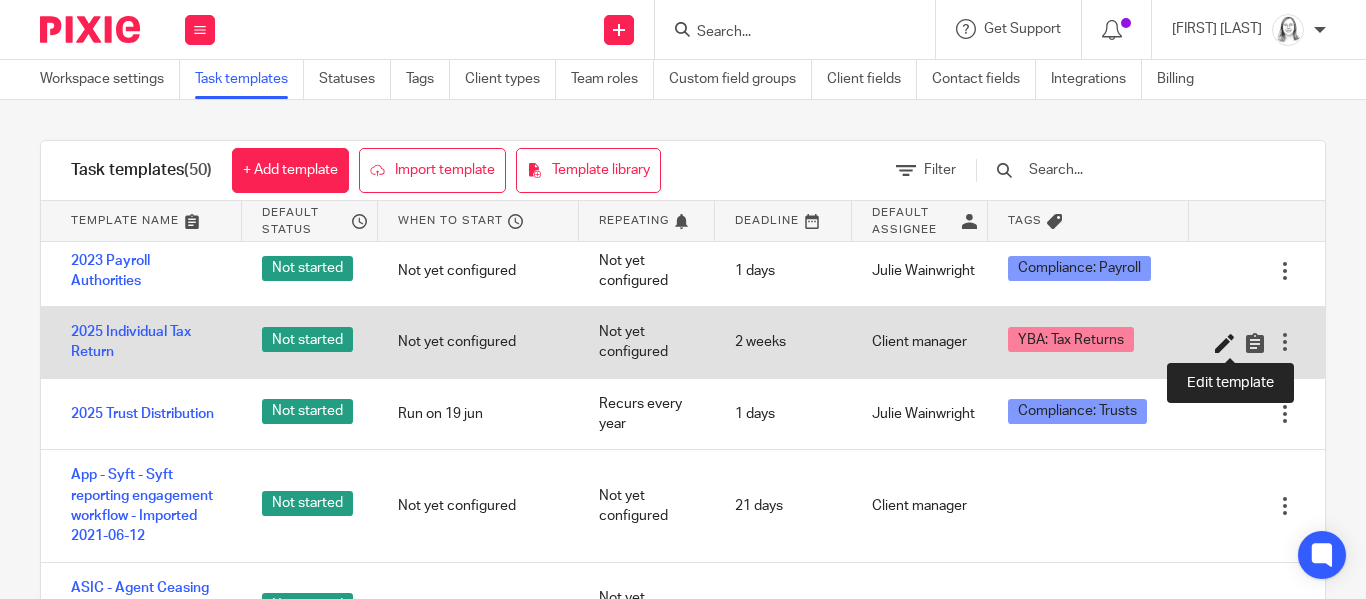 click at bounding box center (1225, 343) 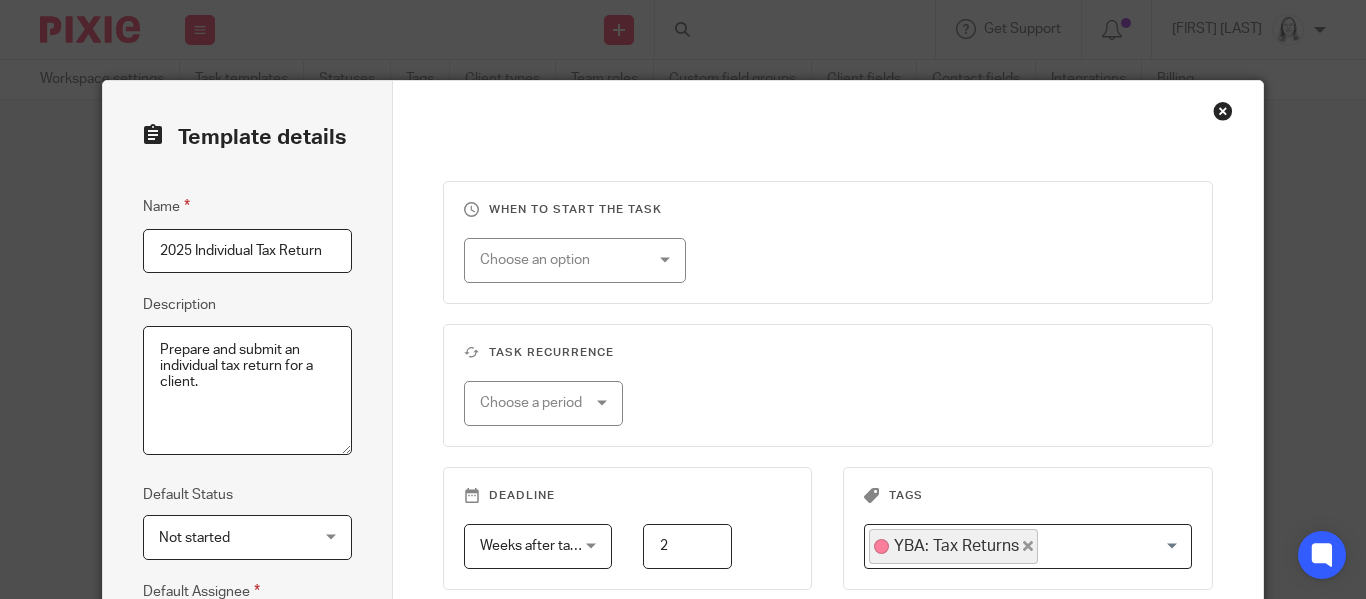 scroll, scrollTop: 0, scrollLeft: 0, axis: both 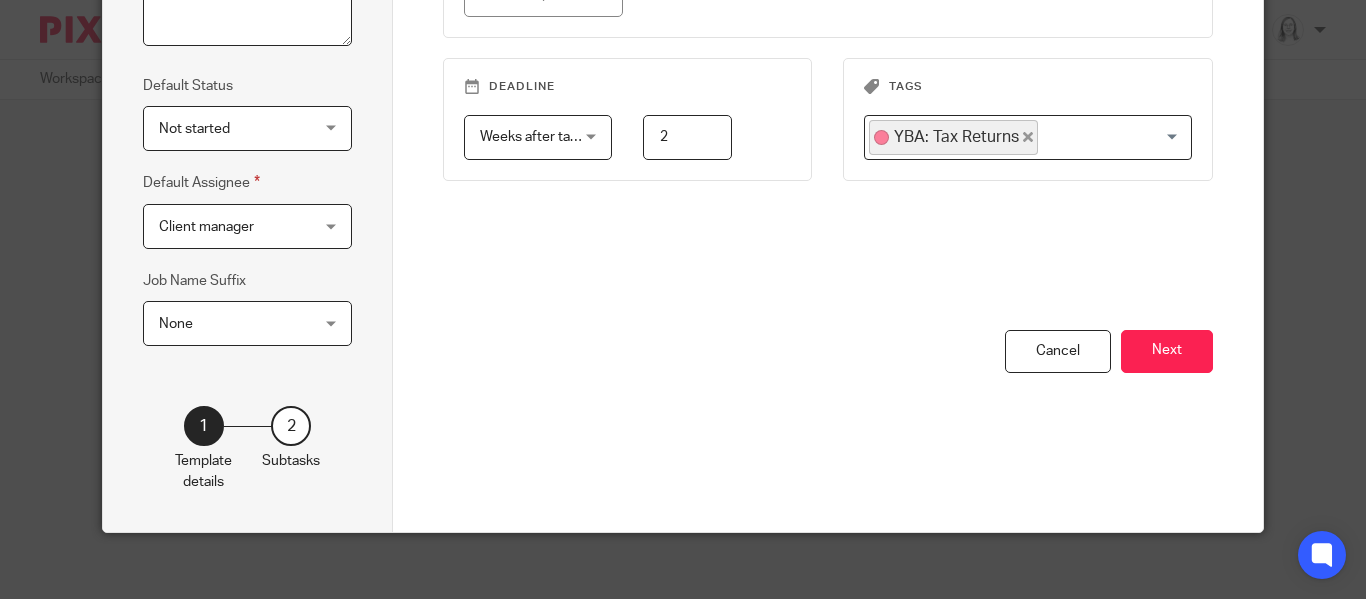 click on "Client manager" at bounding box center (235, 226) 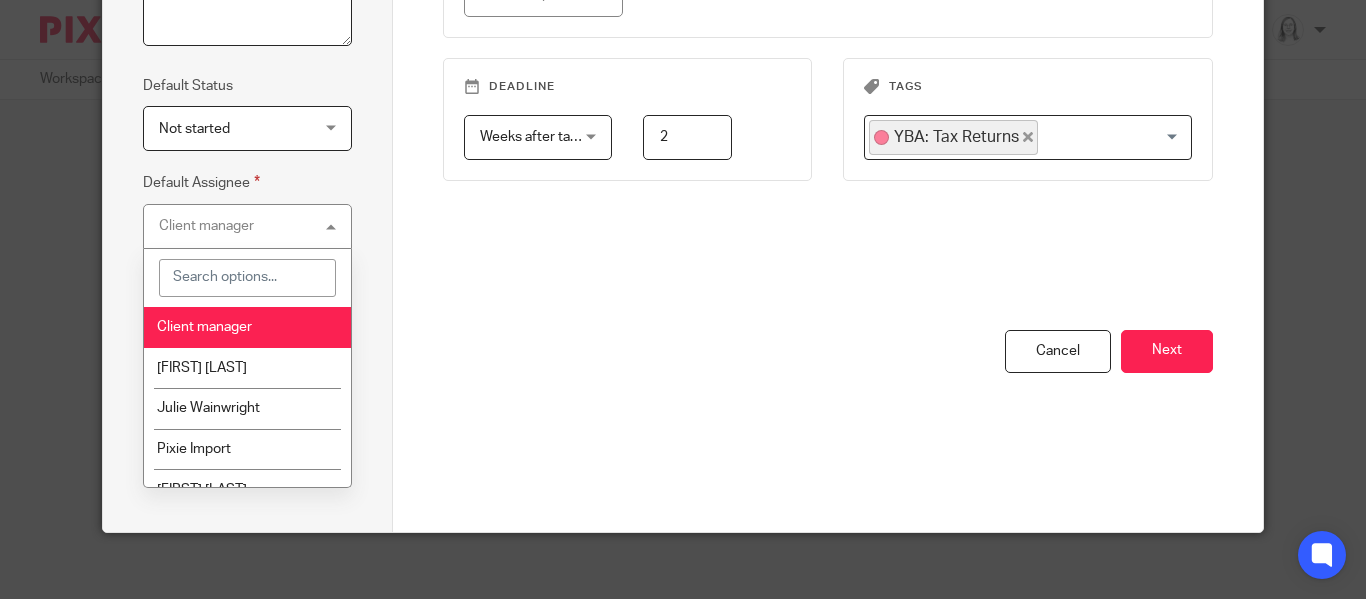 click on "Client manager
Client manager" at bounding box center [247, 226] 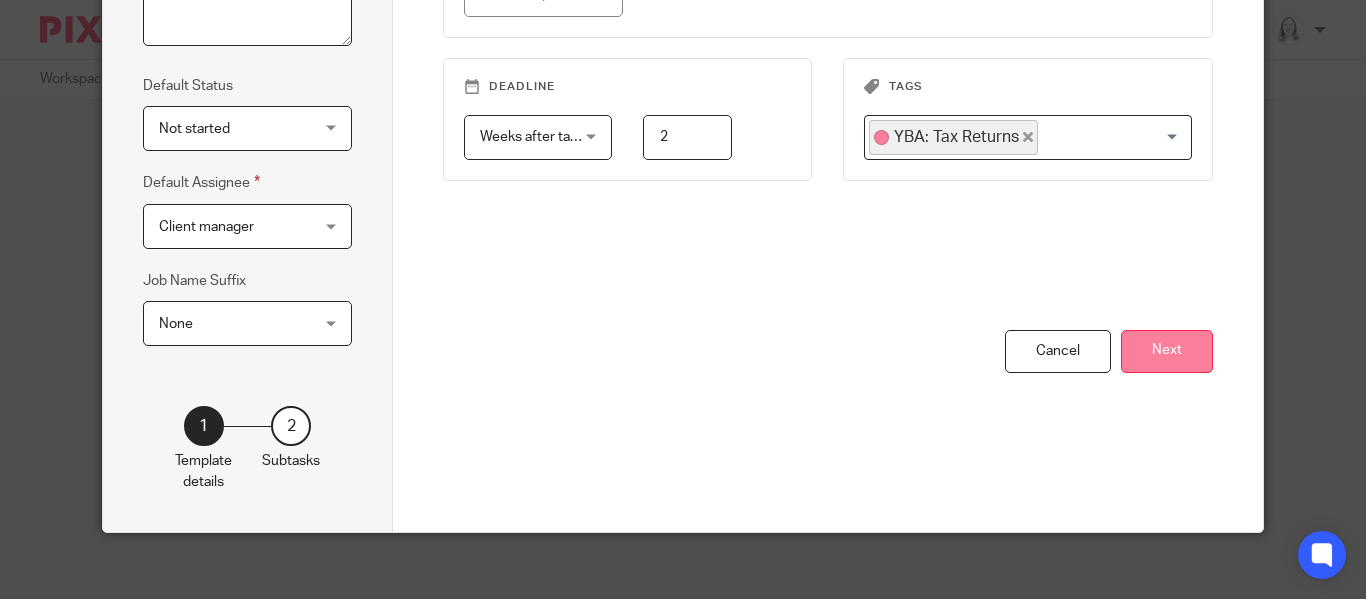 click on "Next" at bounding box center (1167, 351) 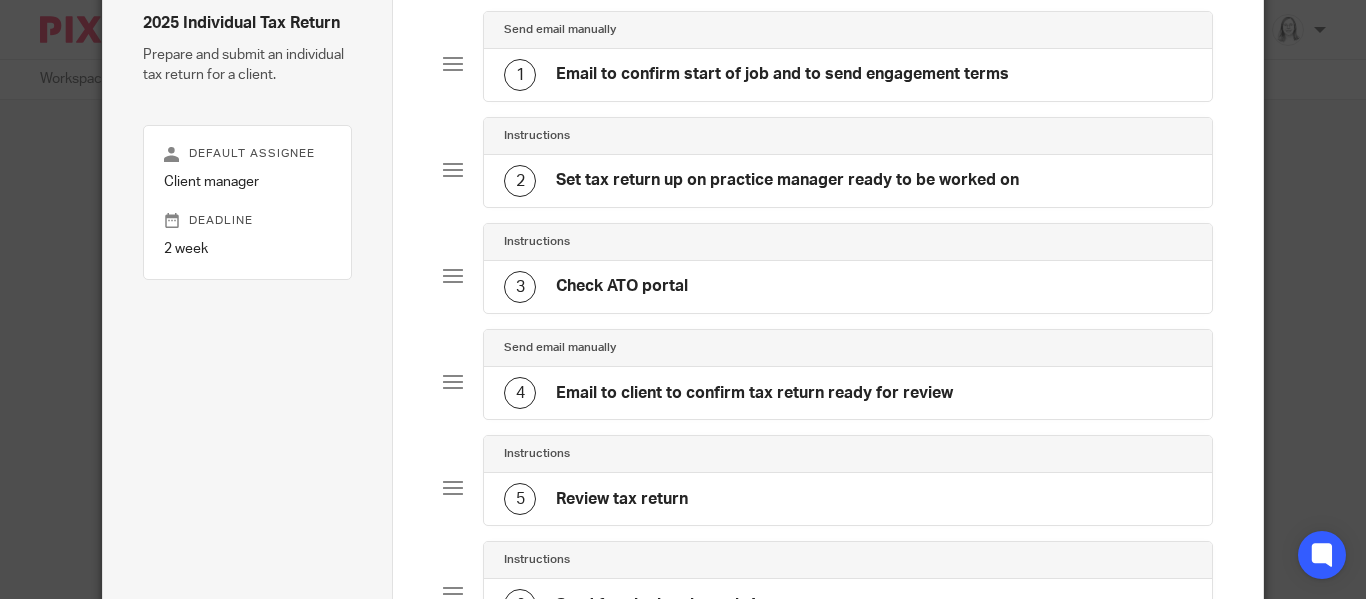 scroll, scrollTop: 73, scrollLeft: 0, axis: vertical 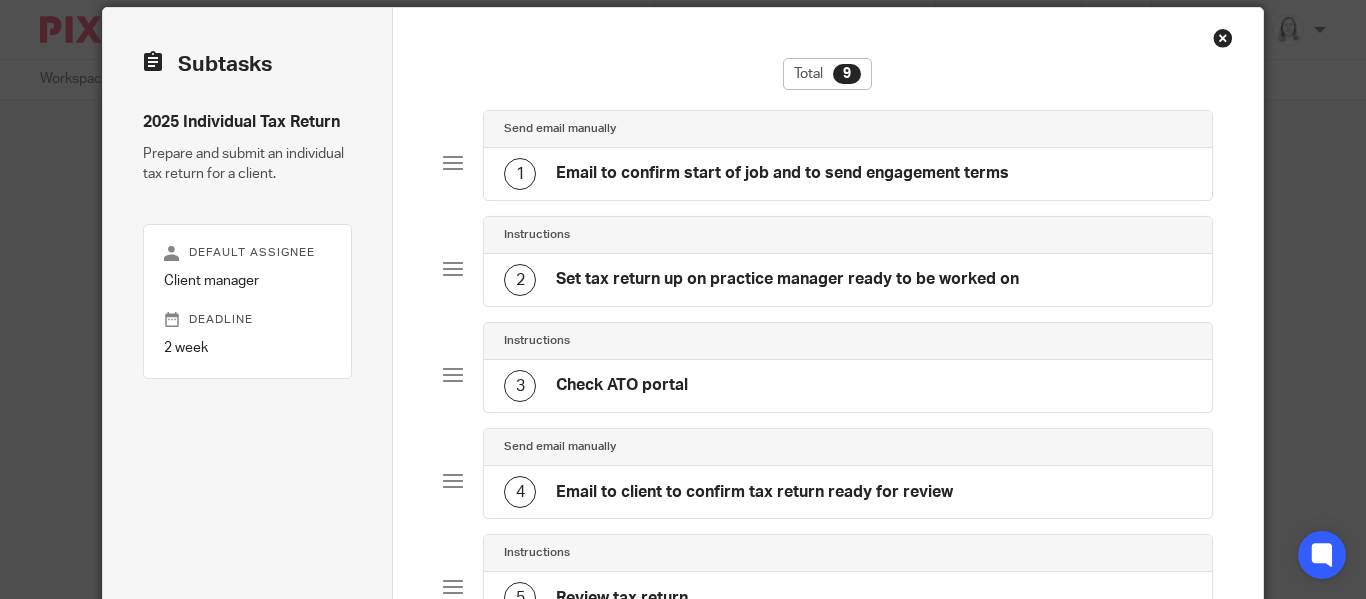 click on "Email to confirm start of job and to send engagement terms" 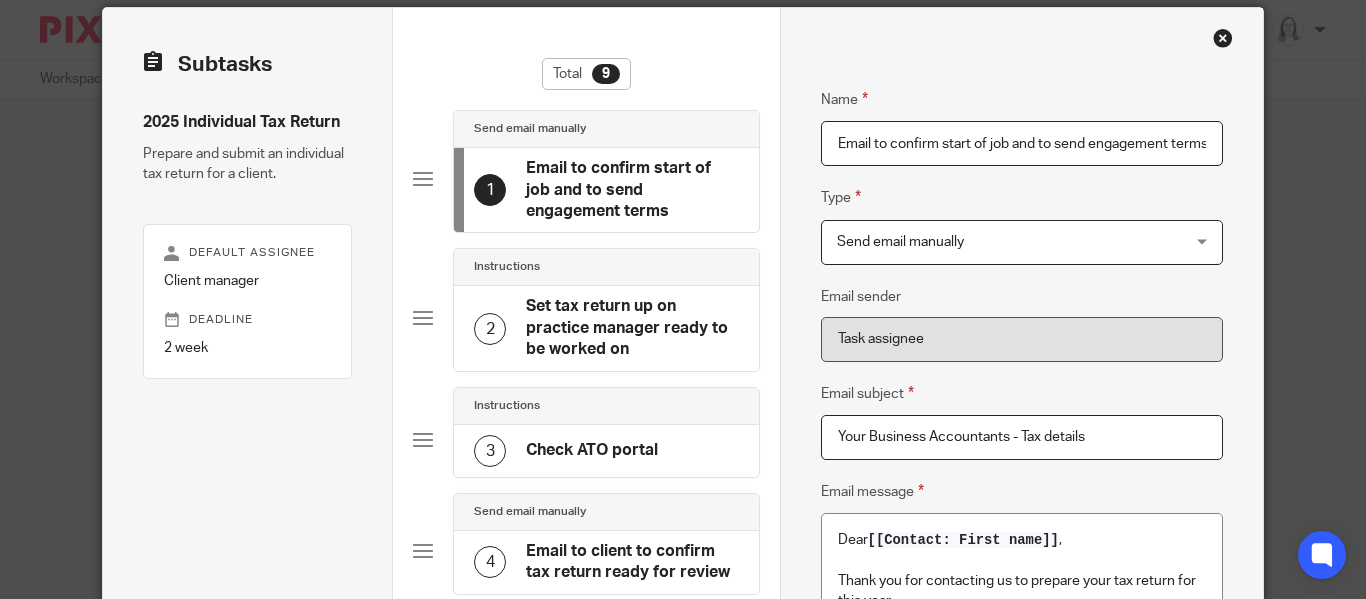 scroll, scrollTop: 0, scrollLeft: 5, axis: horizontal 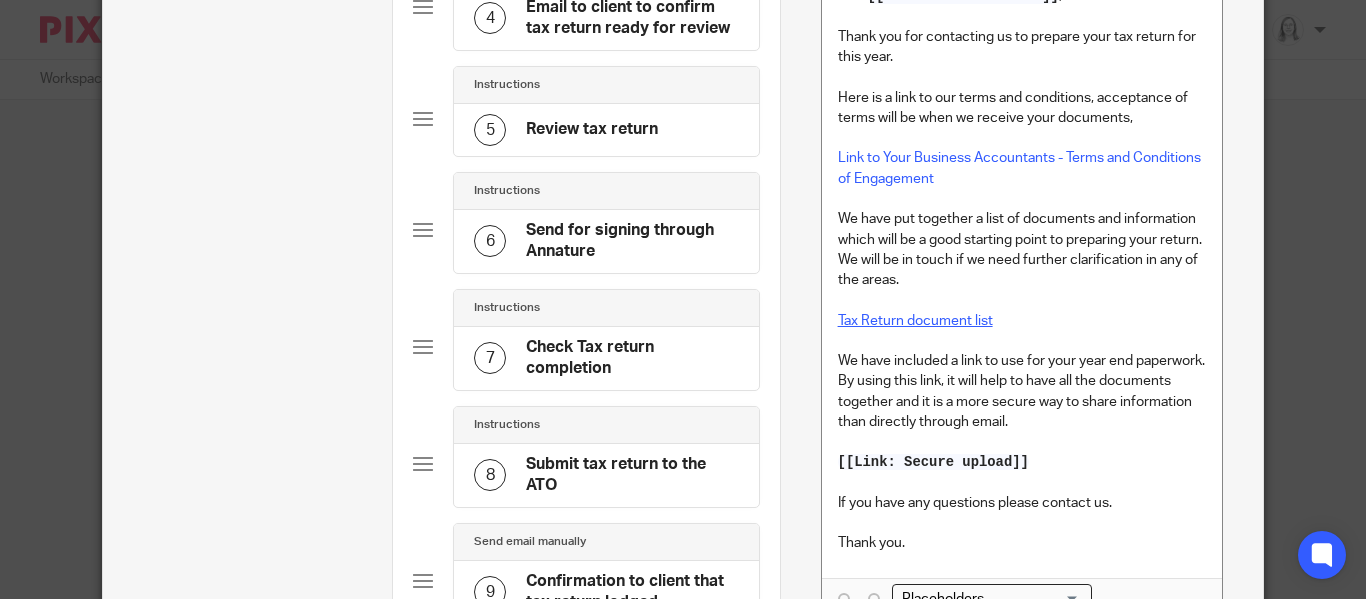 click on "Tax Return document list" at bounding box center (915, 321) 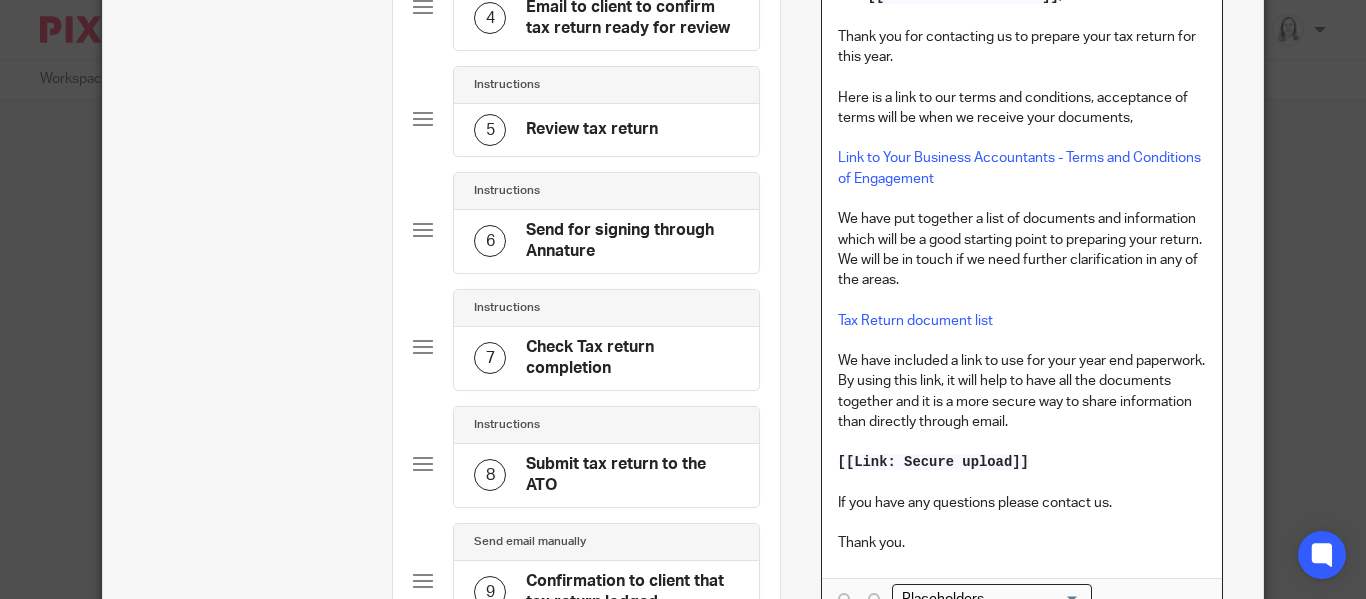 click on "We have put together a list of documents and information which will be a good starting point to preparing your return. We will be in touch if we need further clarification in any of the areas." at bounding box center (1022, 249) 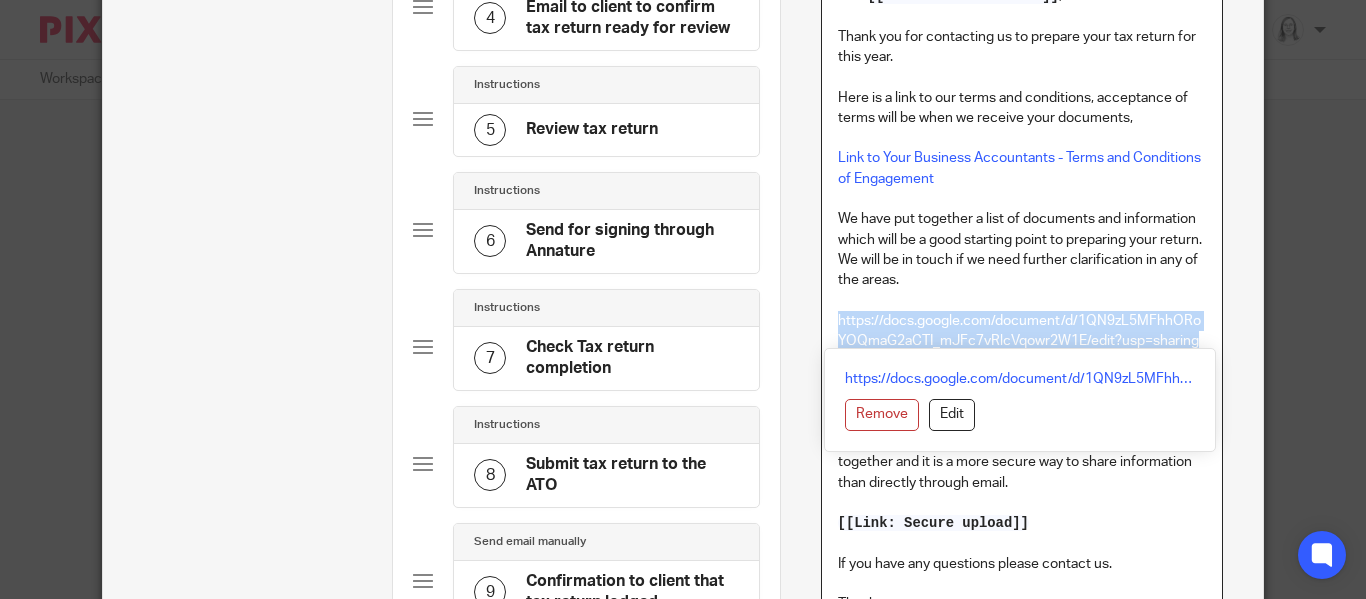 drag, startPoint x: 837, startPoint y: 318, endPoint x: 1217, endPoint y: 343, distance: 380.82147 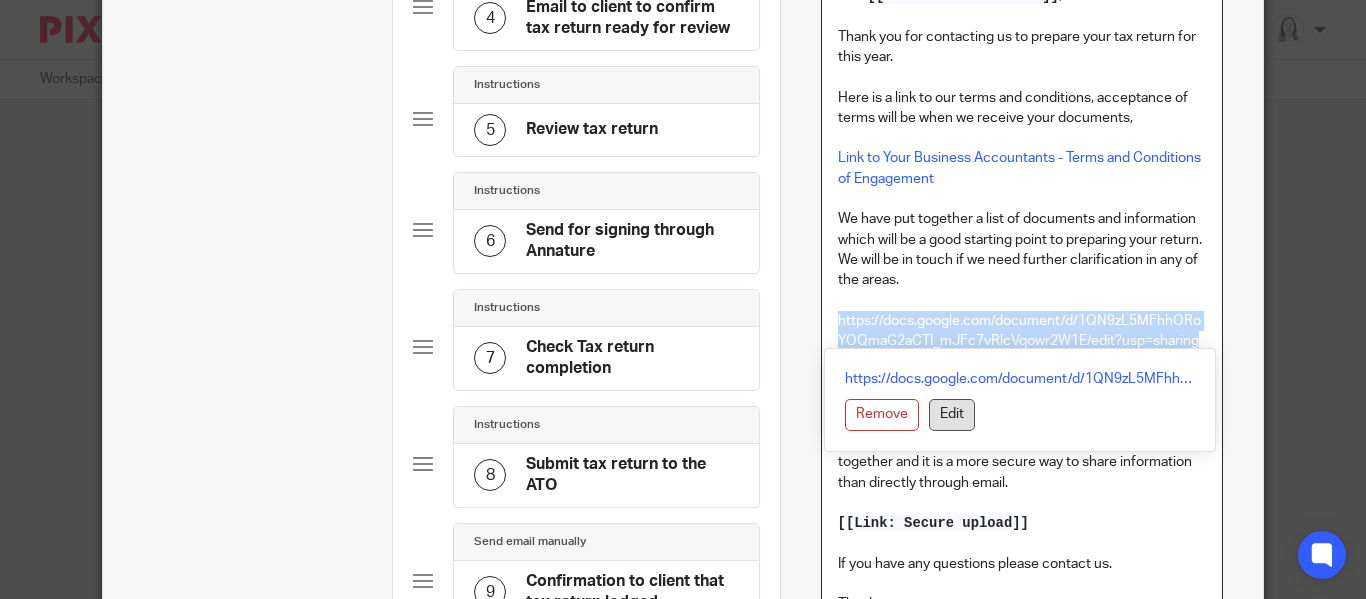 click on "Edit" at bounding box center (952, 415) 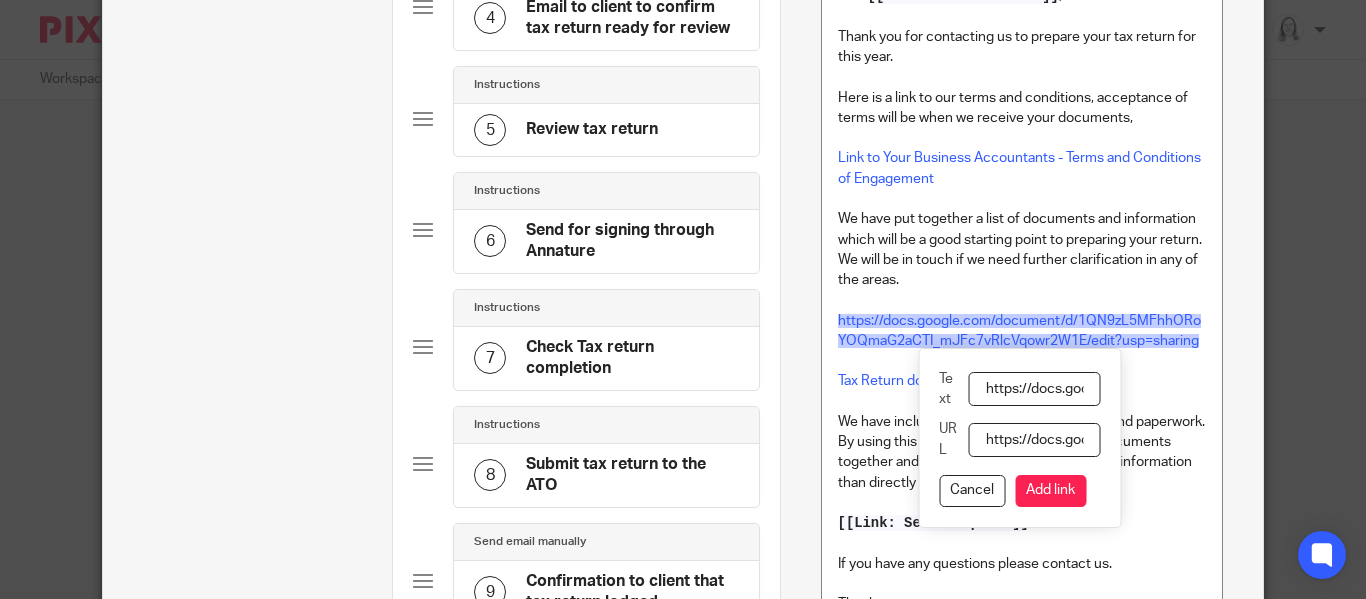 scroll, scrollTop: 0, scrollLeft: 626, axis: horizontal 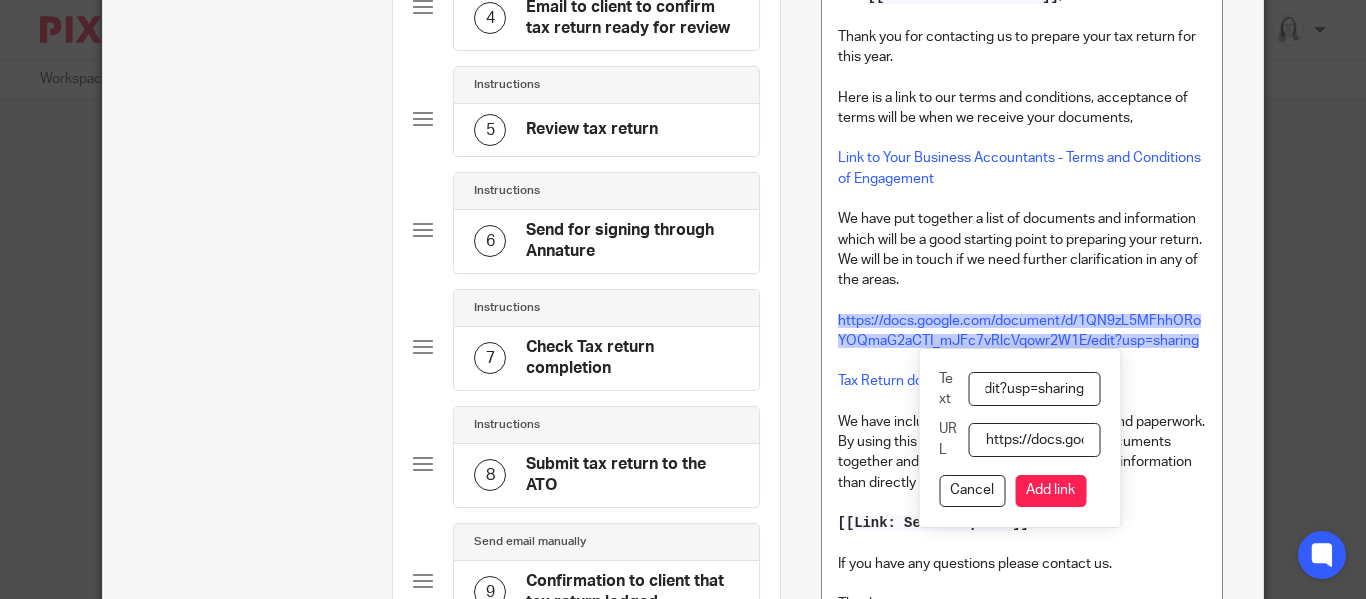 drag, startPoint x: 980, startPoint y: 389, endPoint x: 1365, endPoint y: 410, distance: 385.5723 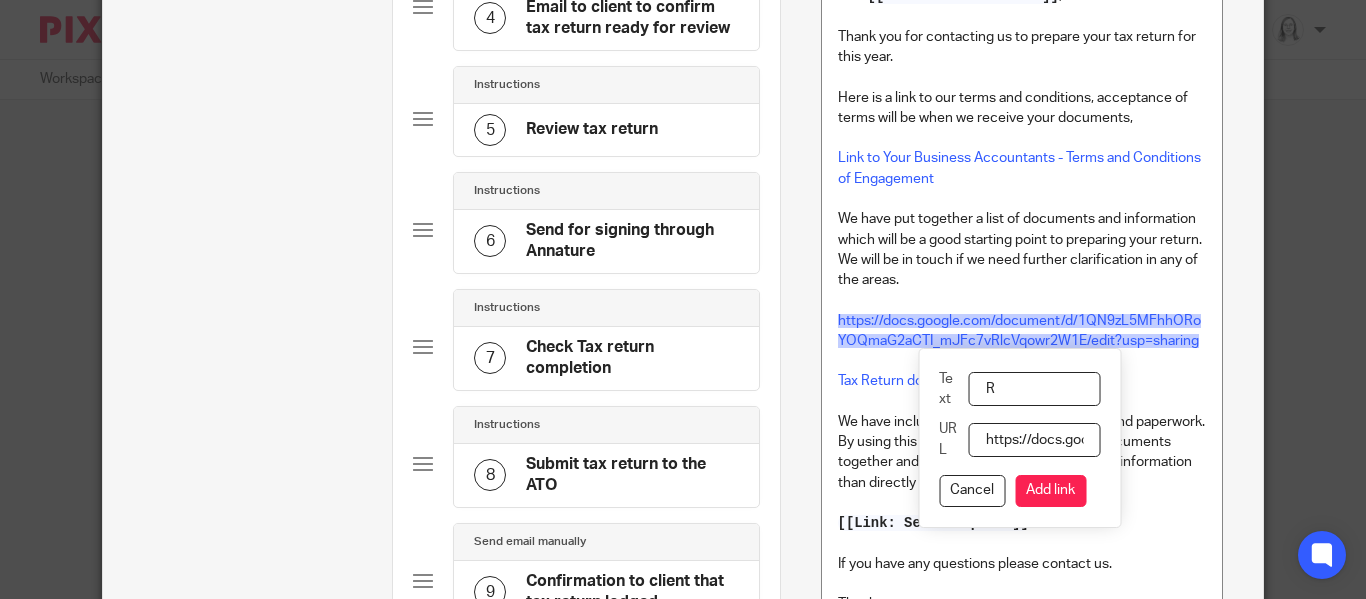 scroll, scrollTop: 0, scrollLeft: 0, axis: both 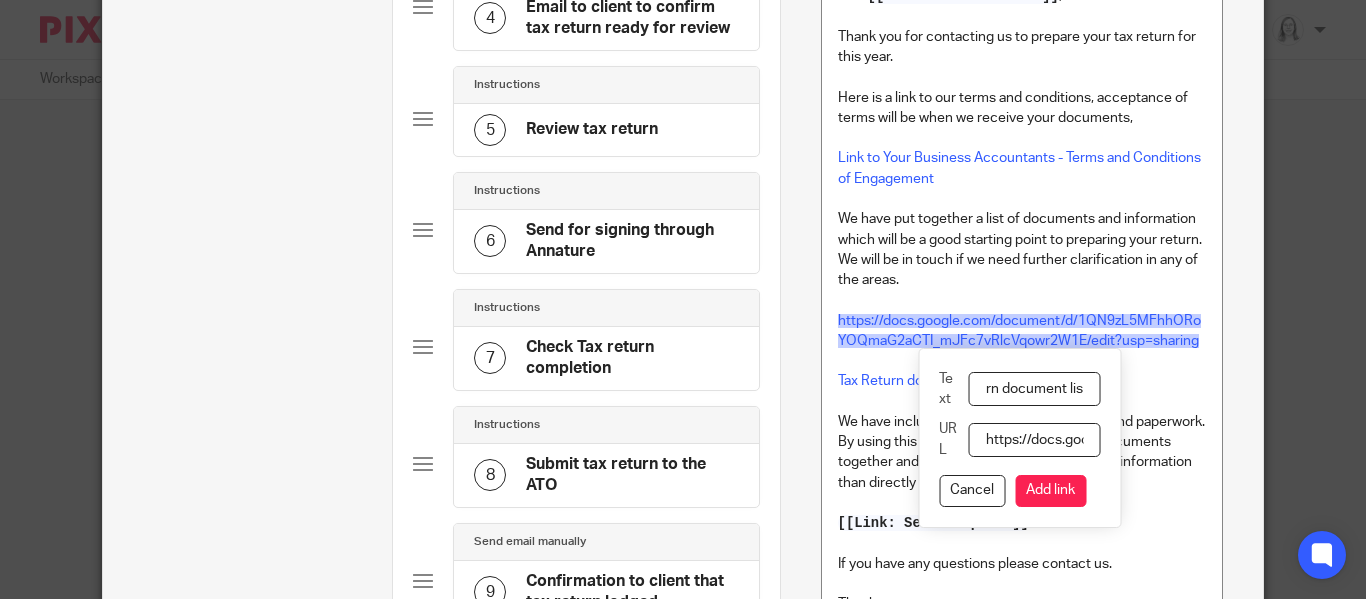 type on "Tax return document list" 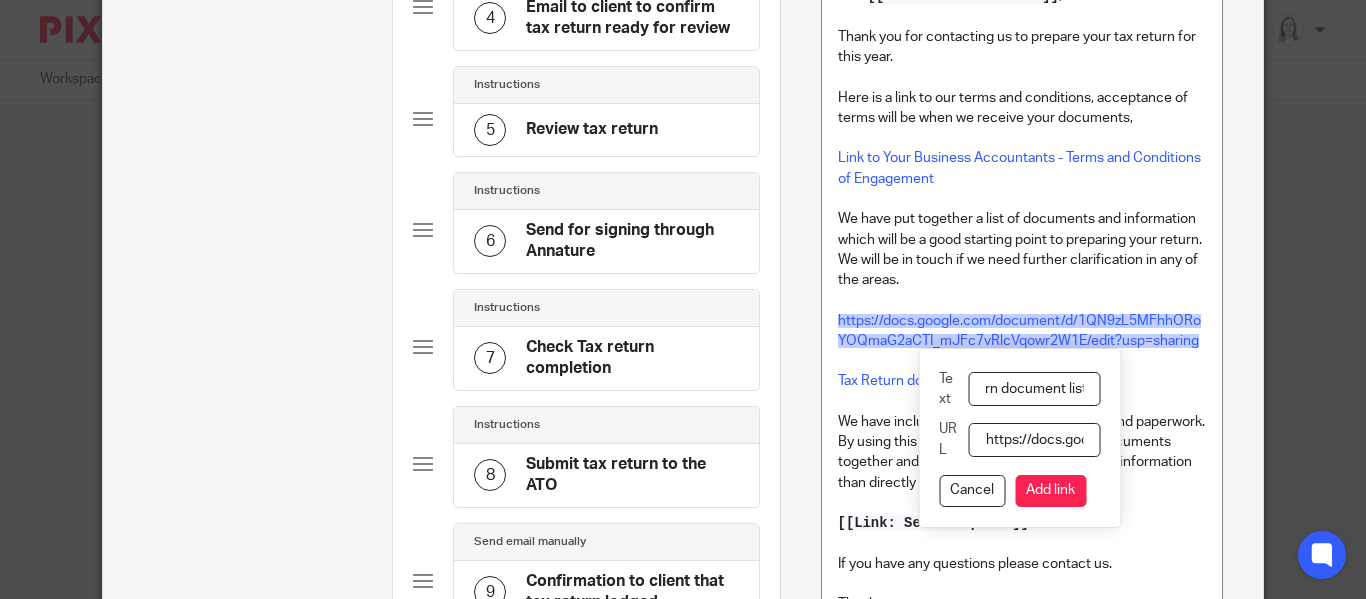 scroll, scrollTop: 0, scrollLeft: 54, axis: horizontal 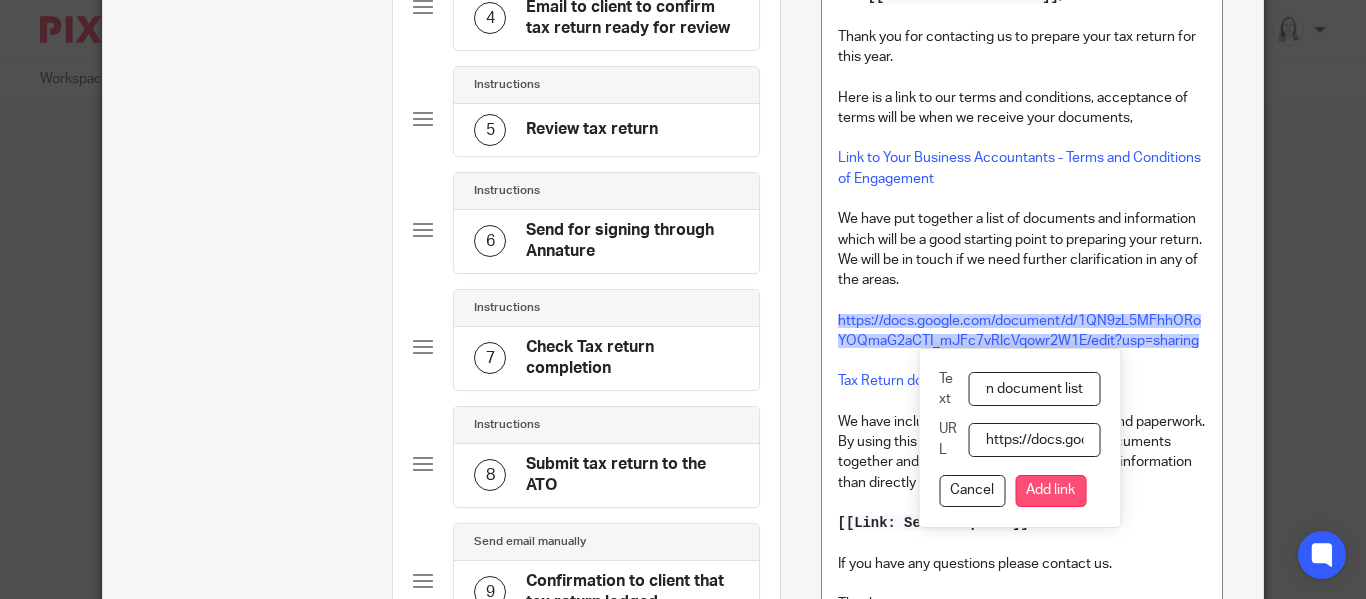 click on "Add link" at bounding box center [1050, 491] 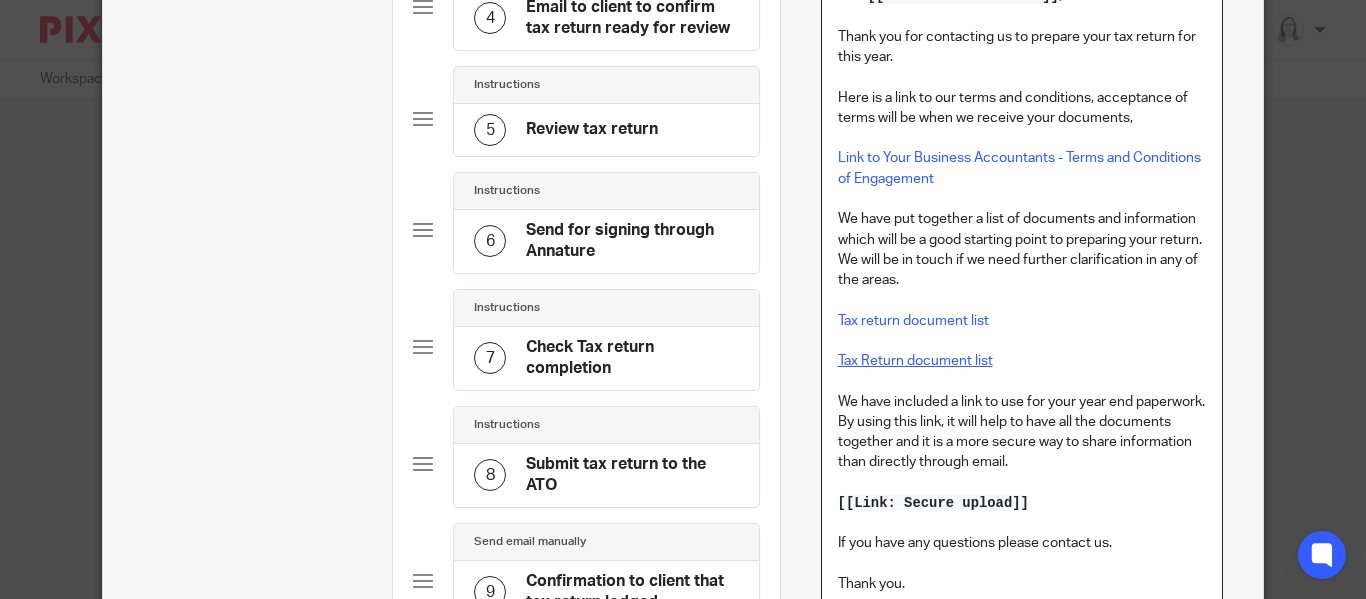 click on "Tax Return document list" at bounding box center (915, 361) 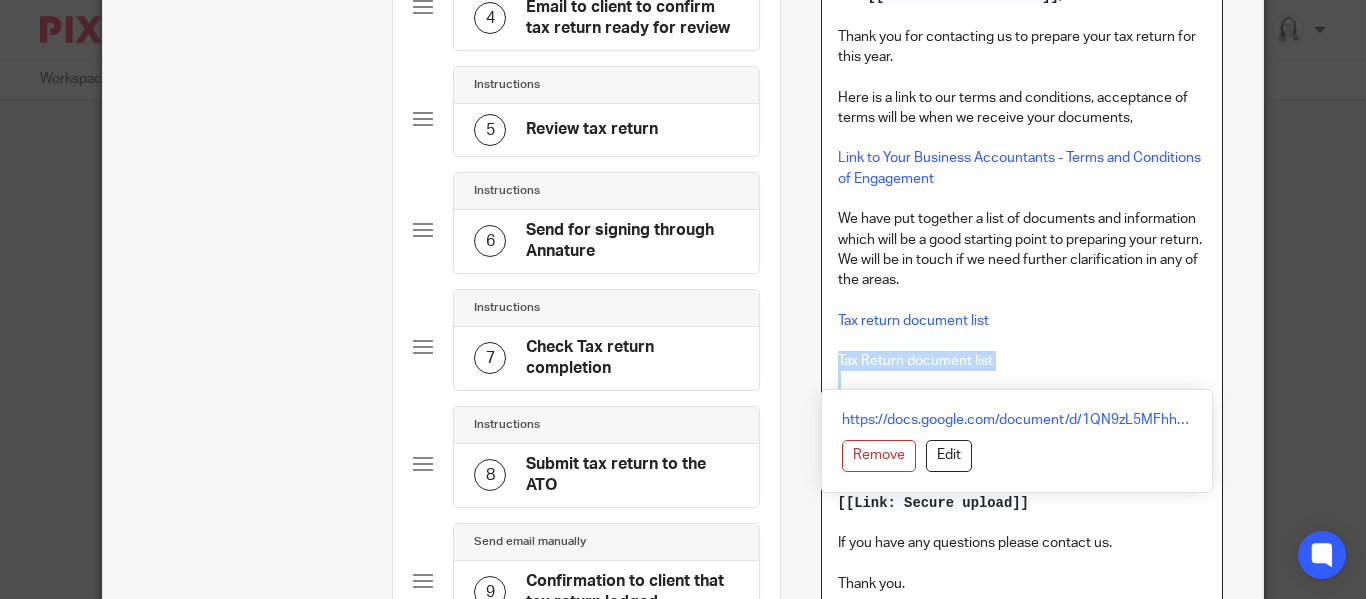 drag, startPoint x: 839, startPoint y: 363, endPoint x: 968, endPoint y: 381, distance: 130.24976 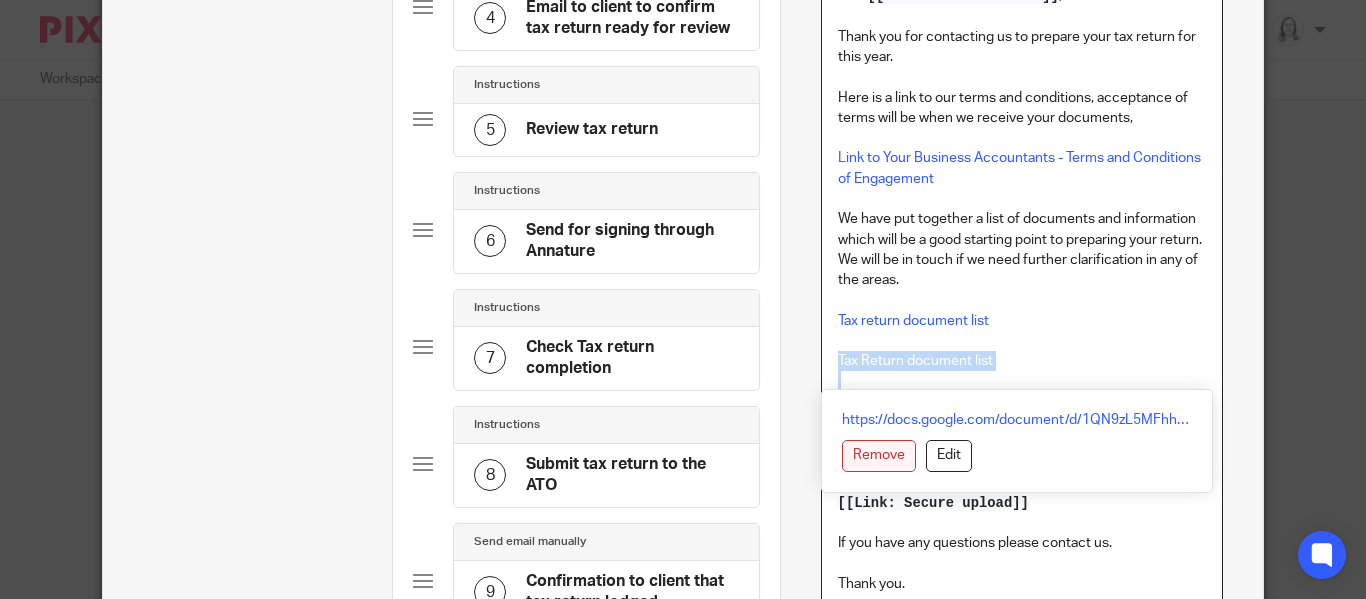 click on "Remove" at bounding box center (879, 456) 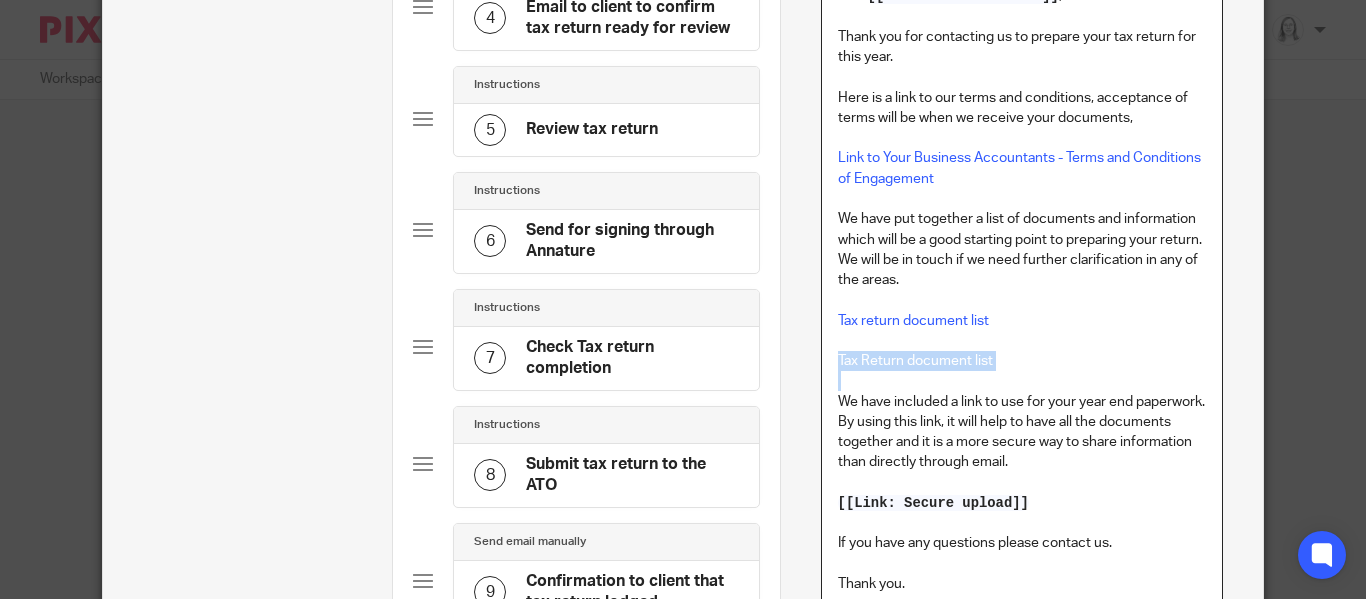 click on "Tax Return document list" at bounding box center (1022, 361) 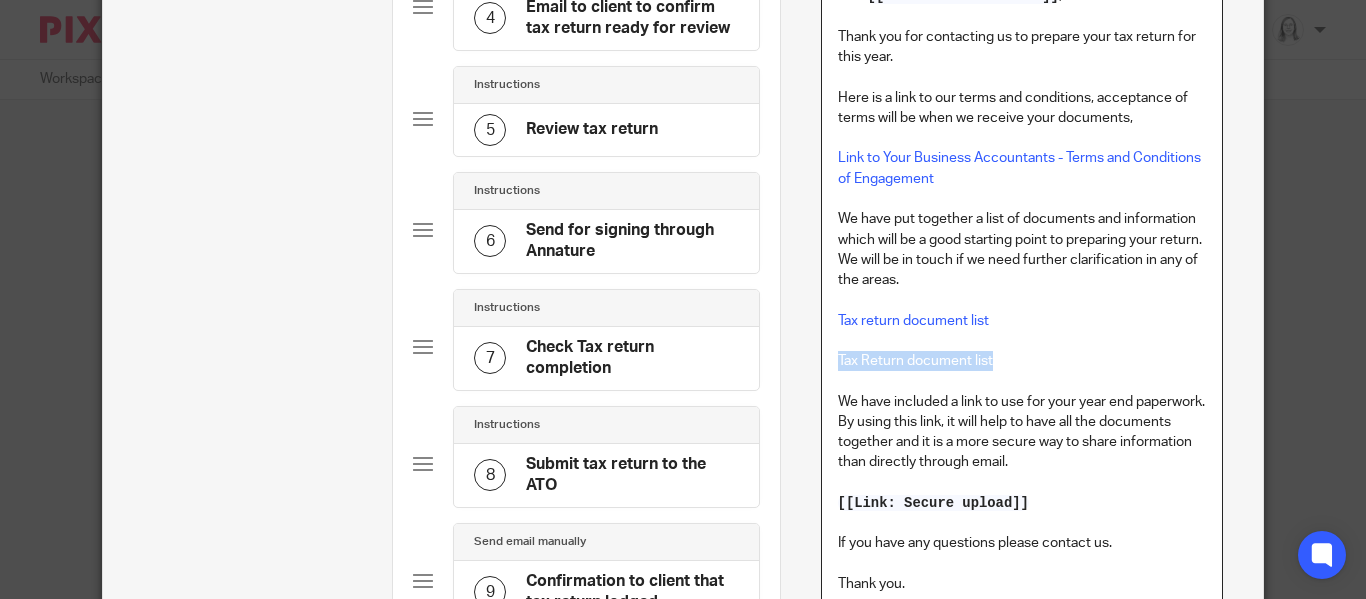 drag, startPoint x: 839, startPoint y: 357, endPoint x: 999, endPoint y: 352, distance: 160.07811 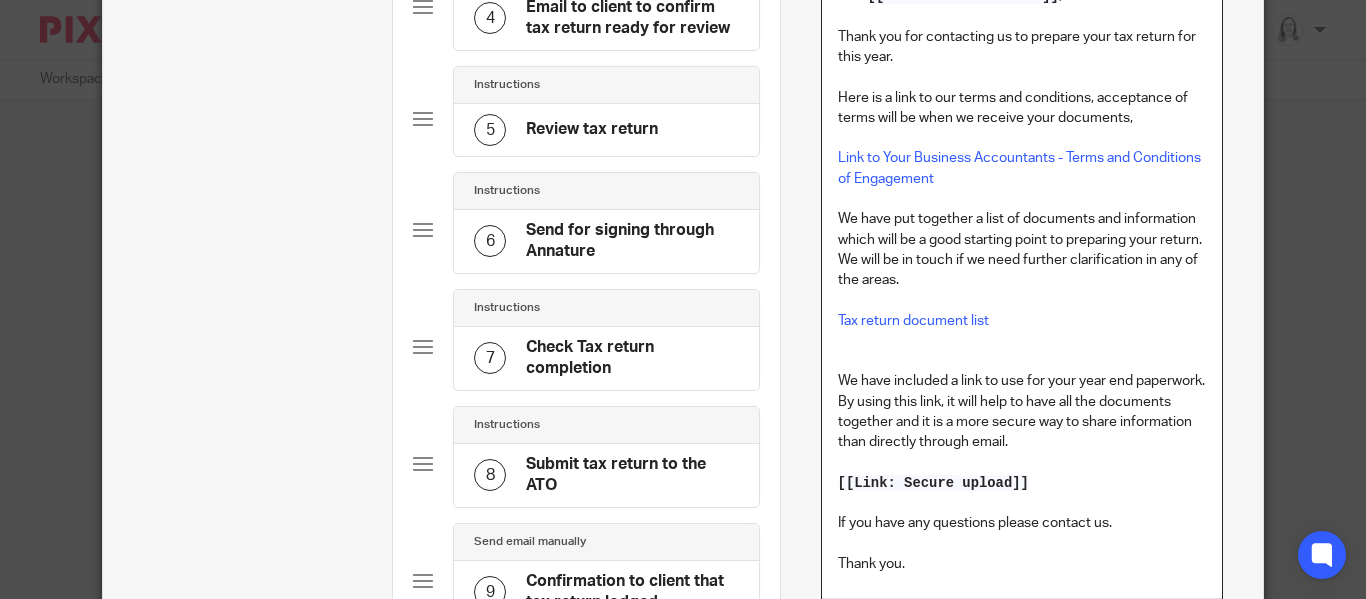 click at bounding box center (1022, 361) 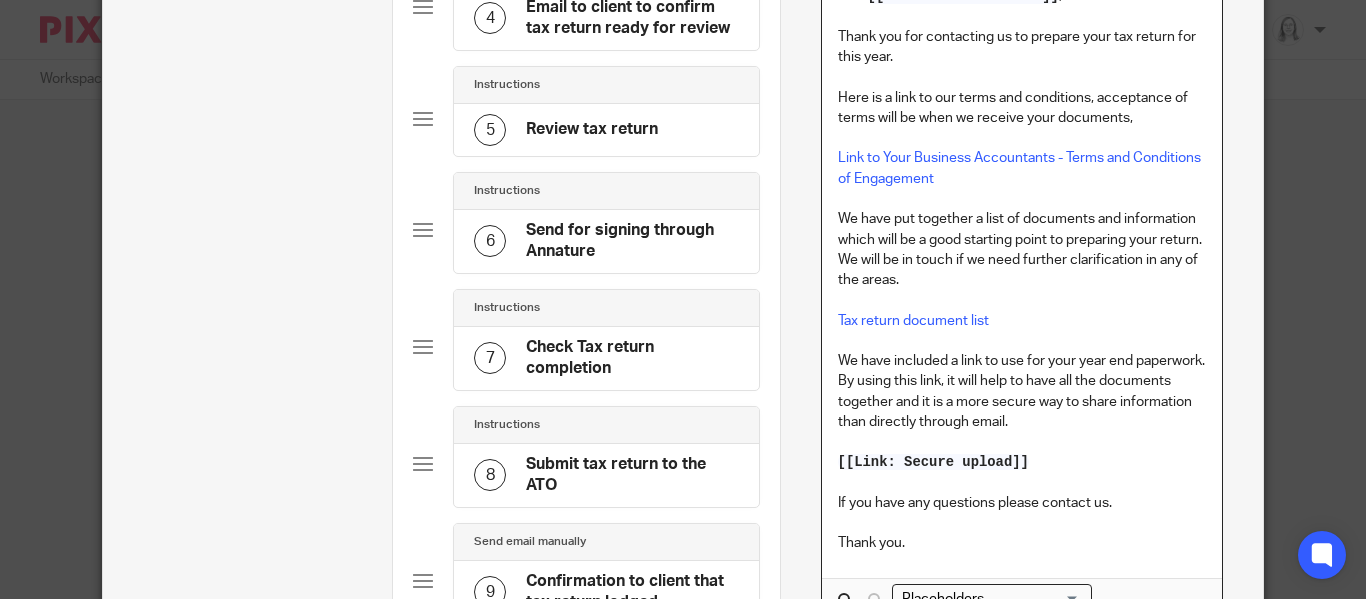 scroll, scrollTop: 943, scrollLeft: 0, axis: vertical 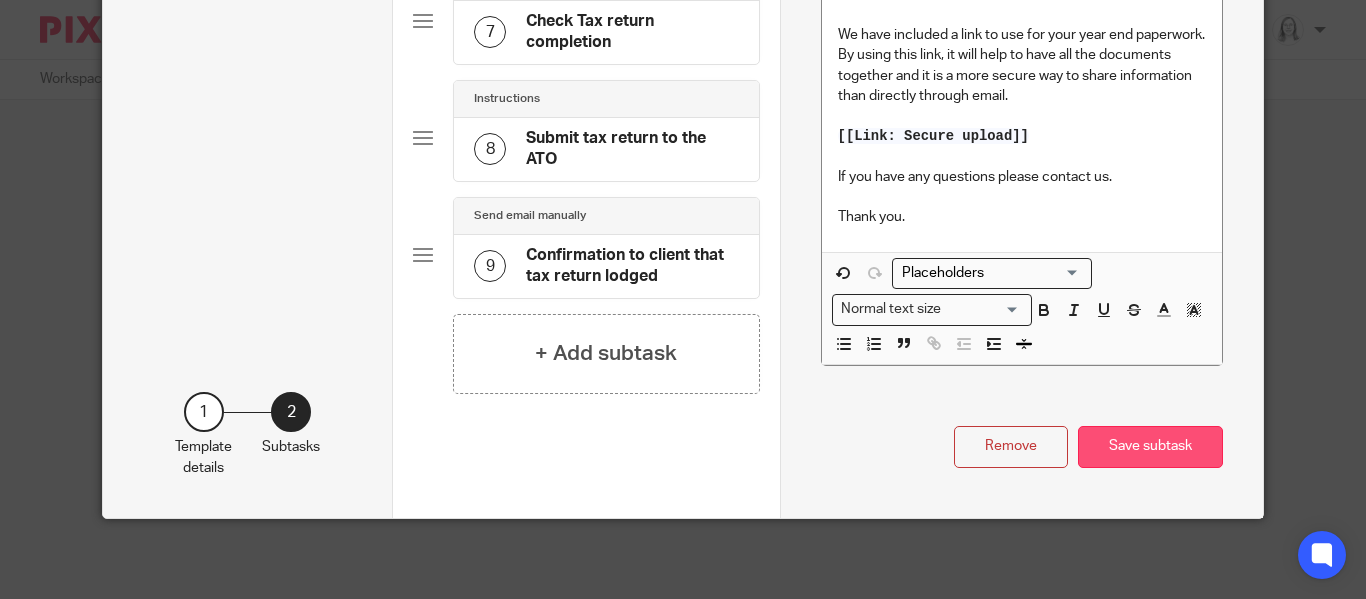 click on "Save subtask" at bounding box center (1150, 447) 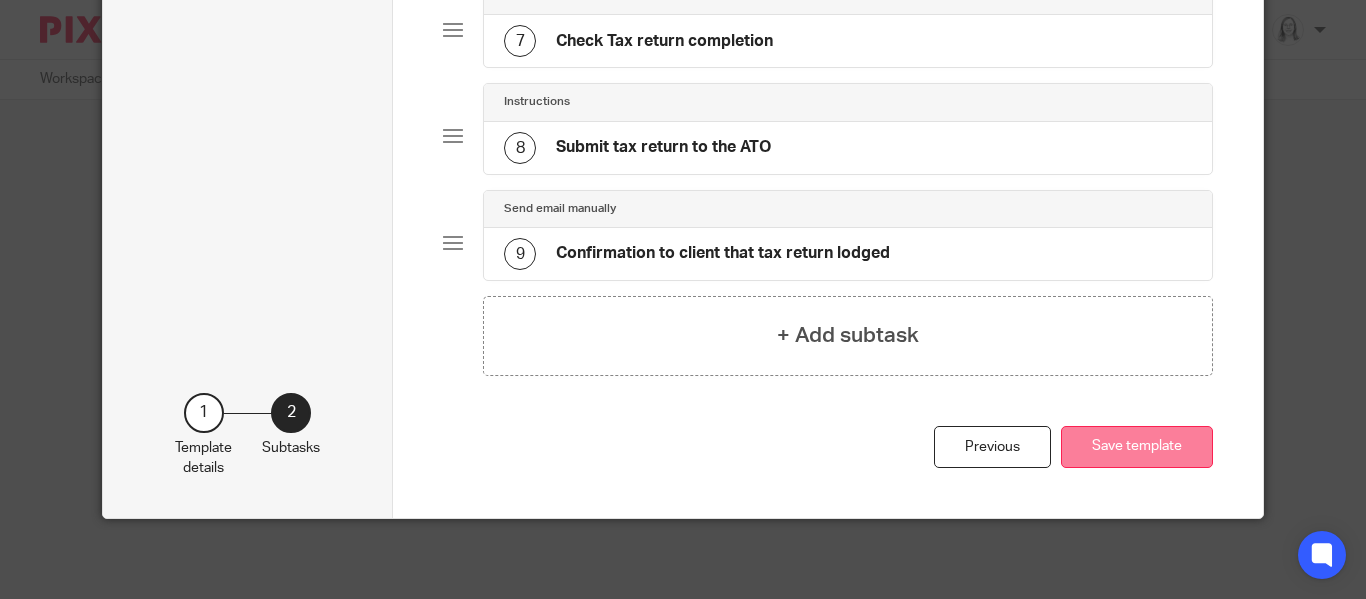 click on "Save template" at bounding box center (1137, 447) 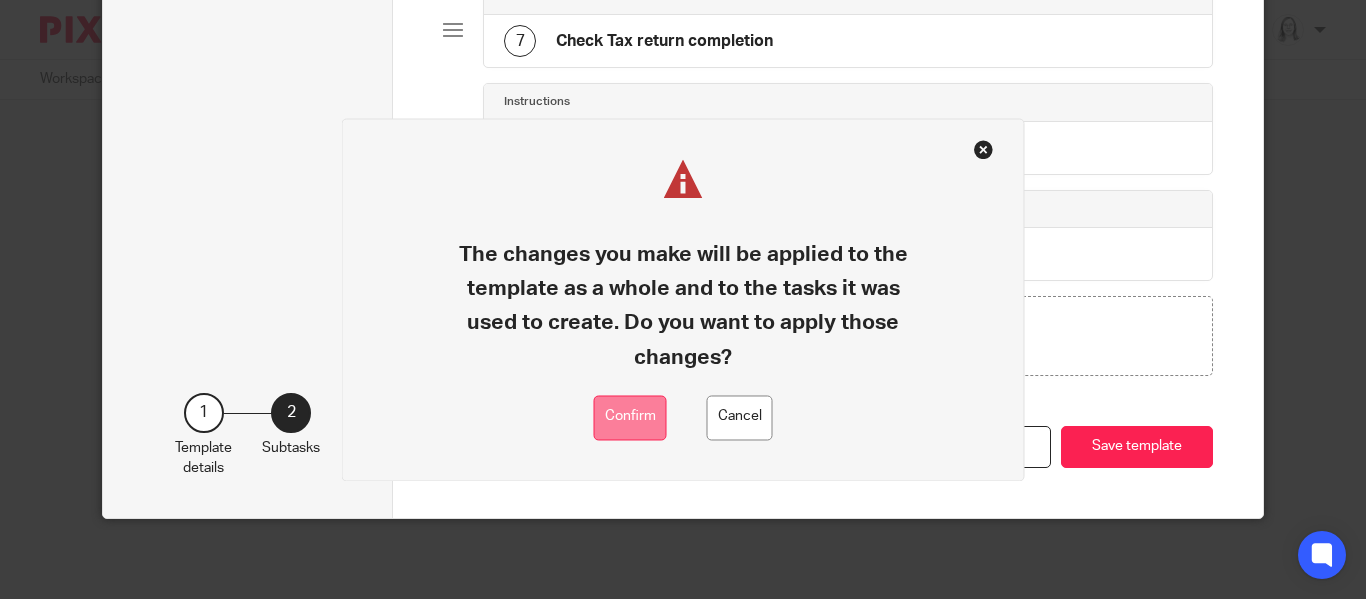 click on "Confirm" at bounding box center (630, 417) 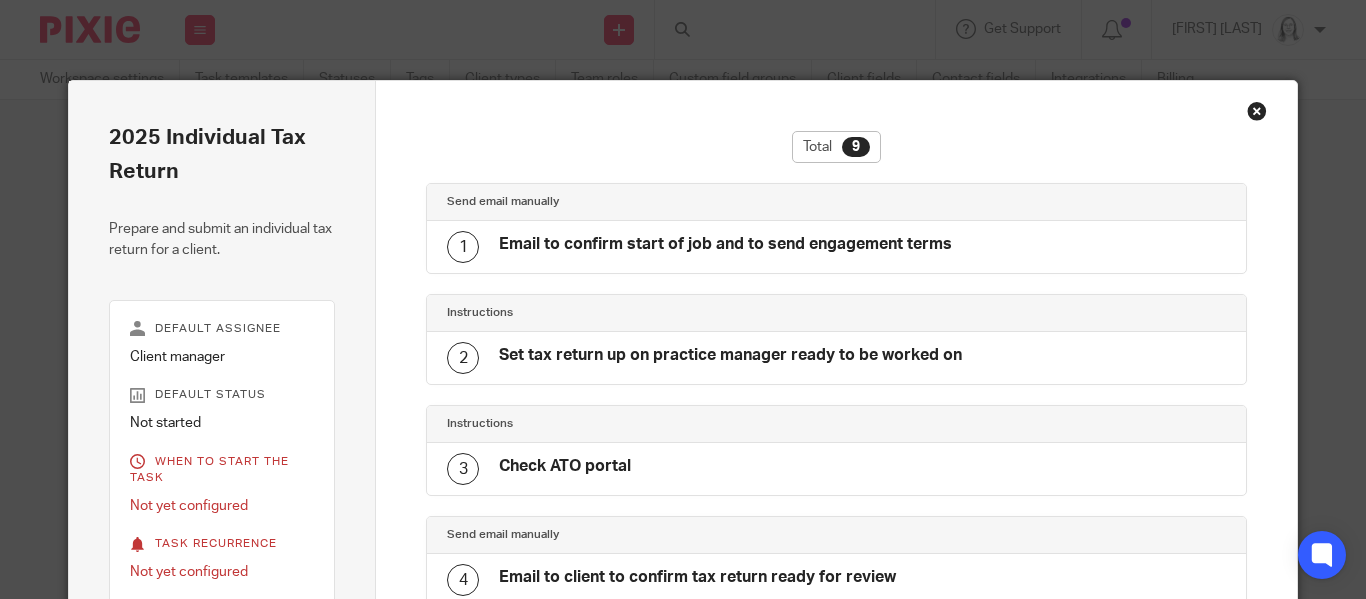 scroll, scrollTop: 0, scrollLeft: 0, axis: both 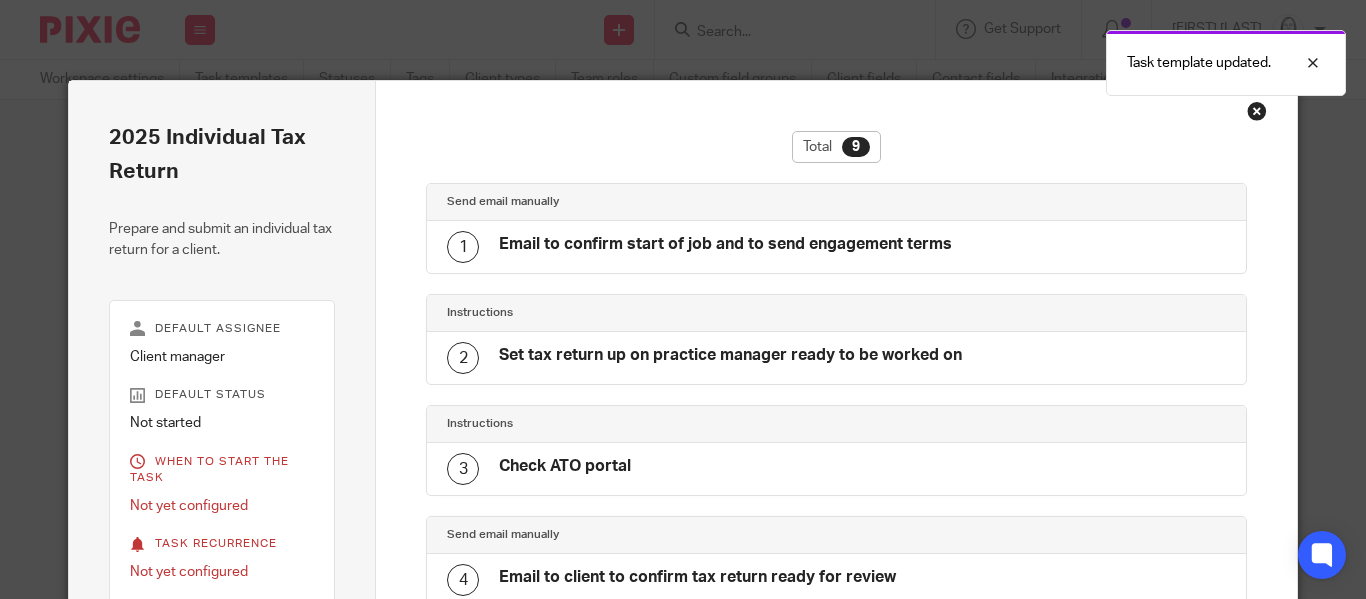 click at bounding box center (1257, 111) 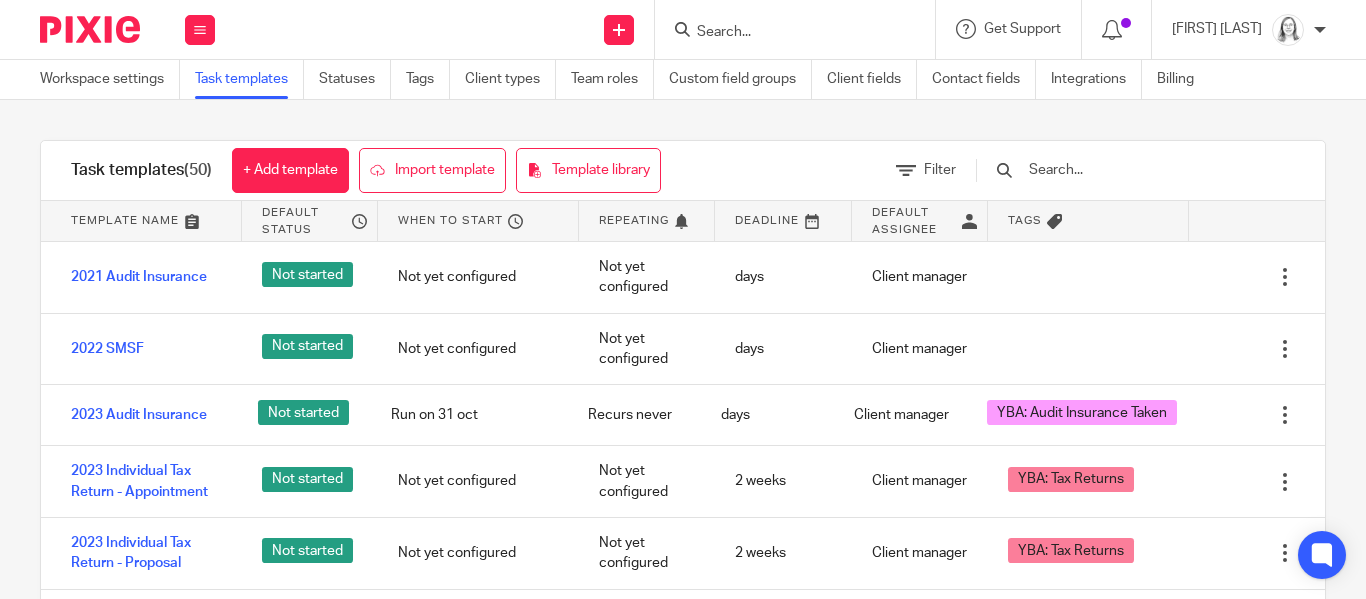 scroll, scrollTop: 0, scrollLeft: 0, axis: both 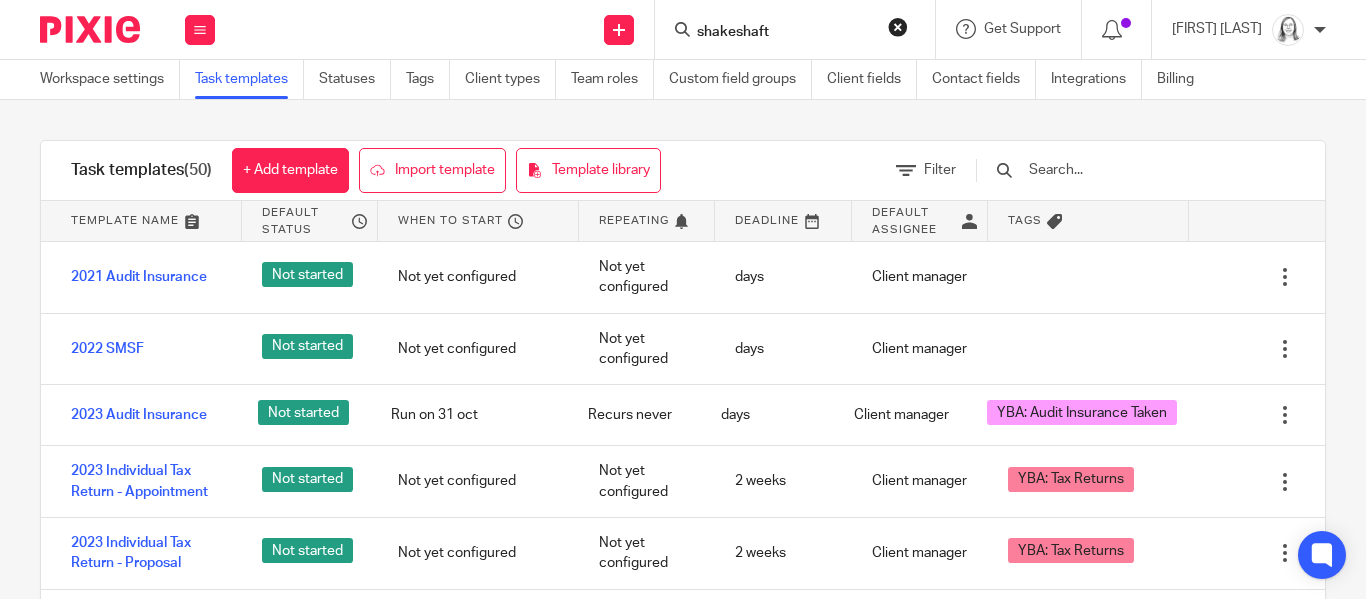 type on "shakeshaft" 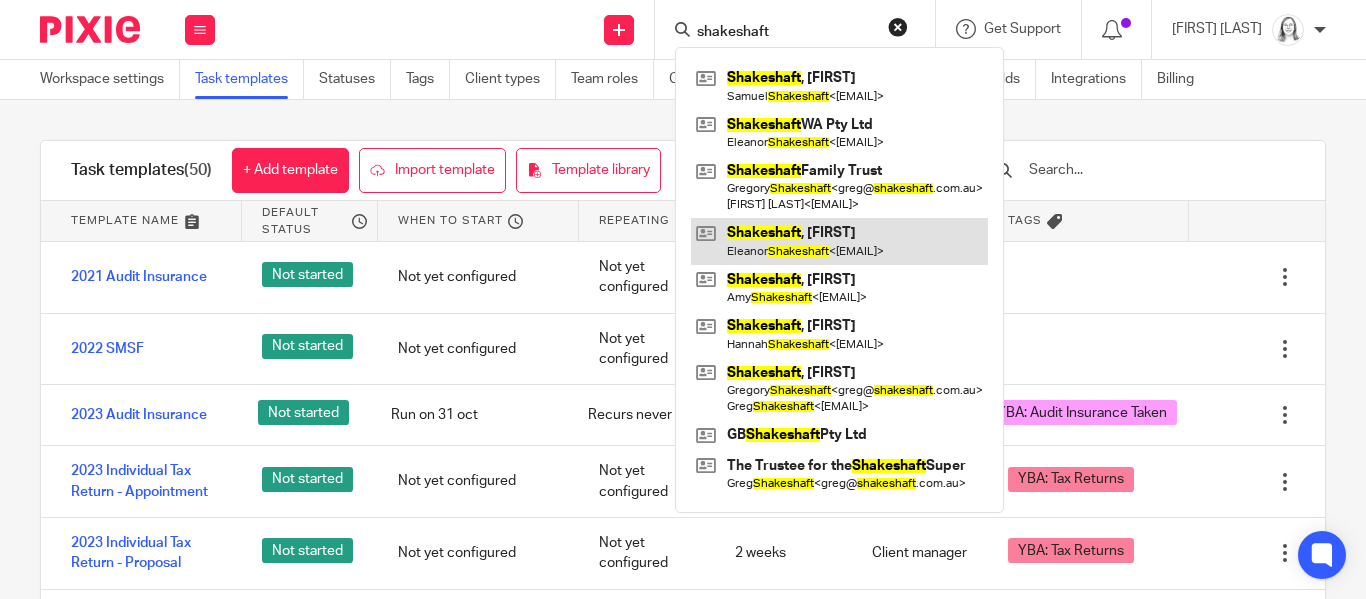 click at bounding box center (839, 241) 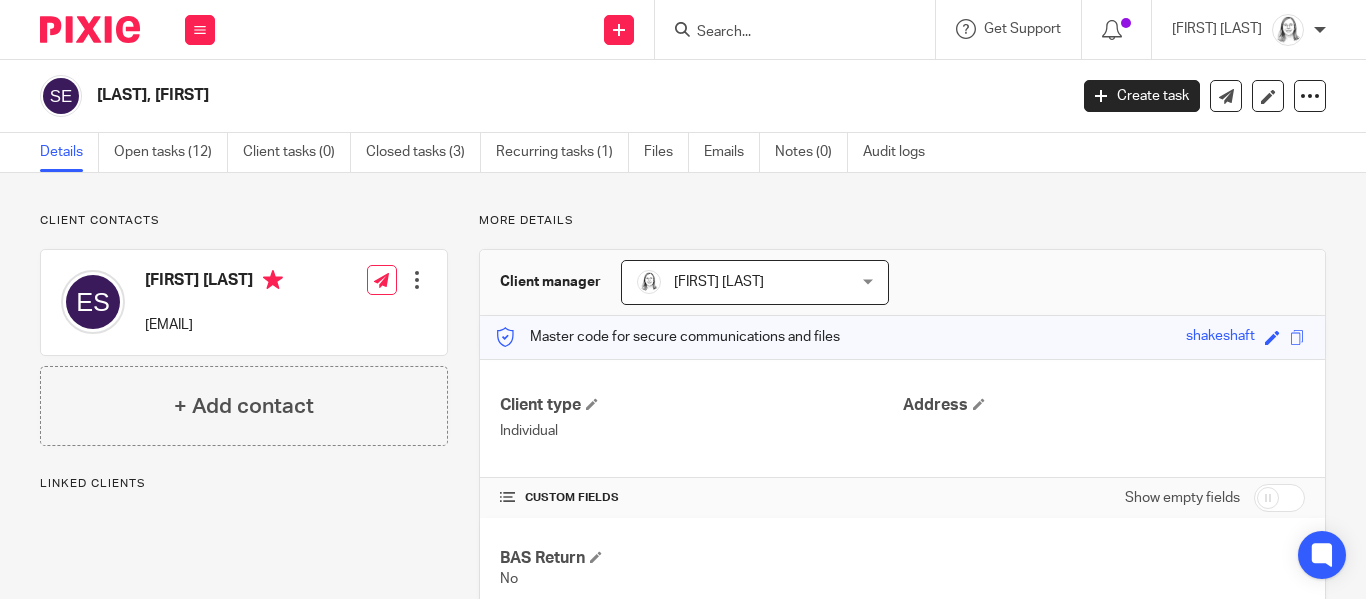 scroll, scrollTop: 0, scrollLeft: 0, axis: both 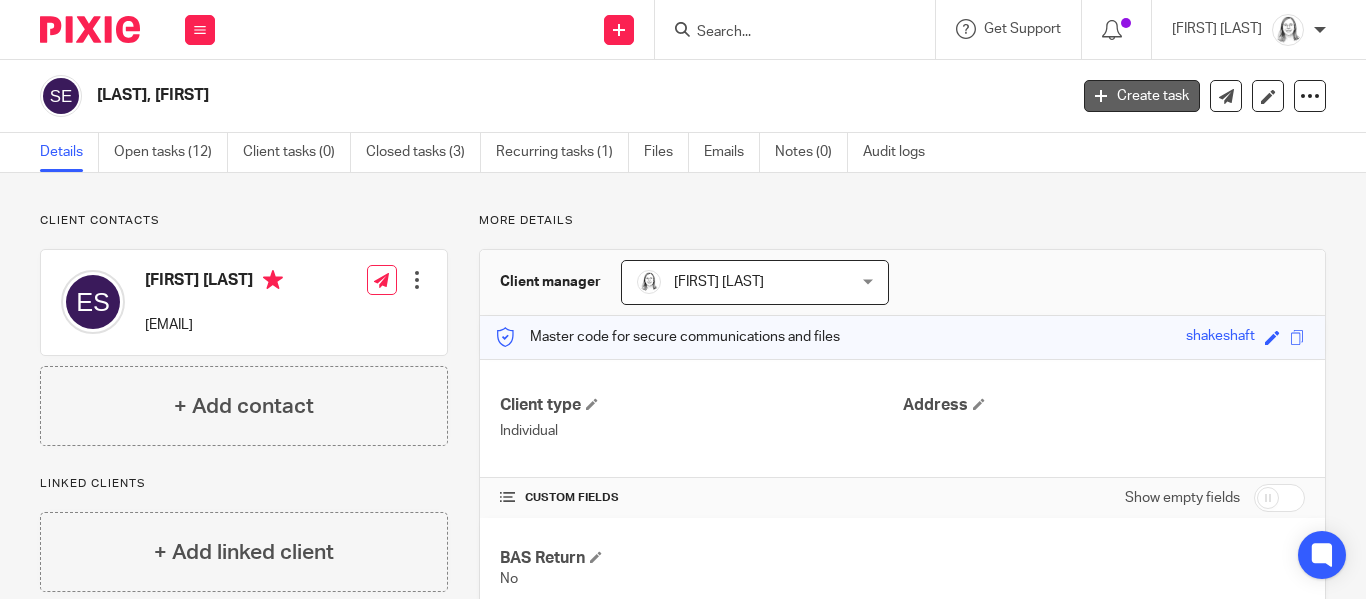 click on "Create task" at bounding box center (1142, 96) 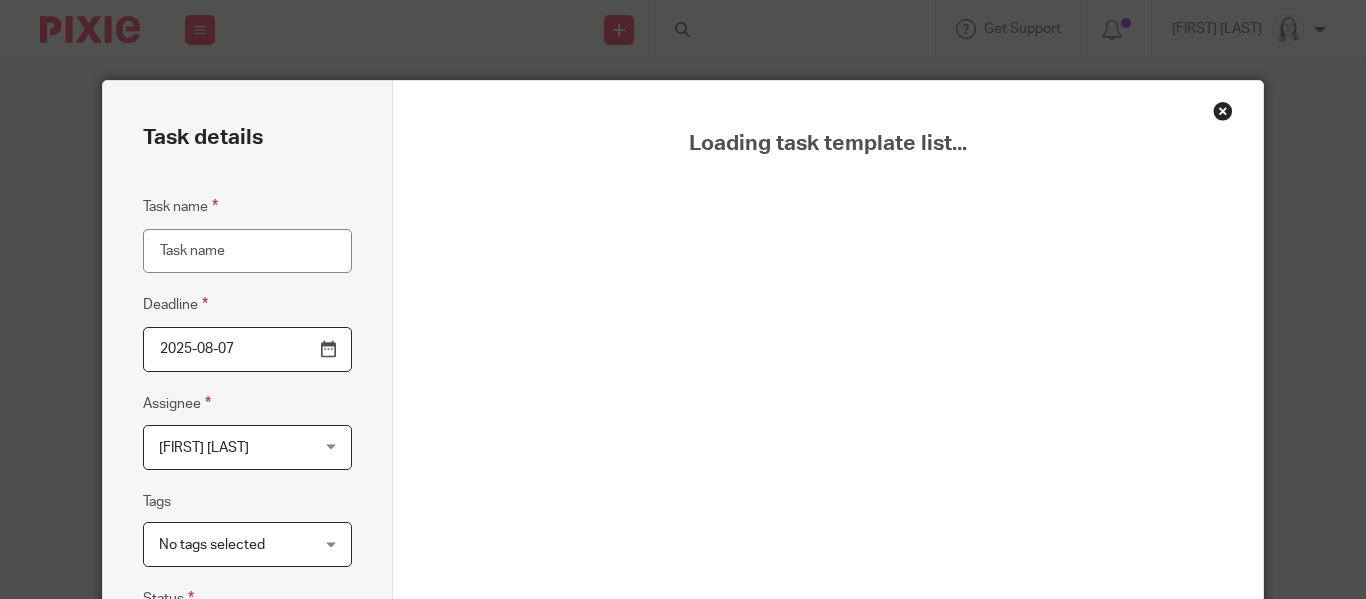 scroll, scrollTop: 0, scrollLeft: 0, axis: both 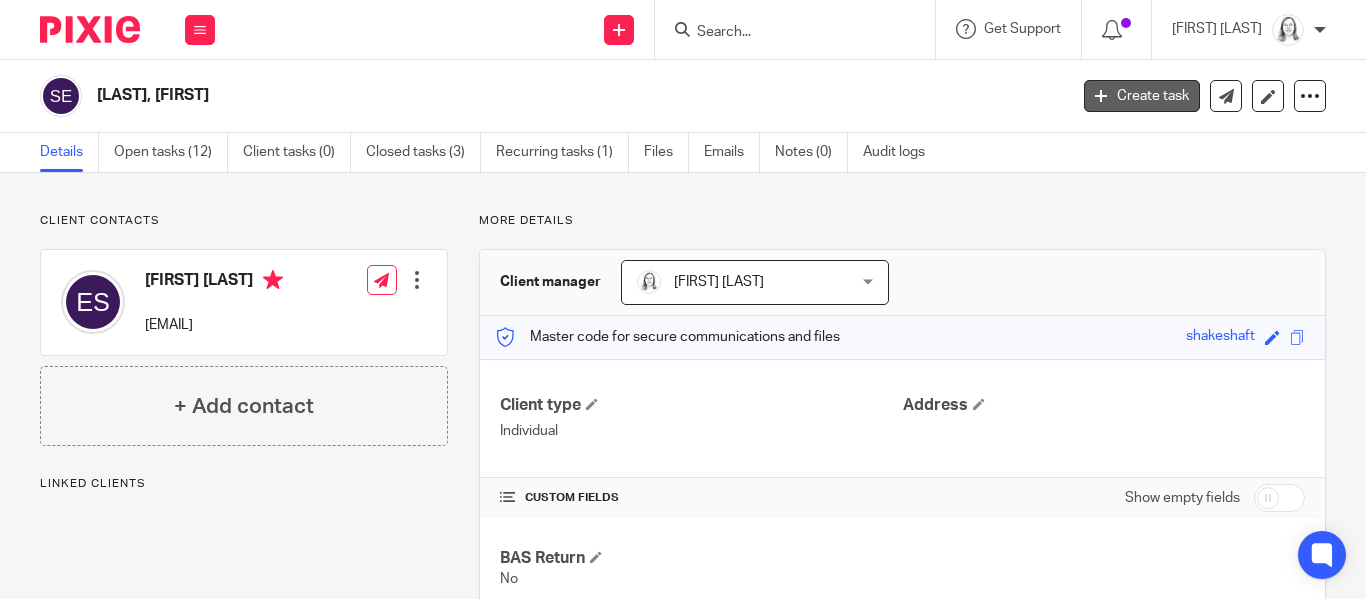 click on "Create task" at bounding box center [1142, 96] 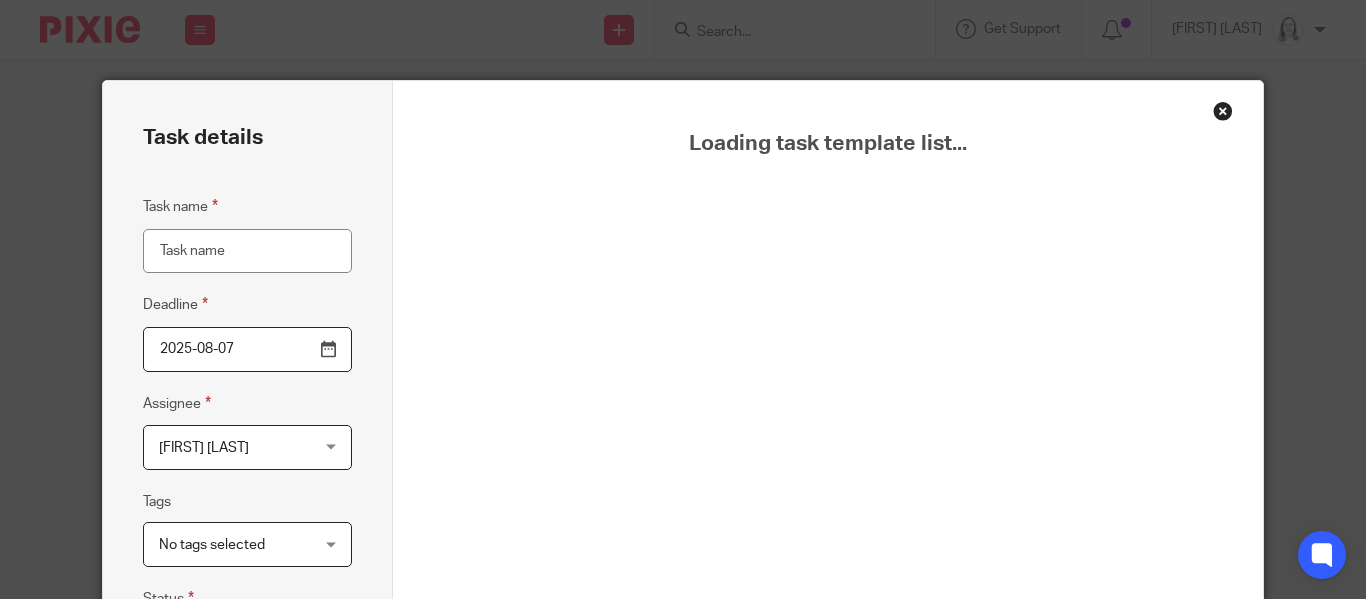 scroll, scrollTop: 0, scrollLeft: 0, axis: both 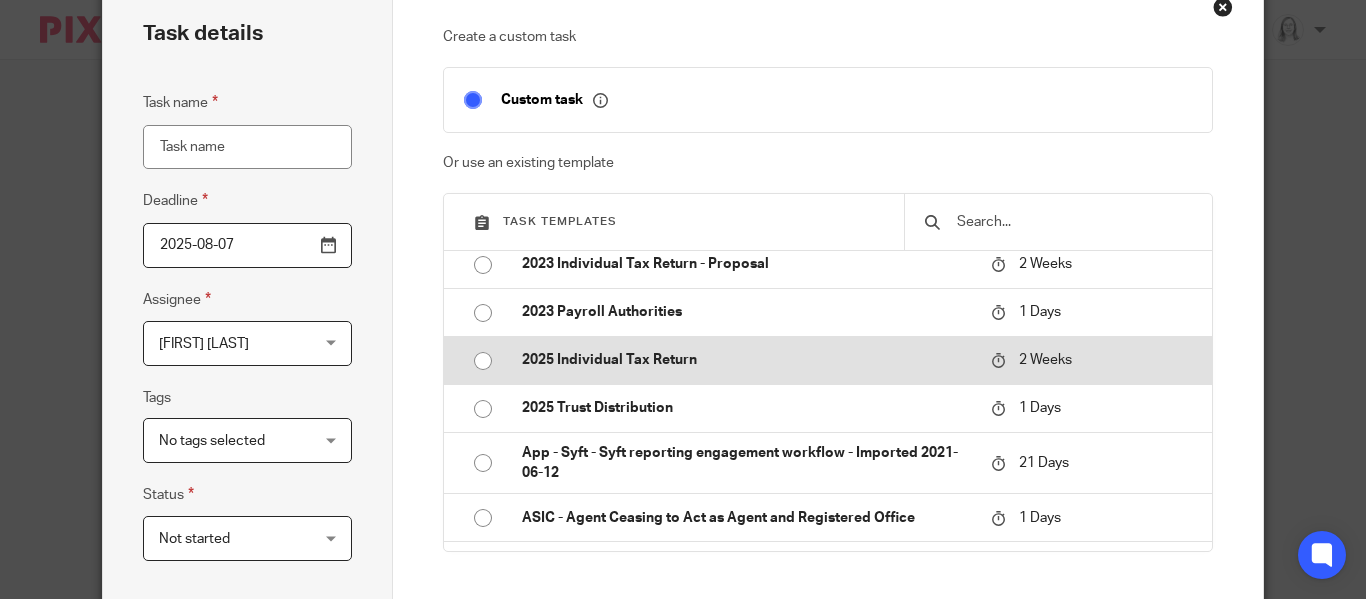 click on "2025 Individual Tax Return" at bounding box center (746, 360) 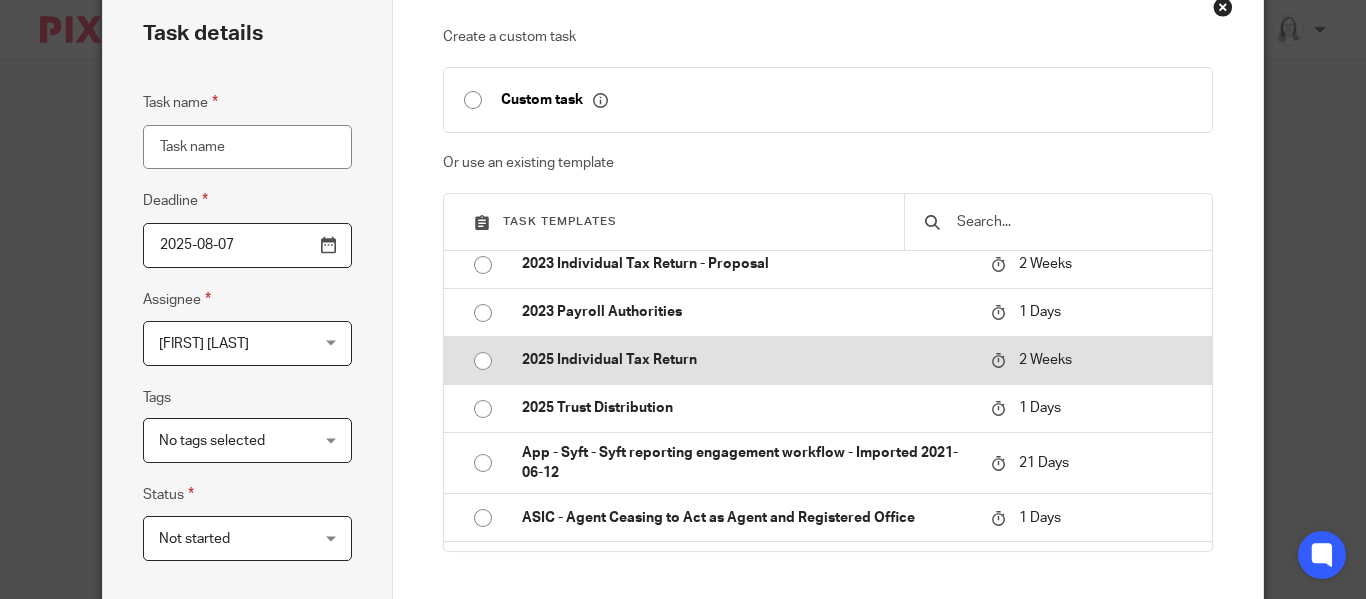 type on "2025-08-21" 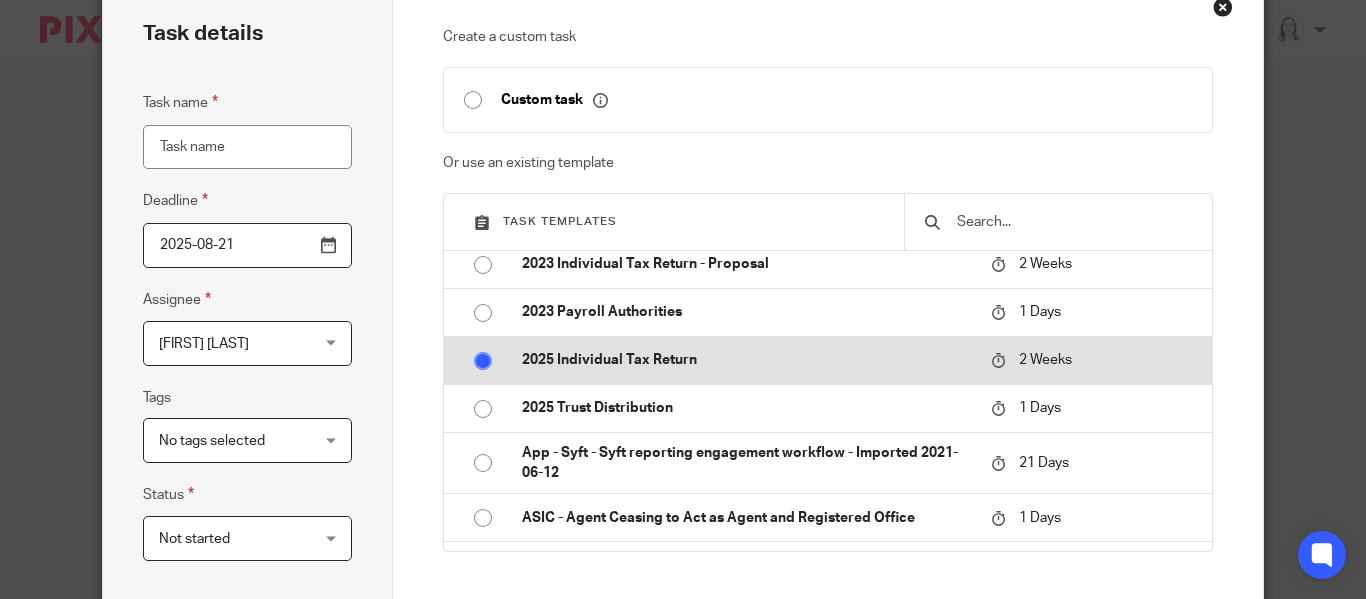 type on "2025 Individual Tax Return" 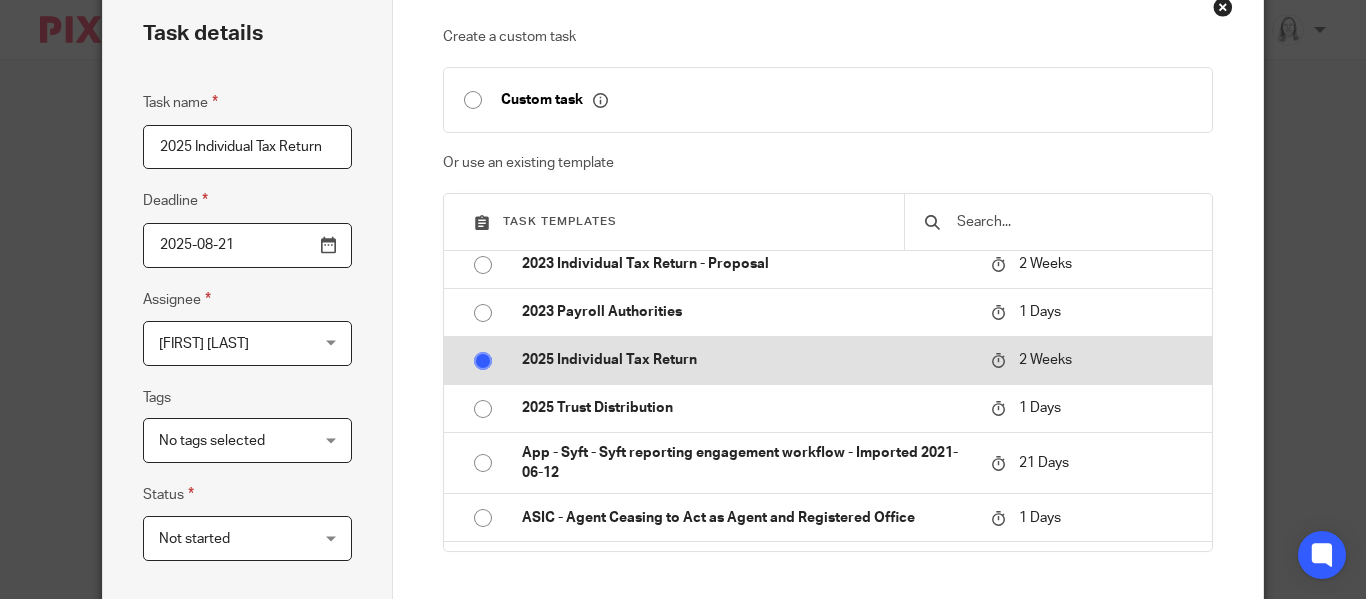 radio on "true" 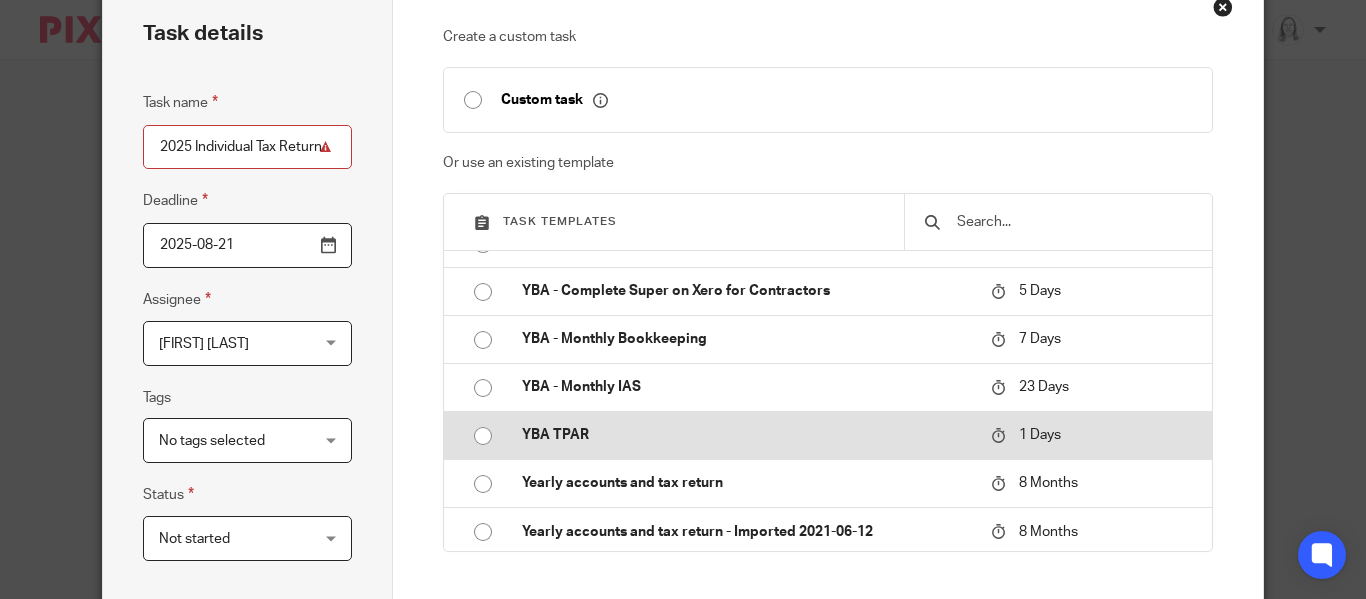 scroll, scrollTop: 2127, scrollLeft: 0, axis: vertical 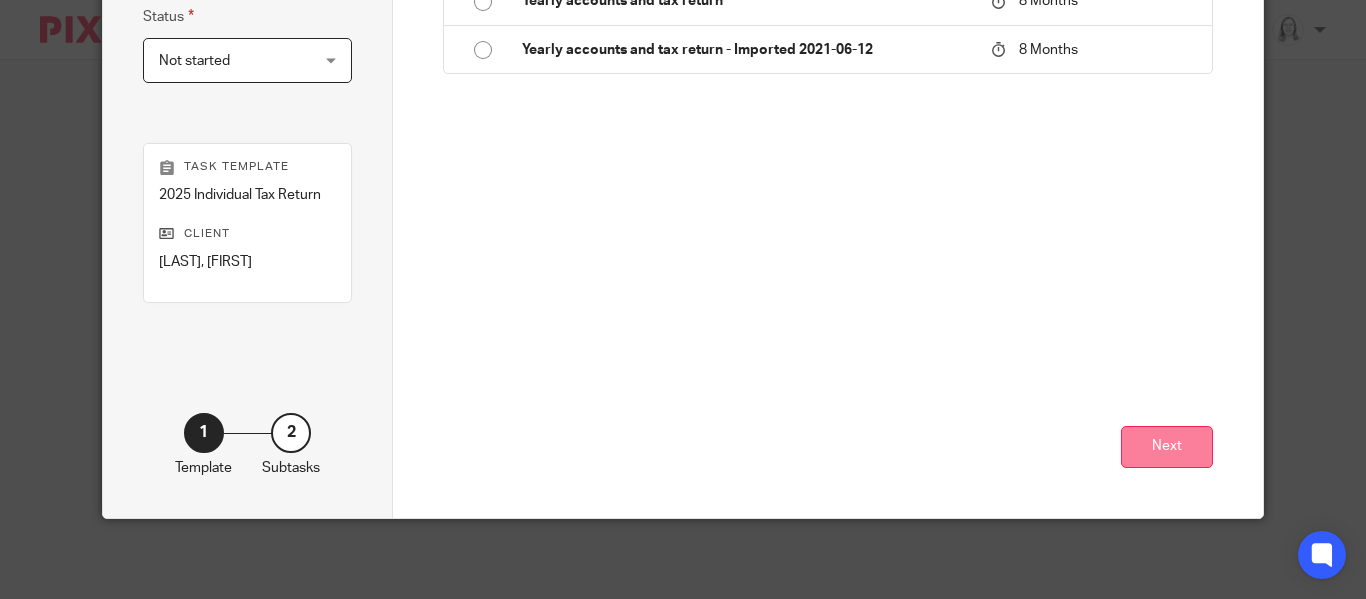 click on "Next" at bounding box center [1167, 447] 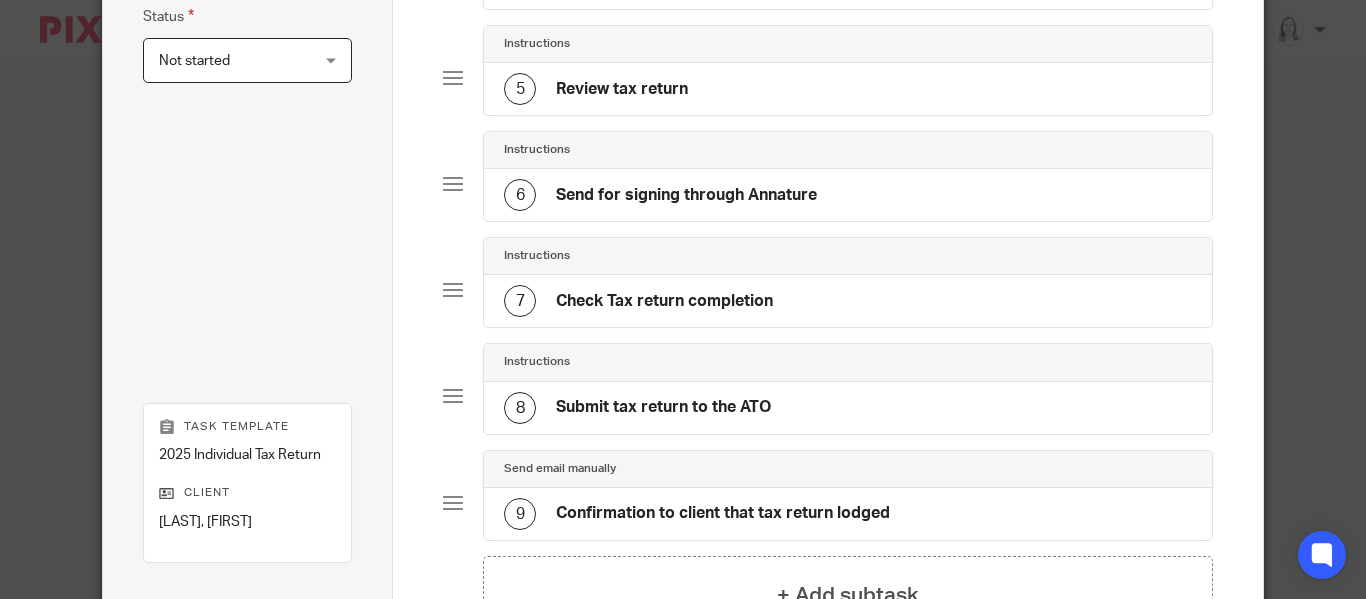 scroll, scrollTop: 842, scrollLeft: 0, axis: vertical 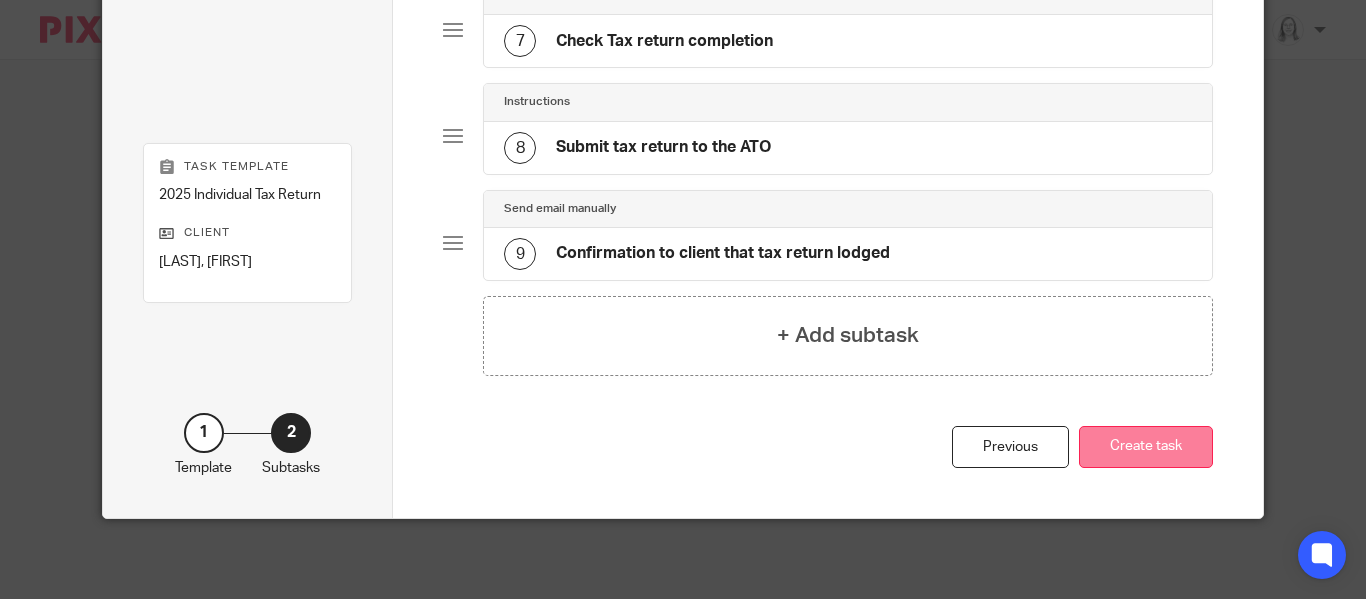 click on "Create task" at bounding box center (1146, 447) 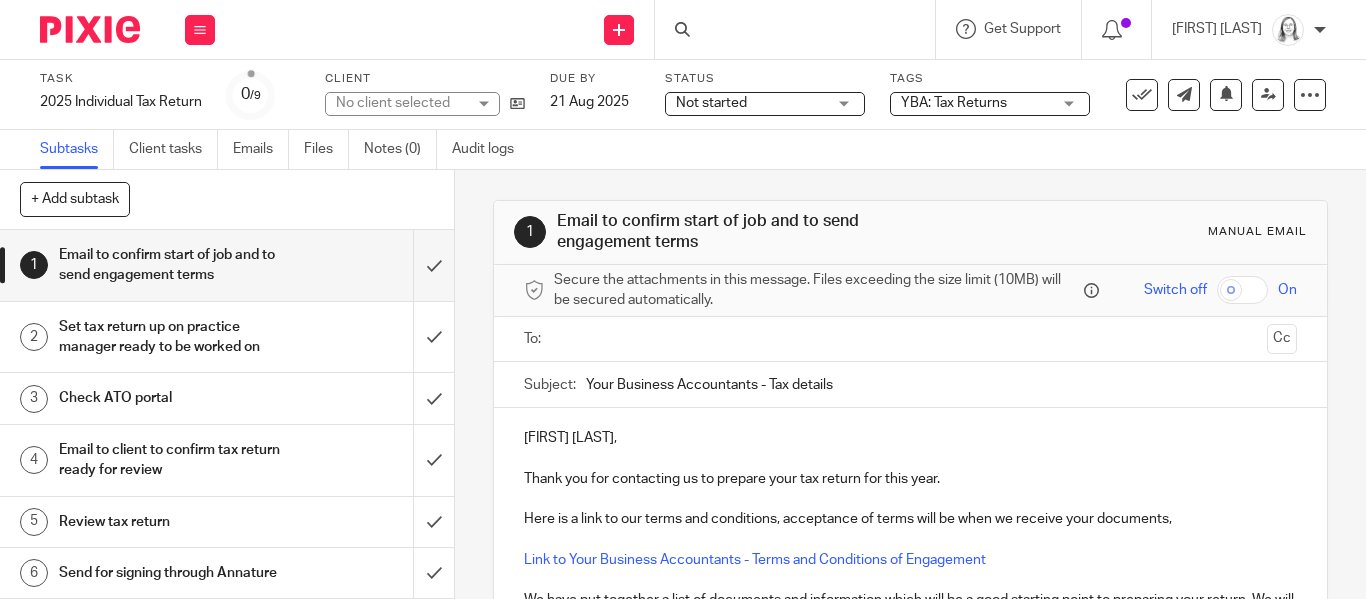 scroll, scrollTop: 0, scrollLeft: 0, axis: both 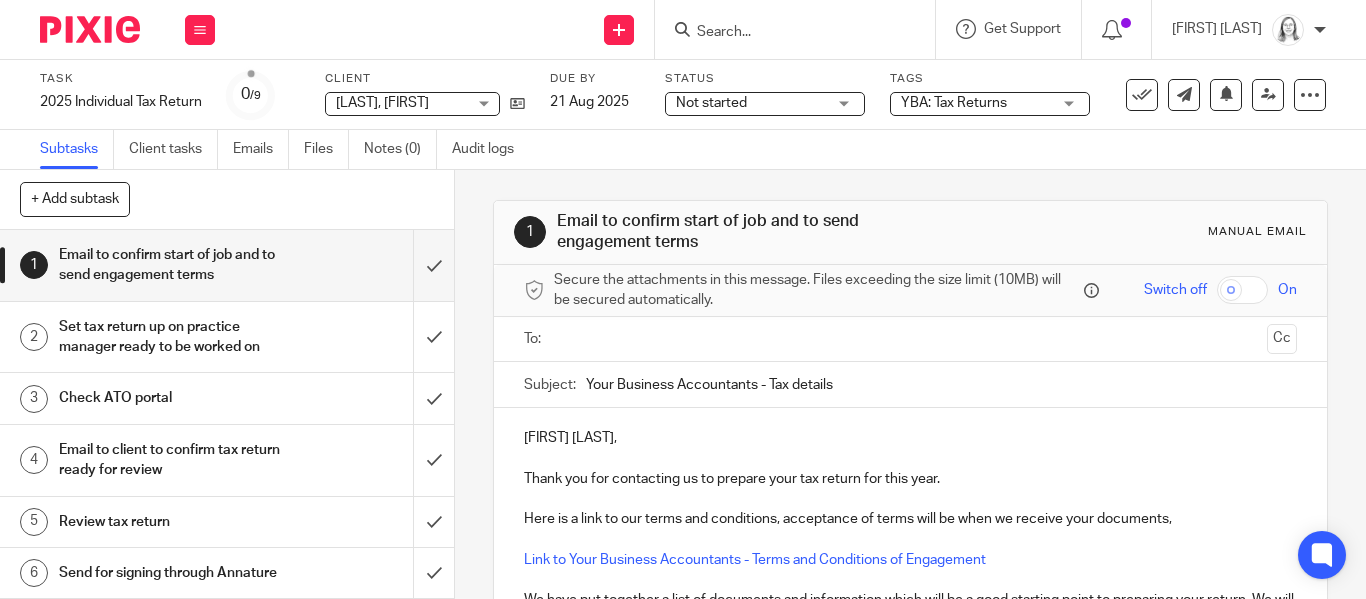 click at bounding box center [909, 339] 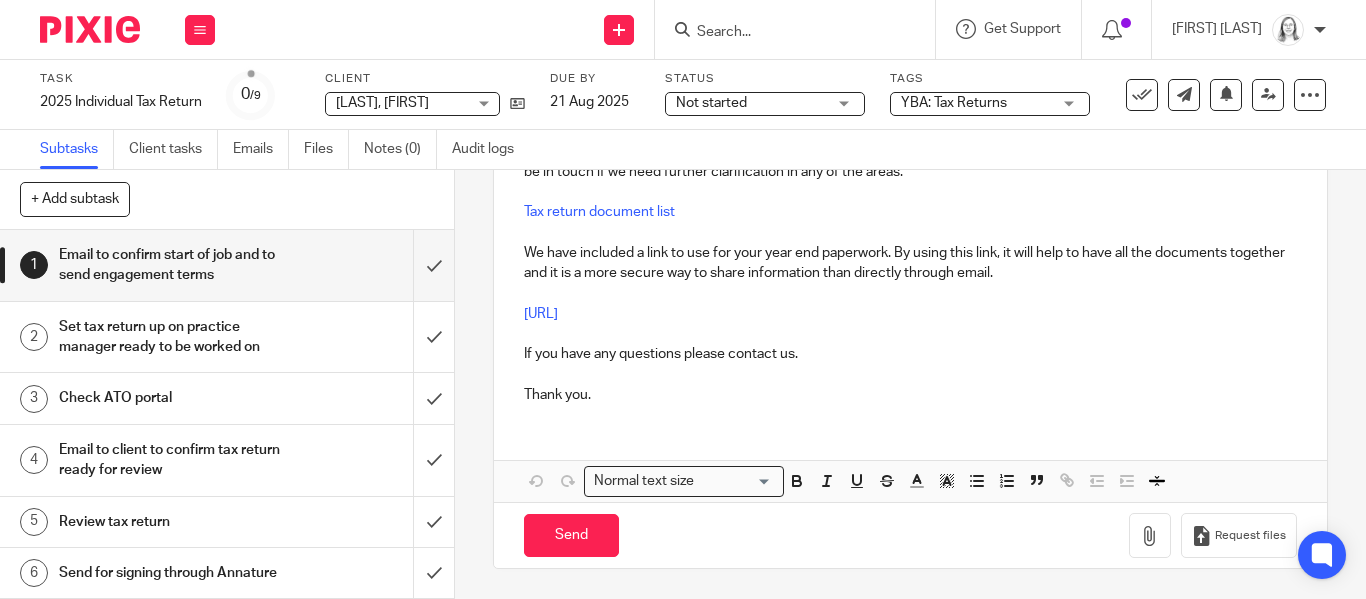 scroll, scrollTop: 446, scrollLeft: 0, axis: vertical 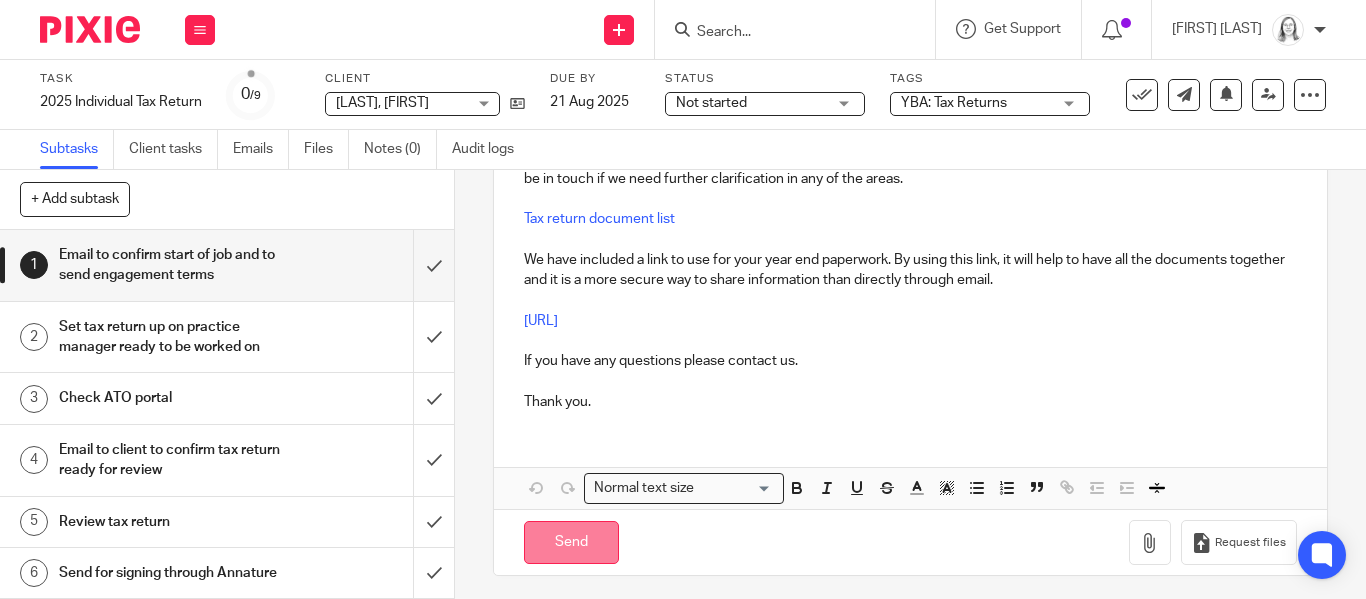 click on "Send" at bounding box center (571, 542) 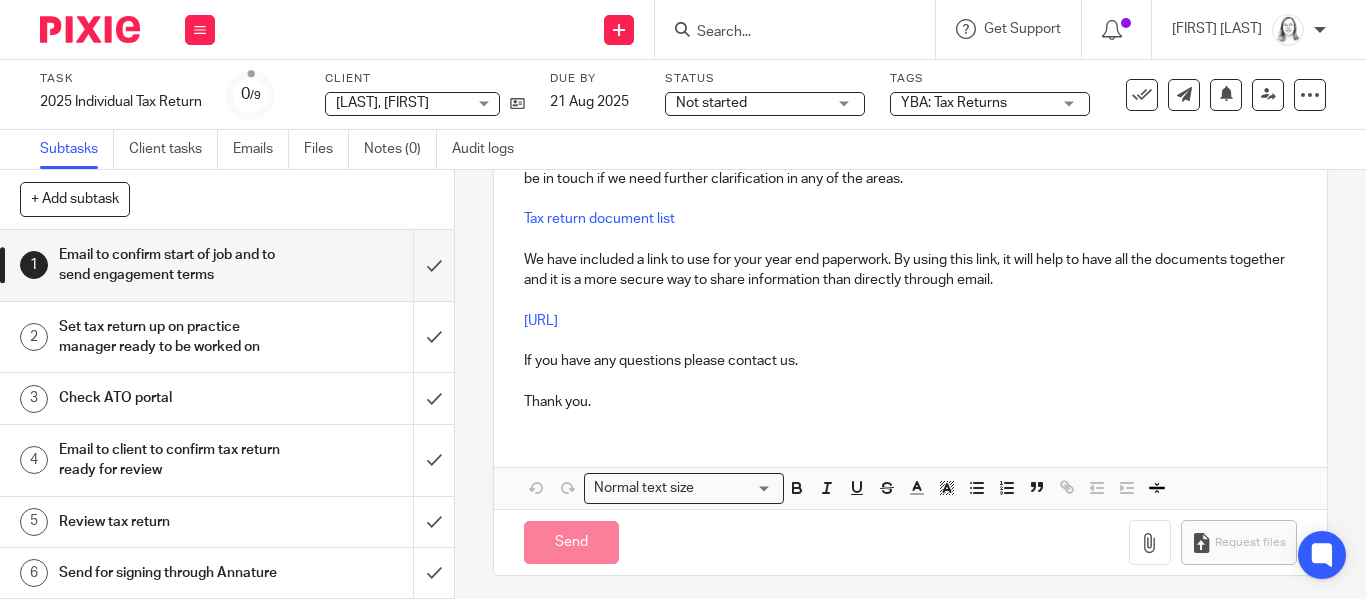 type on "Sent" 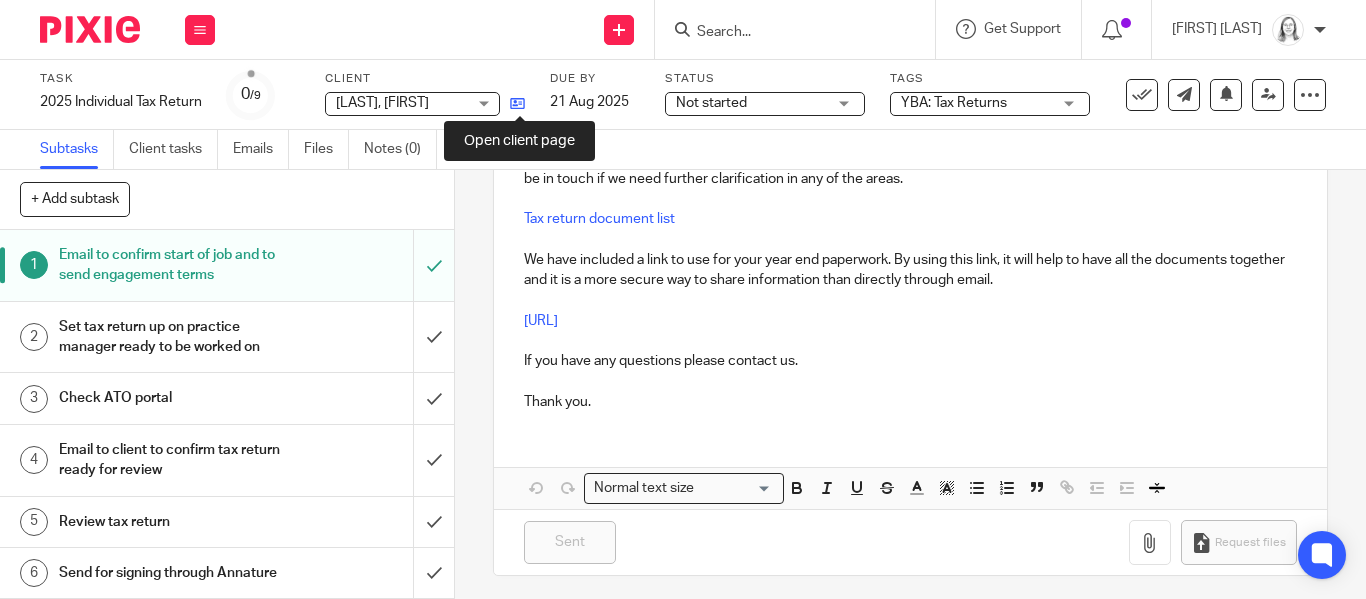 click at bounding box center [517, 103] 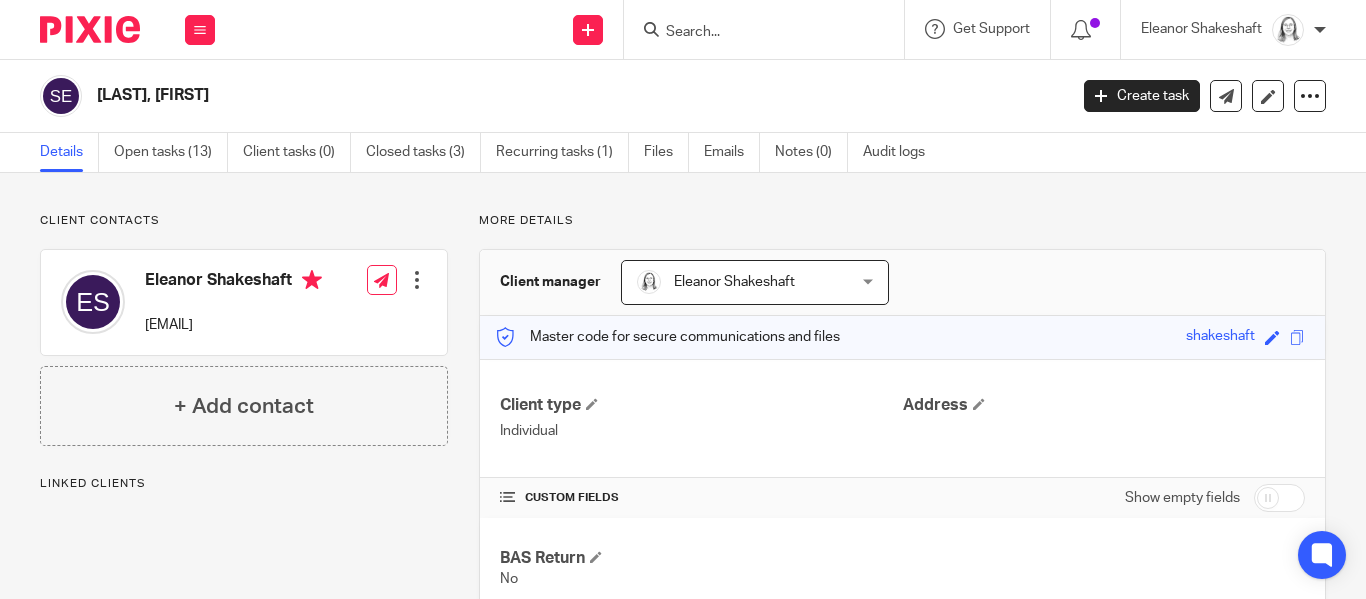 scroll, scrollTop: 0, scrollLeft: 0, axis: both 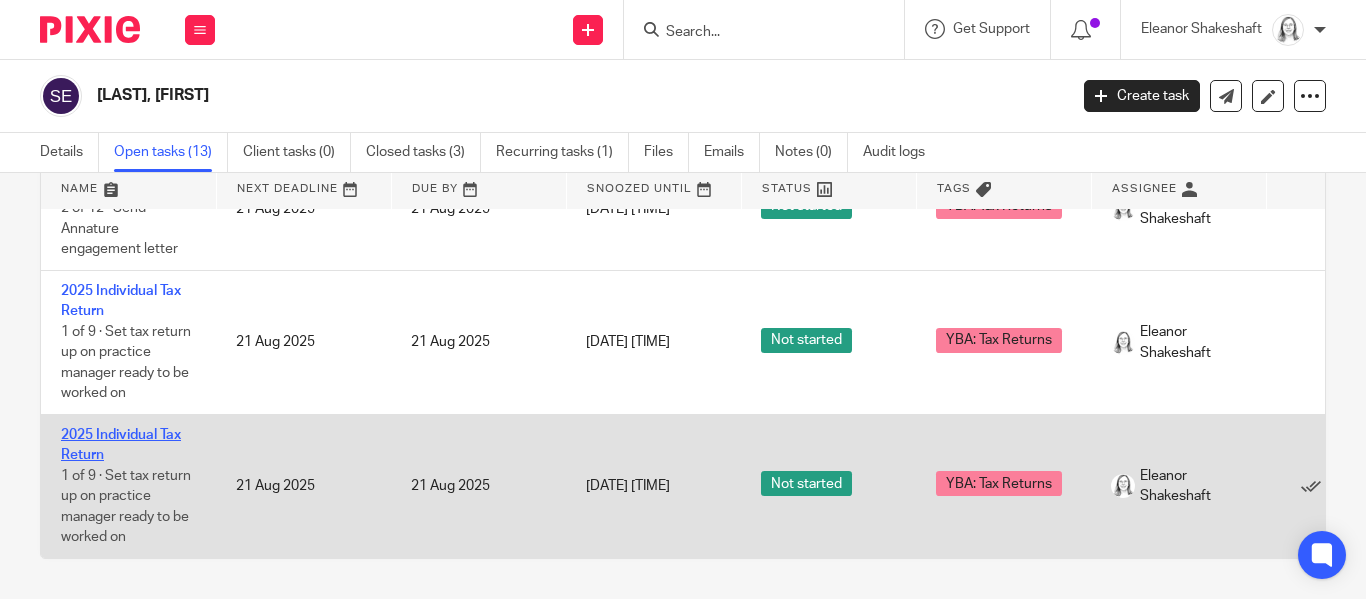 click on "2025 Individual Tax Return" at bounding box center [121, 445] 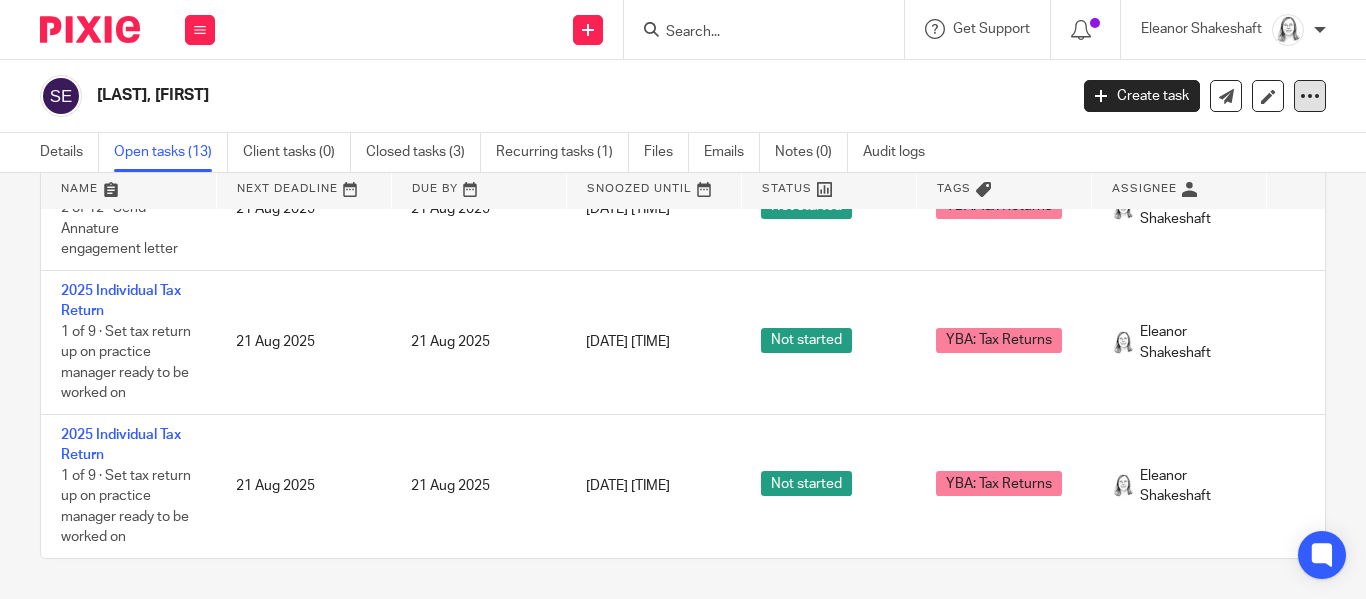 click at bounding box center [1310, 96] 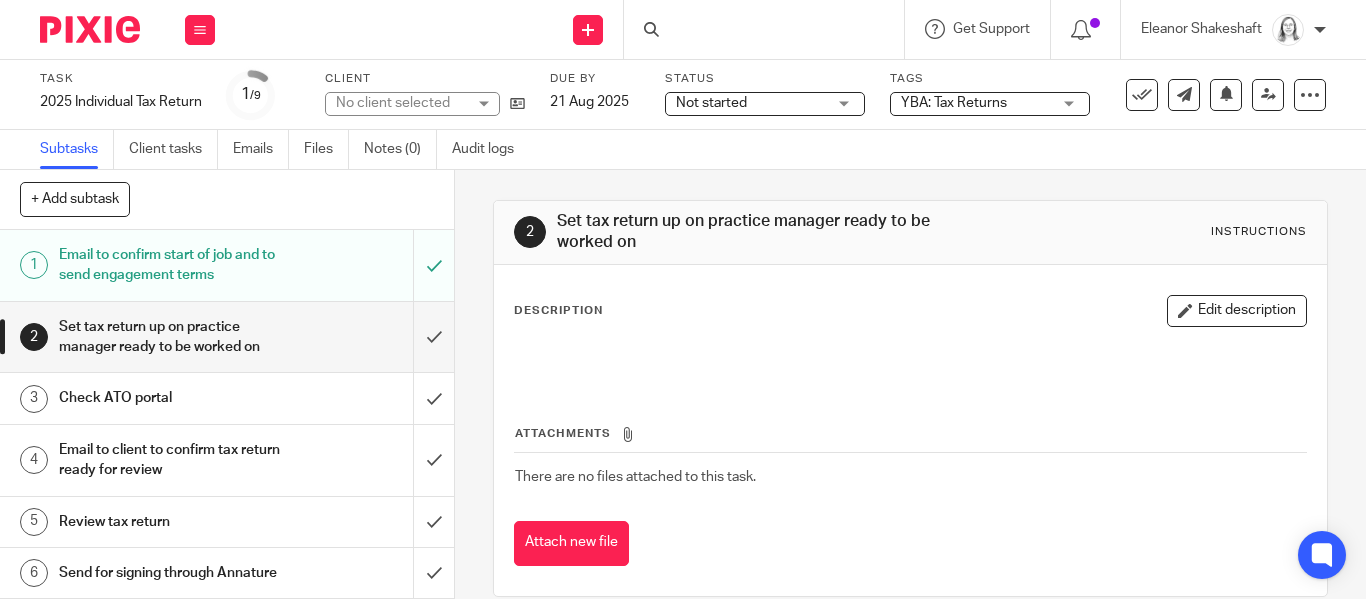 scroll, scrollTop: 0, scrollLeft: 0, axis: both 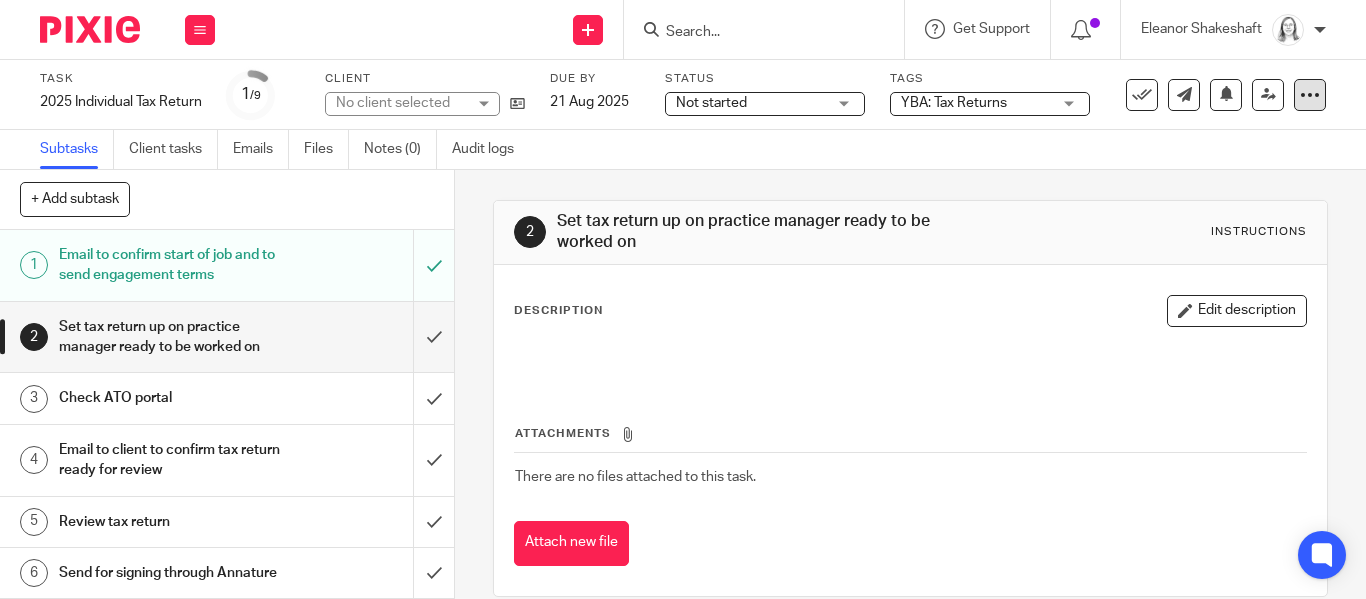 click at bounding box center (1310, 95) 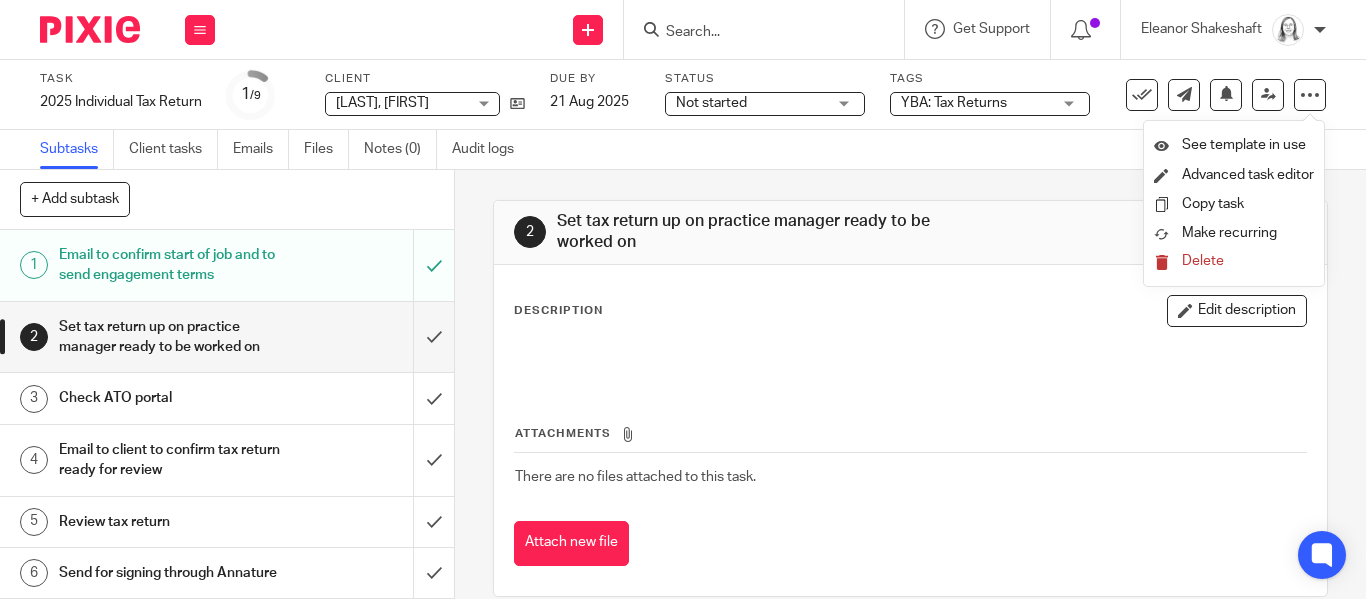 click on "Delete" at bounding box center [1203, 261] 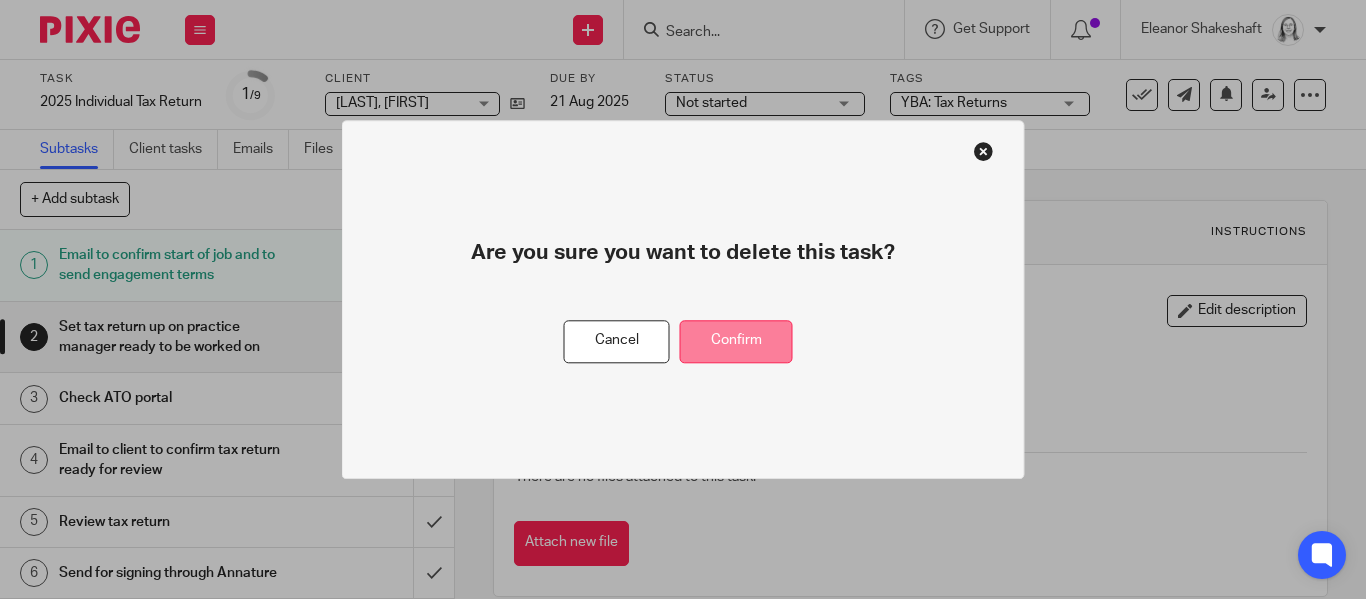 click on "Confirm" at bounding box center (736, 341) 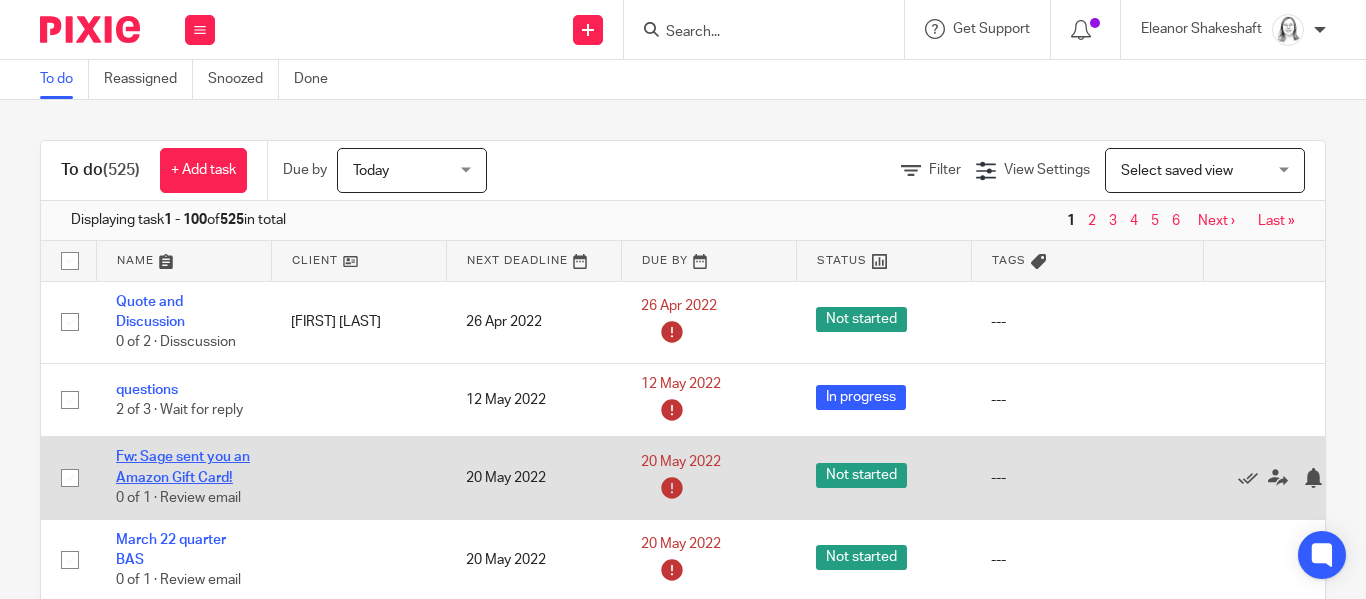 scroll, scrollTop: 0, scrollLeft: 0, axis: both 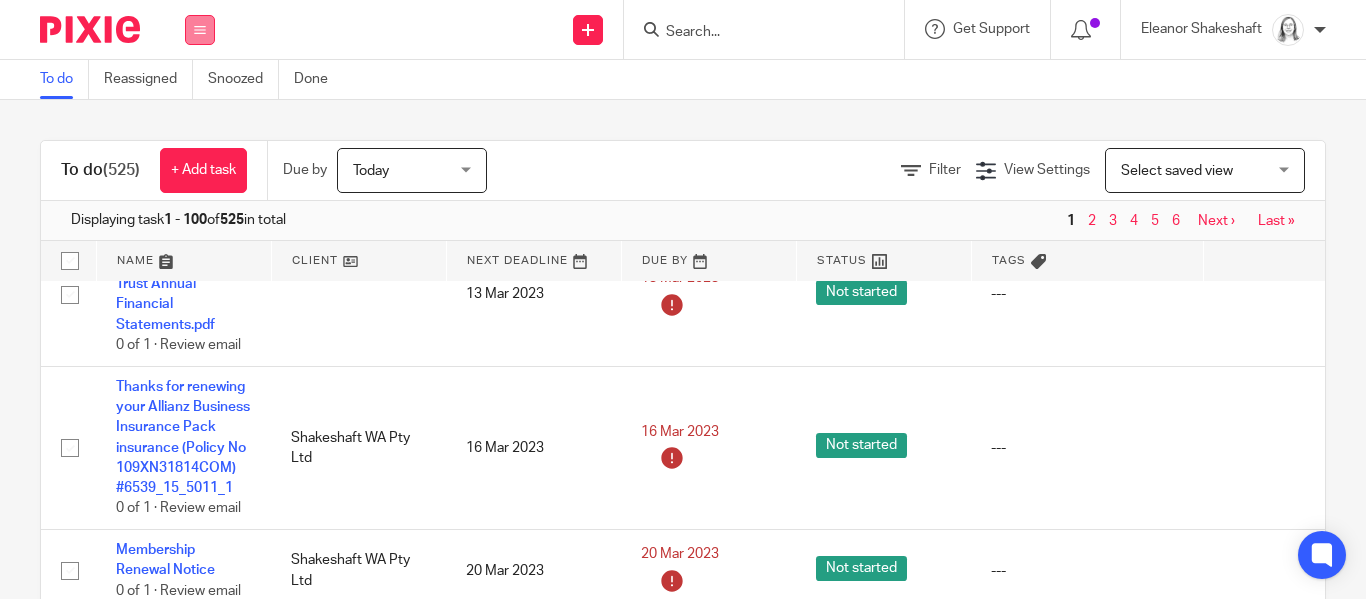 click at bounding box center (200, 30) 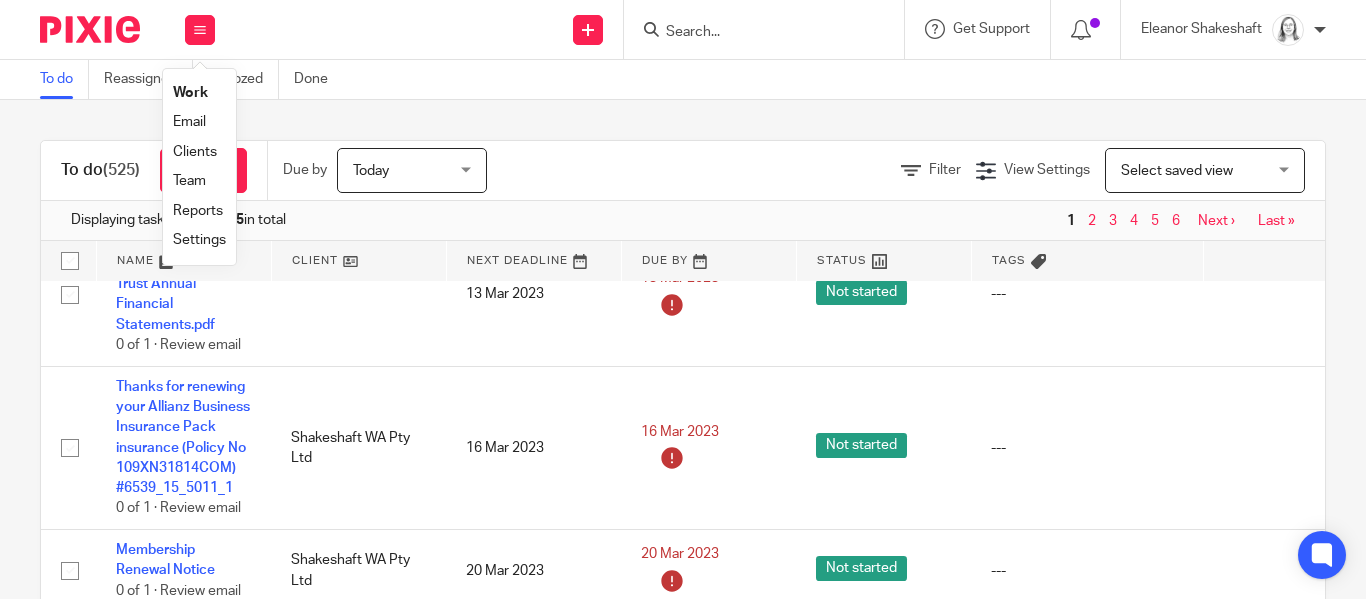 click on "Email" at bounding box center (189, 122) 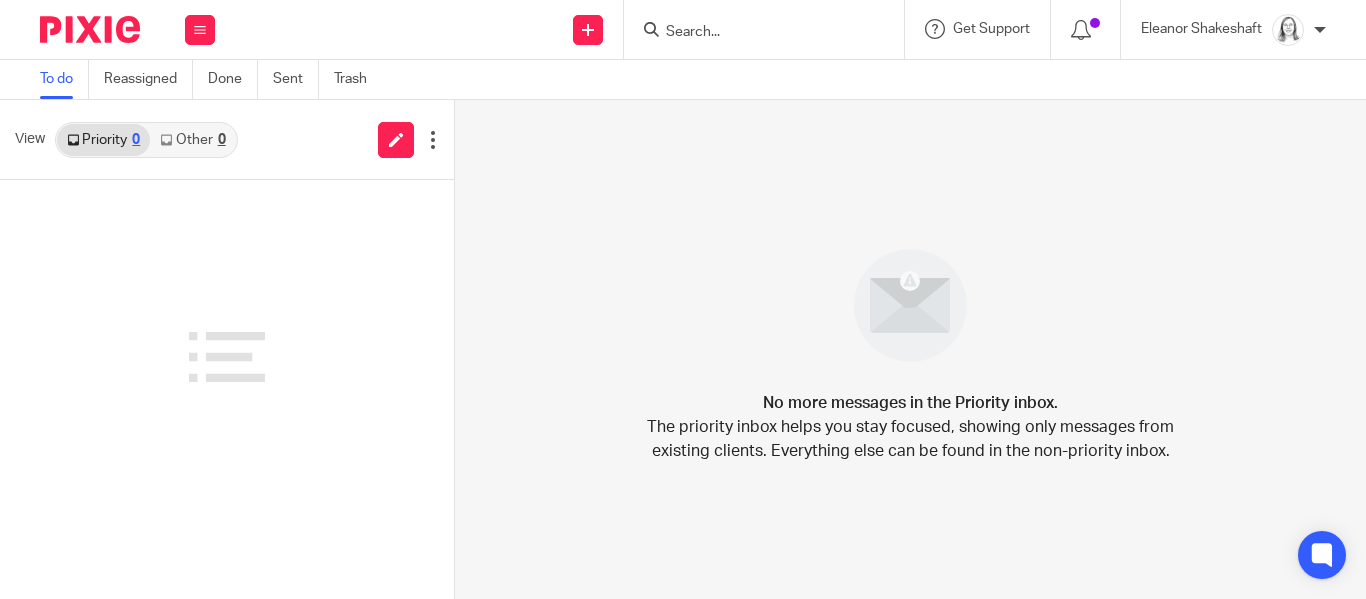 scroll, scrollTop: 0, scrollLeft: 0, axis: both 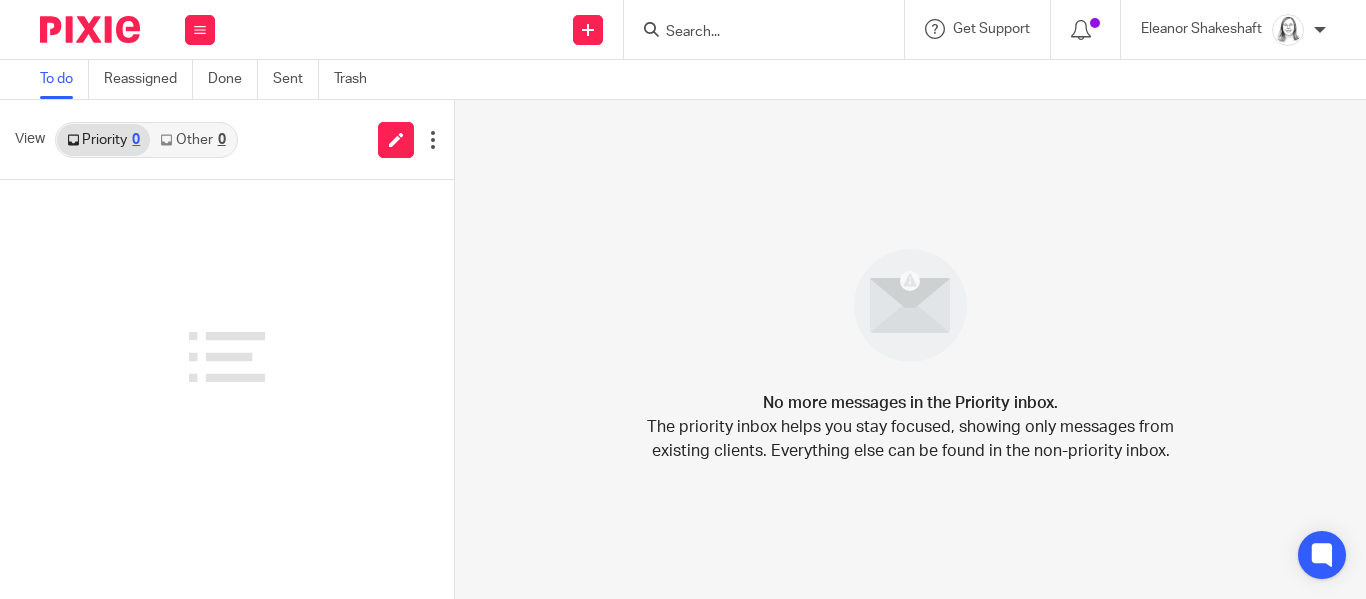 click on "Other
0" at bounding box center [192, 140] 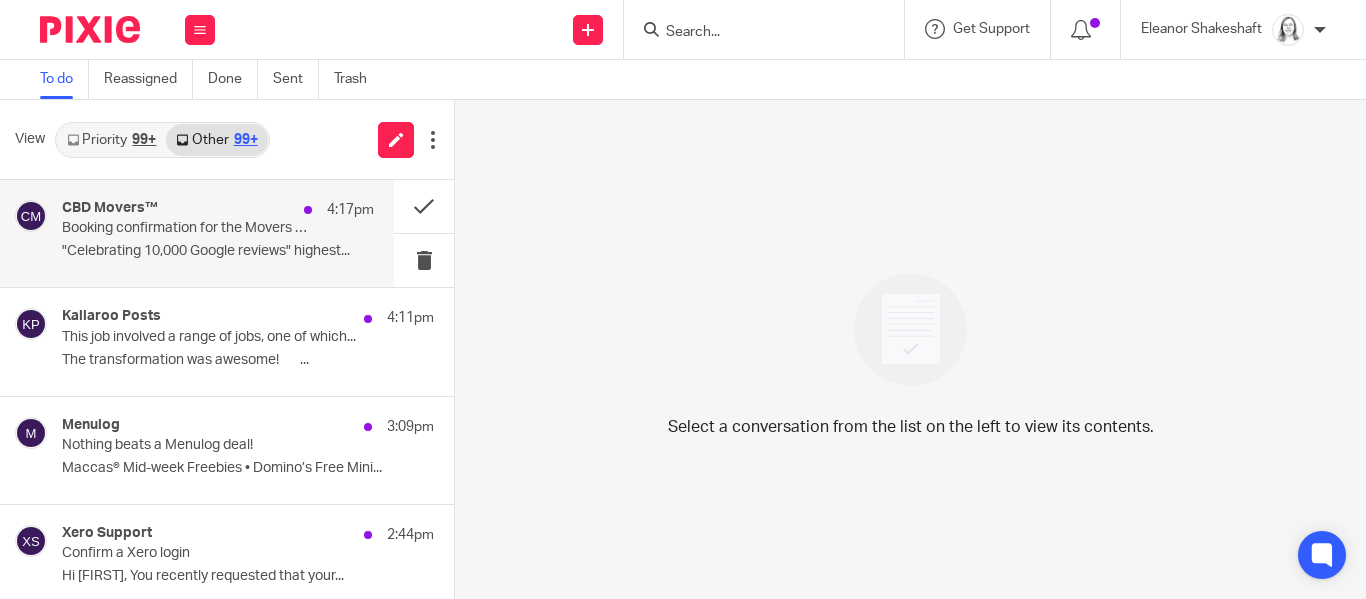 click on "Booking confirmation for the Movers on 08/08/2025 with reference no. 6881843" at bounding box center [187, 228] 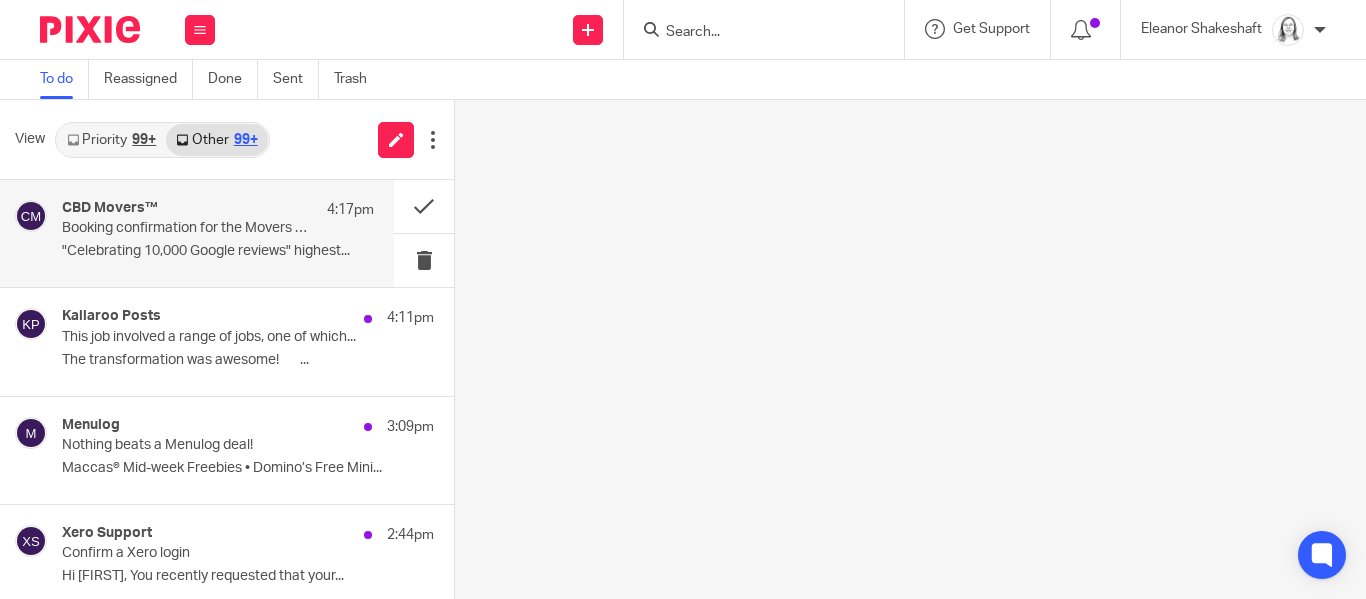 click on "CBD Movers™" at bounding box center (110, 208) 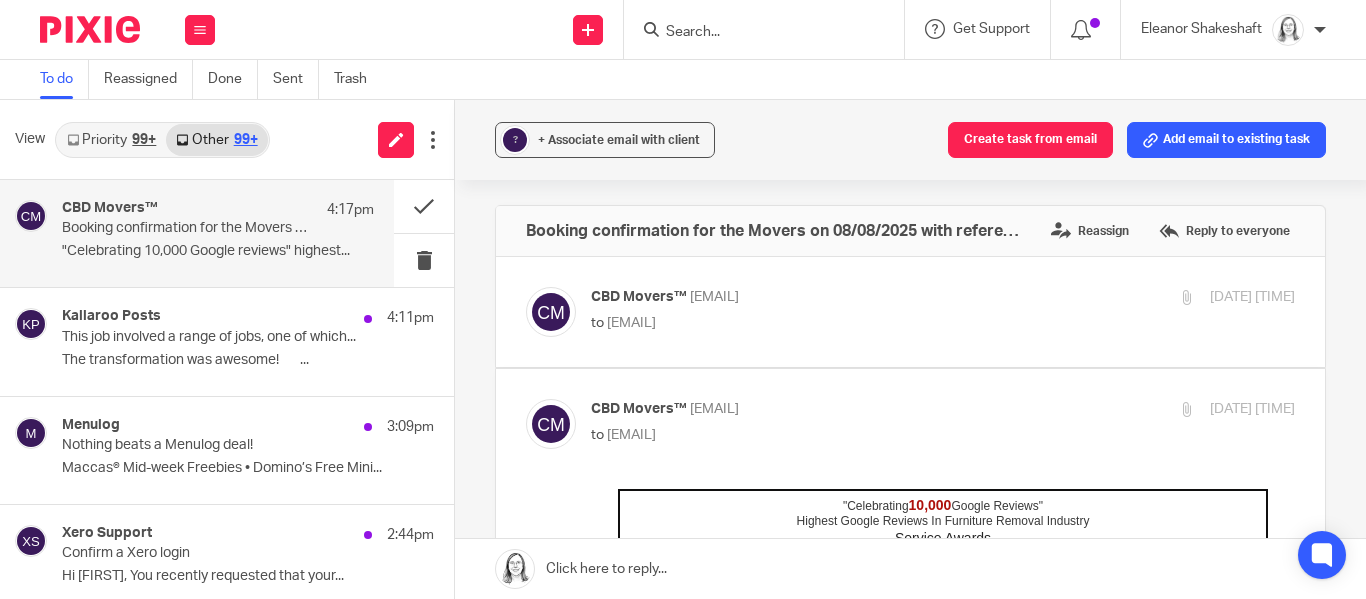 scroll, scrollTop: 0, scrollLeft: 0, axis: both 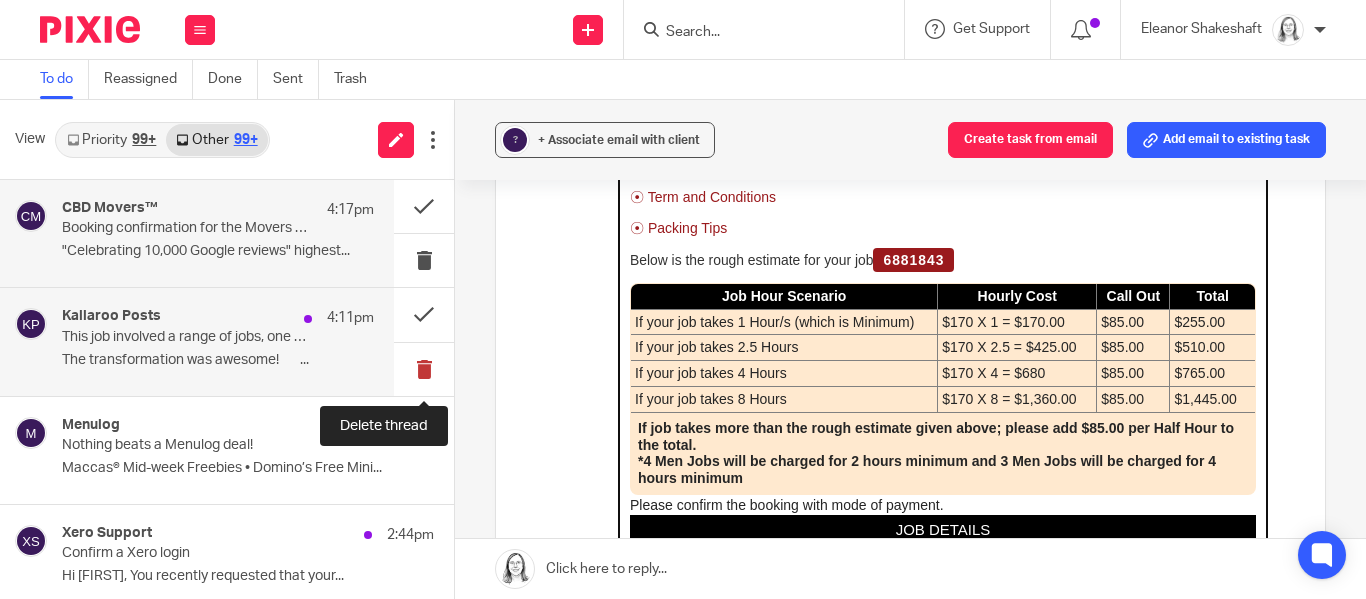 click at bounding box center [424, 369] 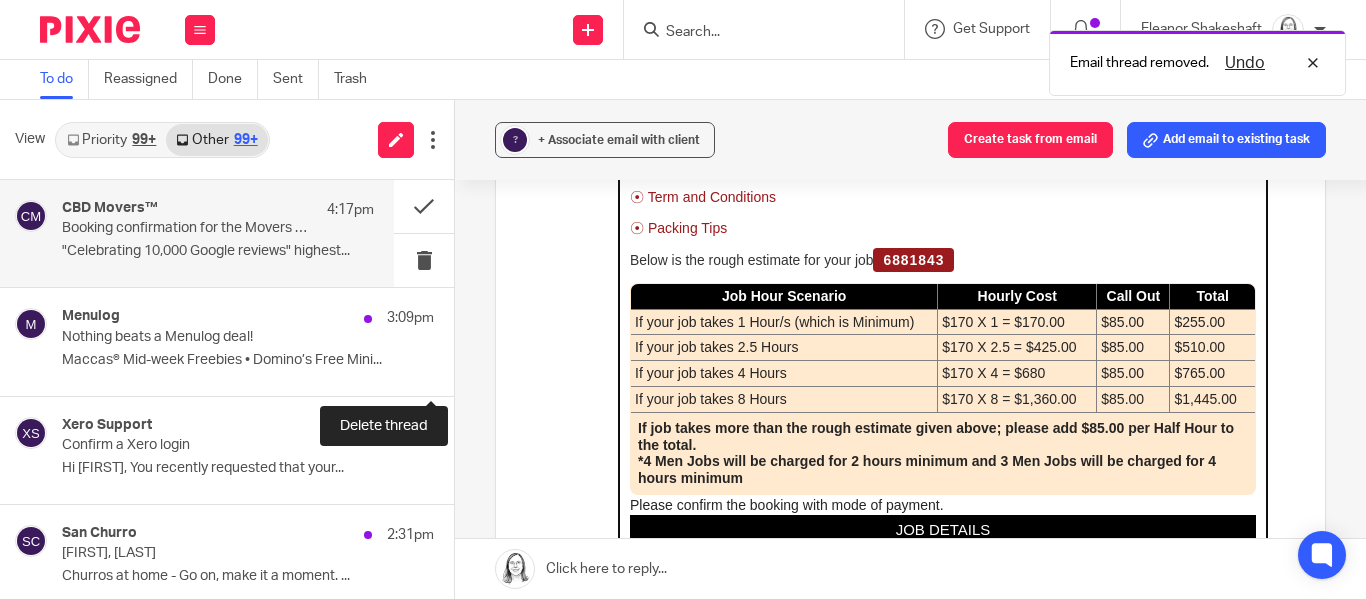 click at bounding box center (462, 369) 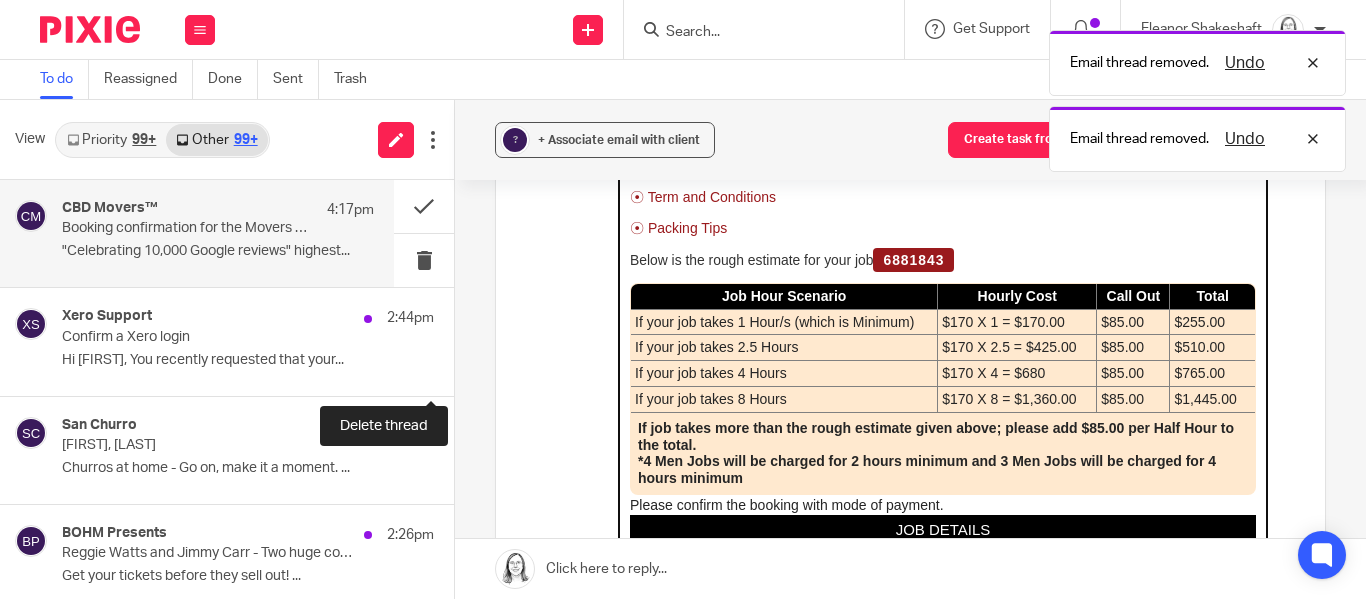 click at bounding box center (462, 369) 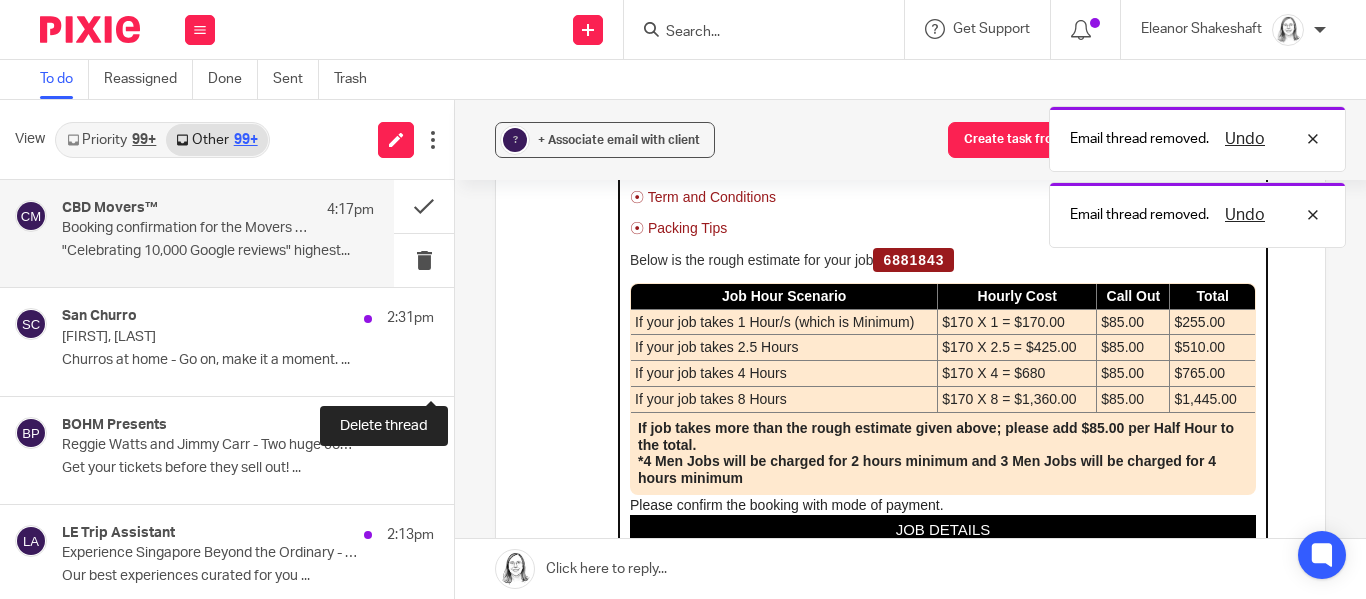 click at bounding box center [462, 369] 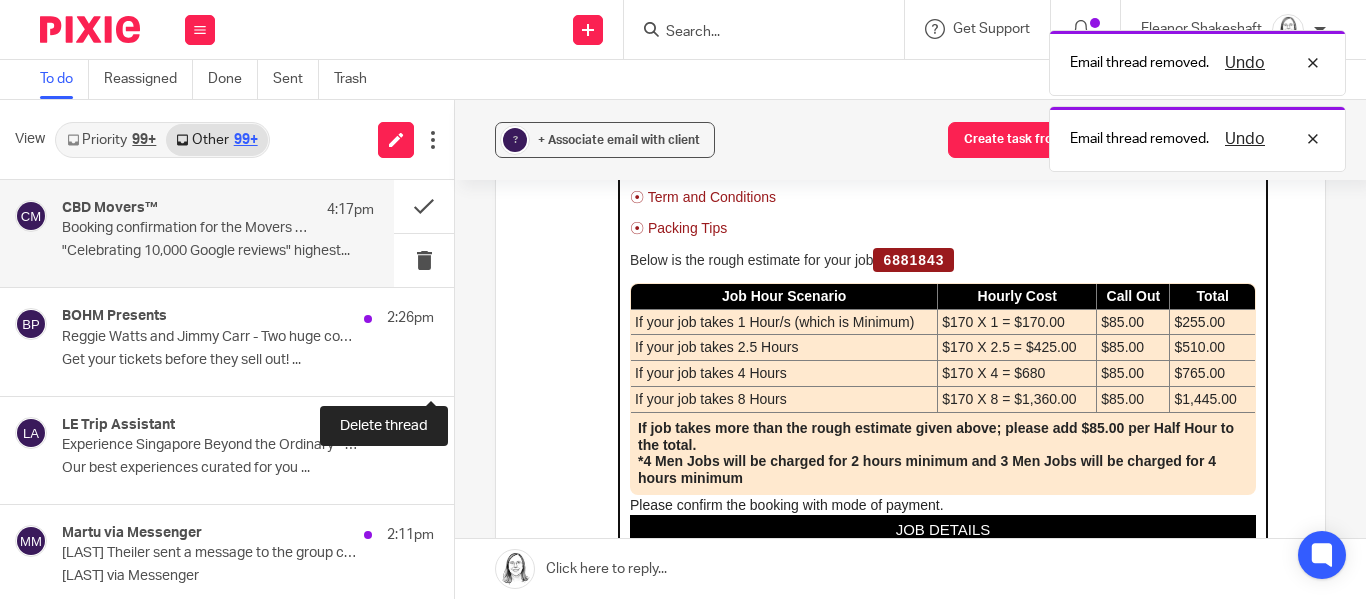 click at bounding box center [462, 369] 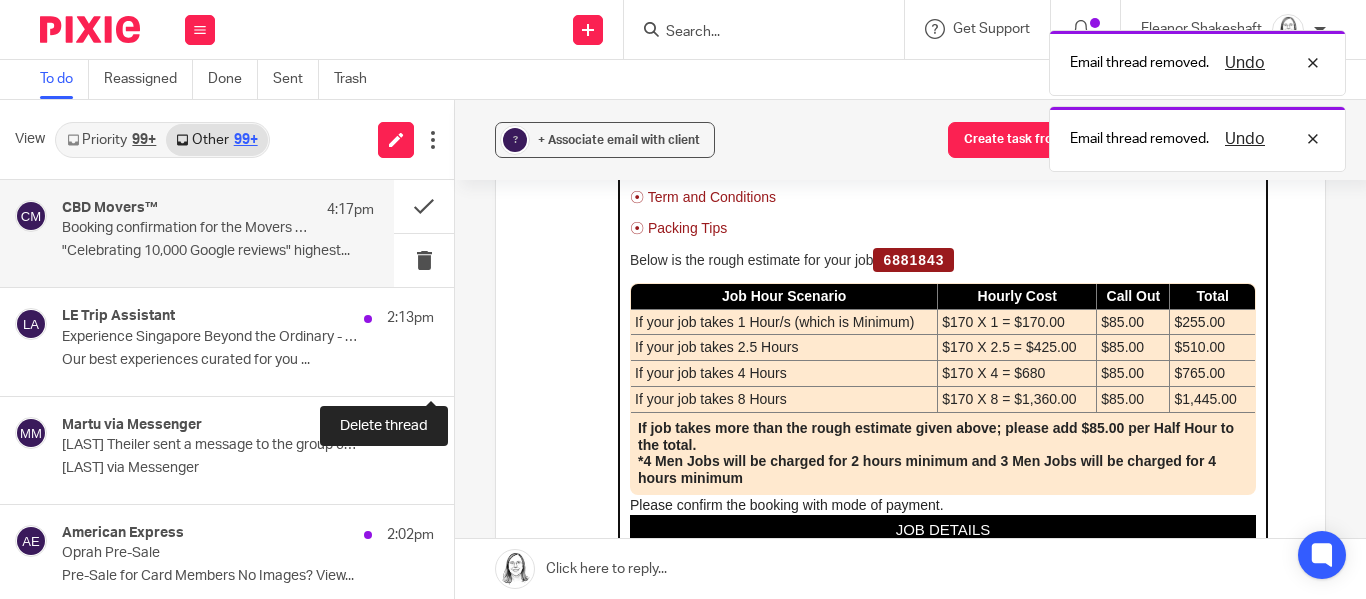 click at bounding box center [462, 369] 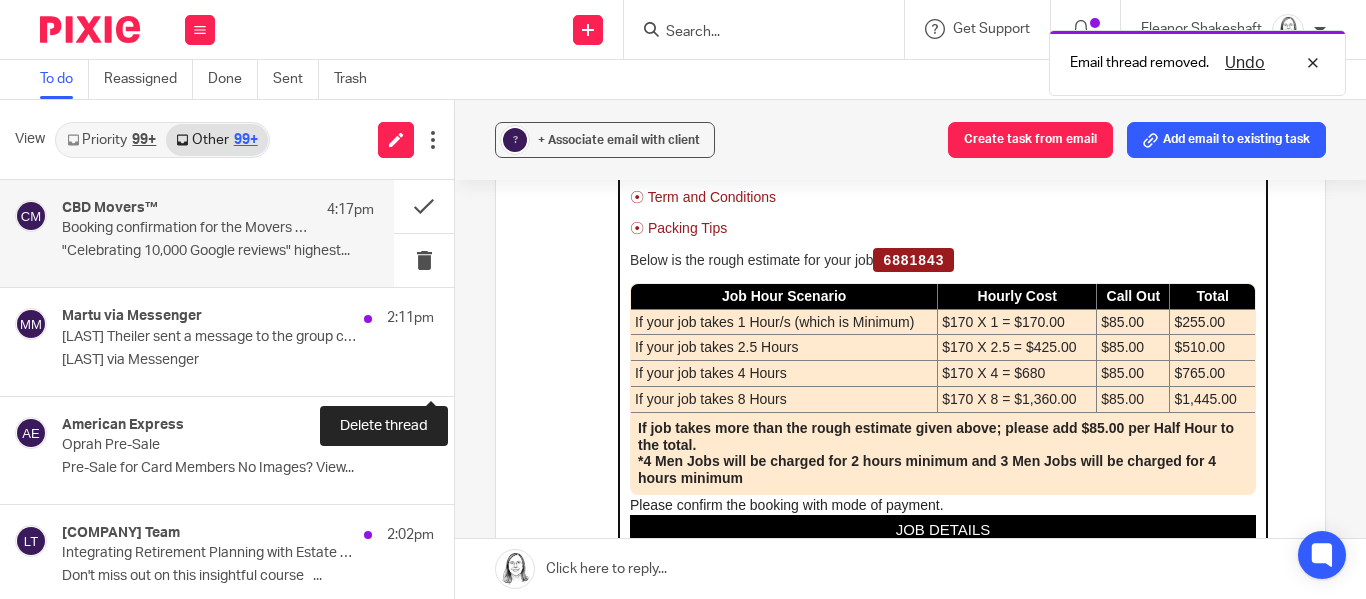 click at bounding box center (462, 369) 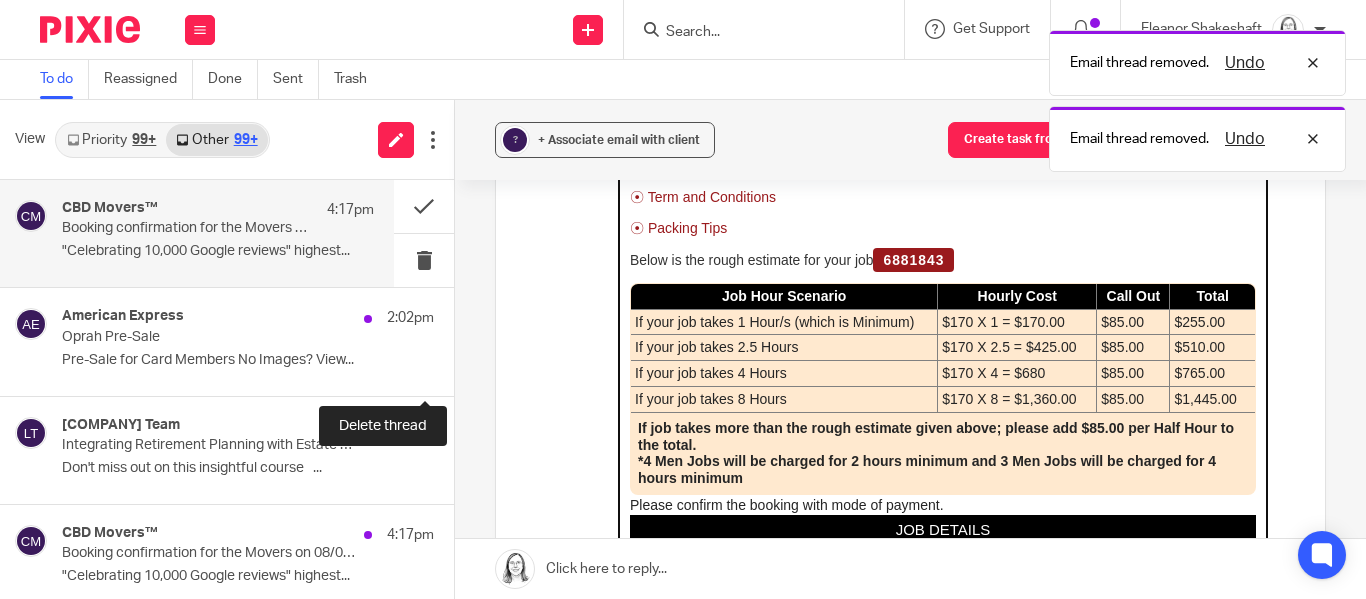 click at bounding box center (462, 369) 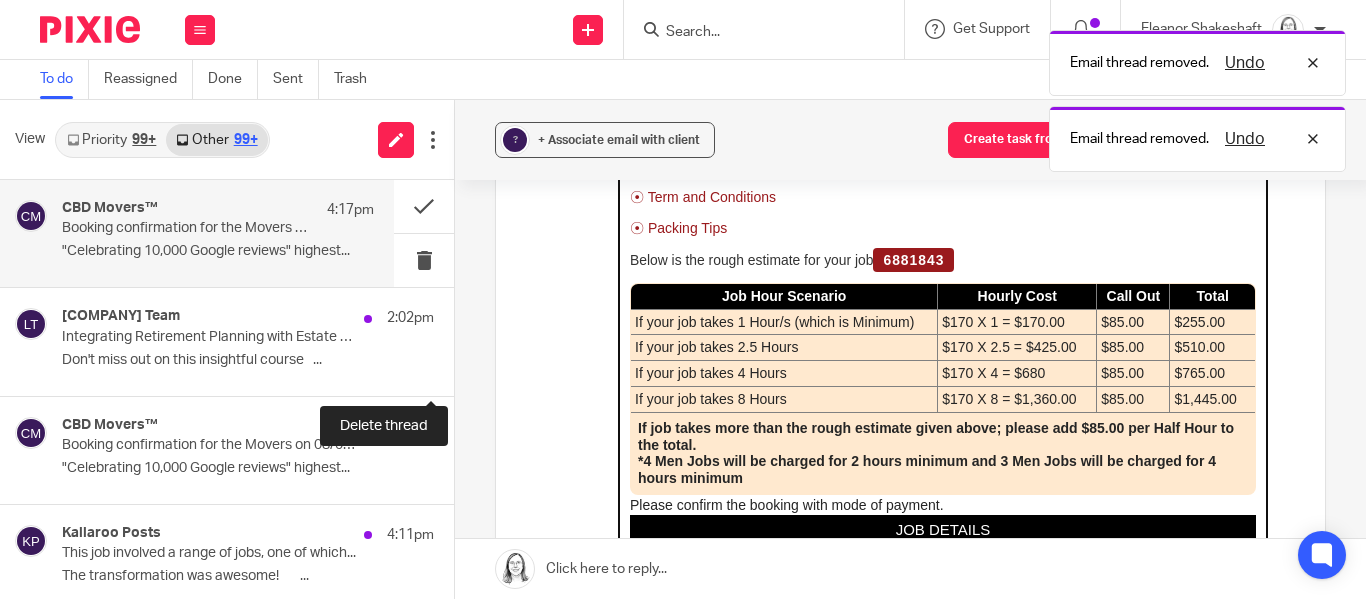 click at bounding box center (462, 369) 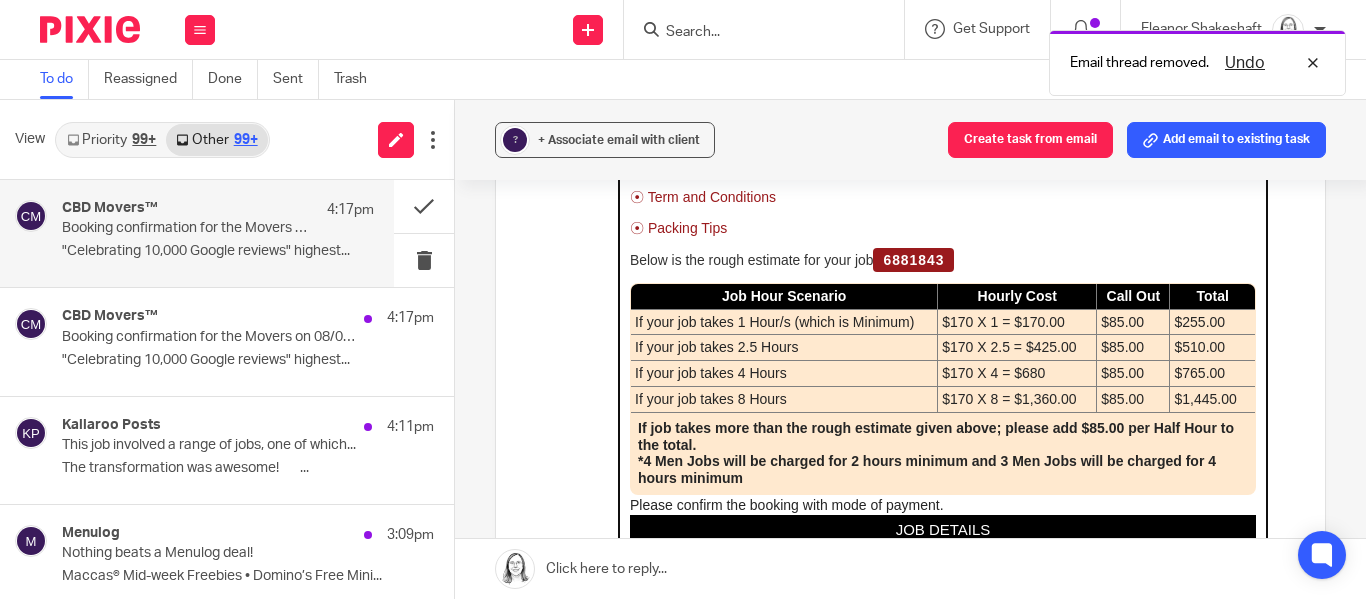 click on "Priority
99+" at bounding box center (111, 140) 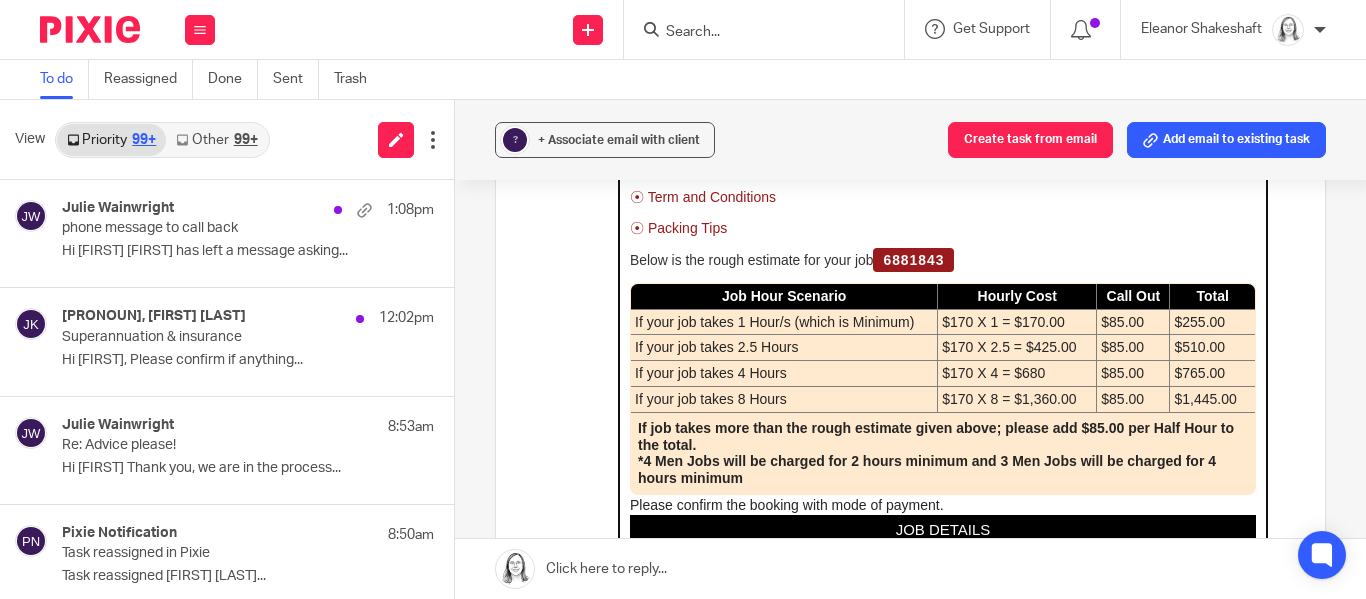 click on "Other
99+" at bounding box center (216, 140) 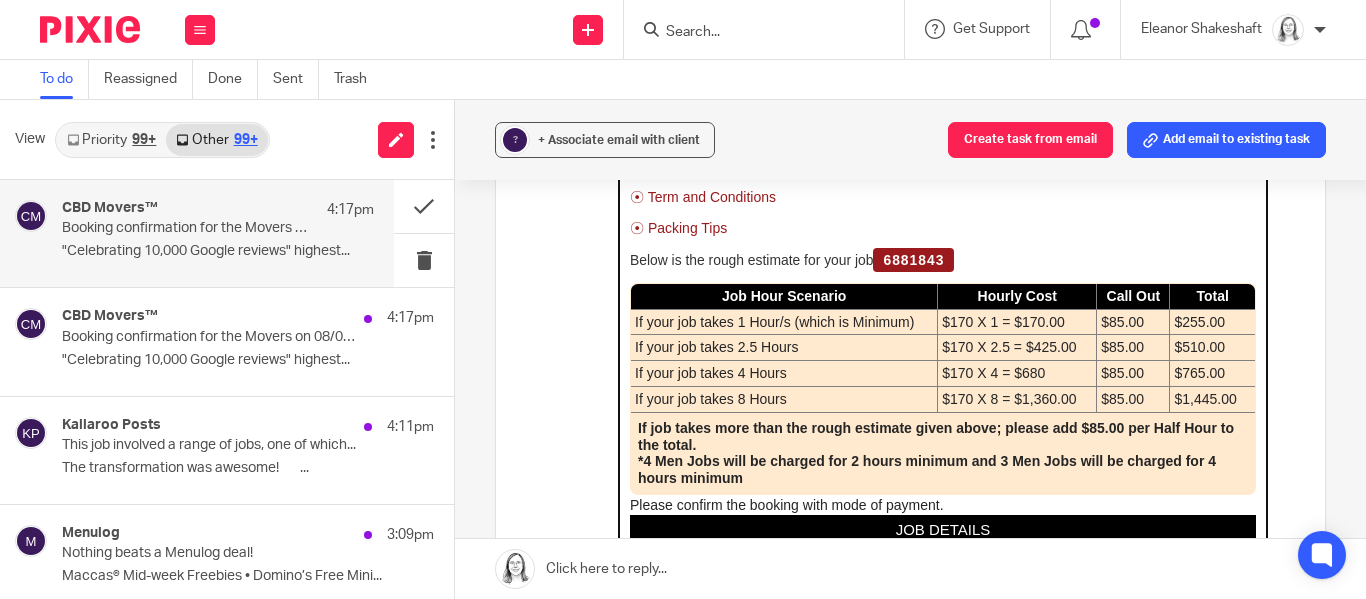 click on "Other
99+" at bounding box center (216, 140) 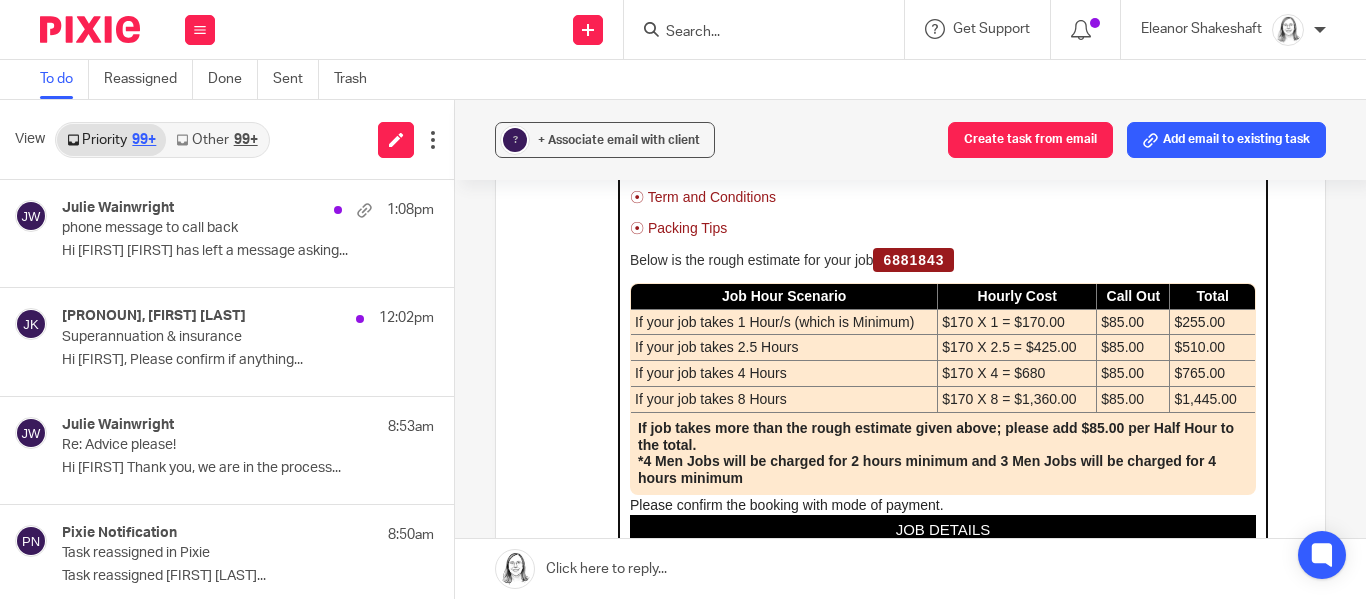click on "Other
99+" at bounding box center (216, 140) 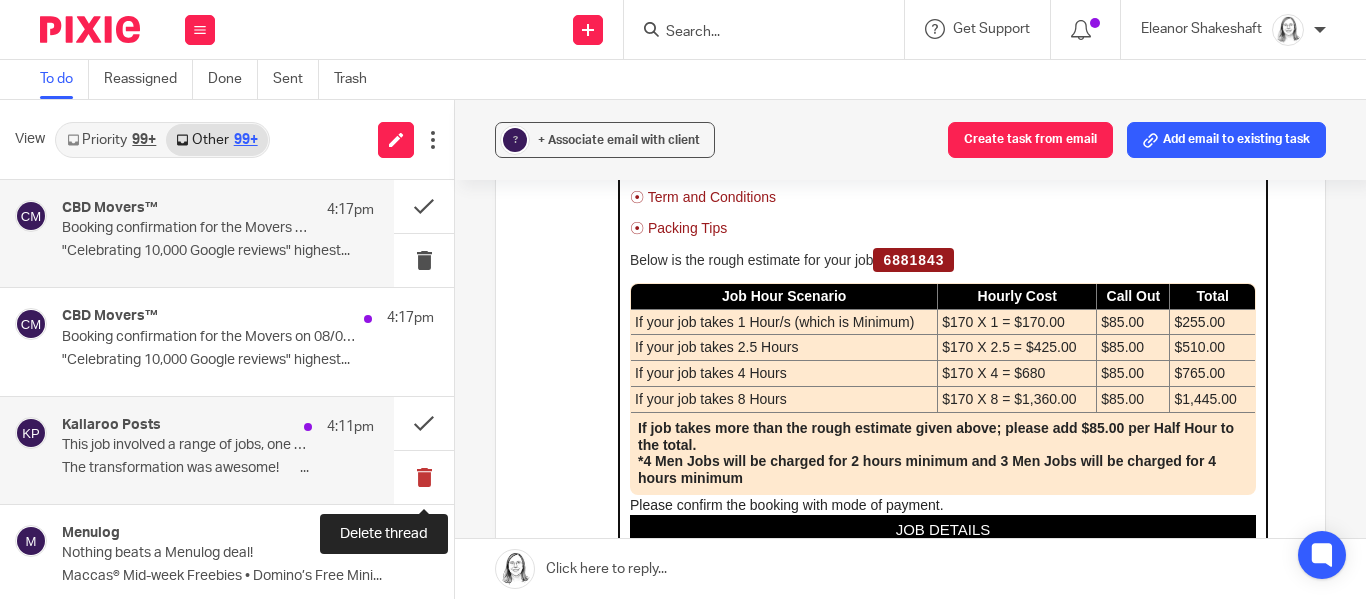 click at bounding box center [424, 477] 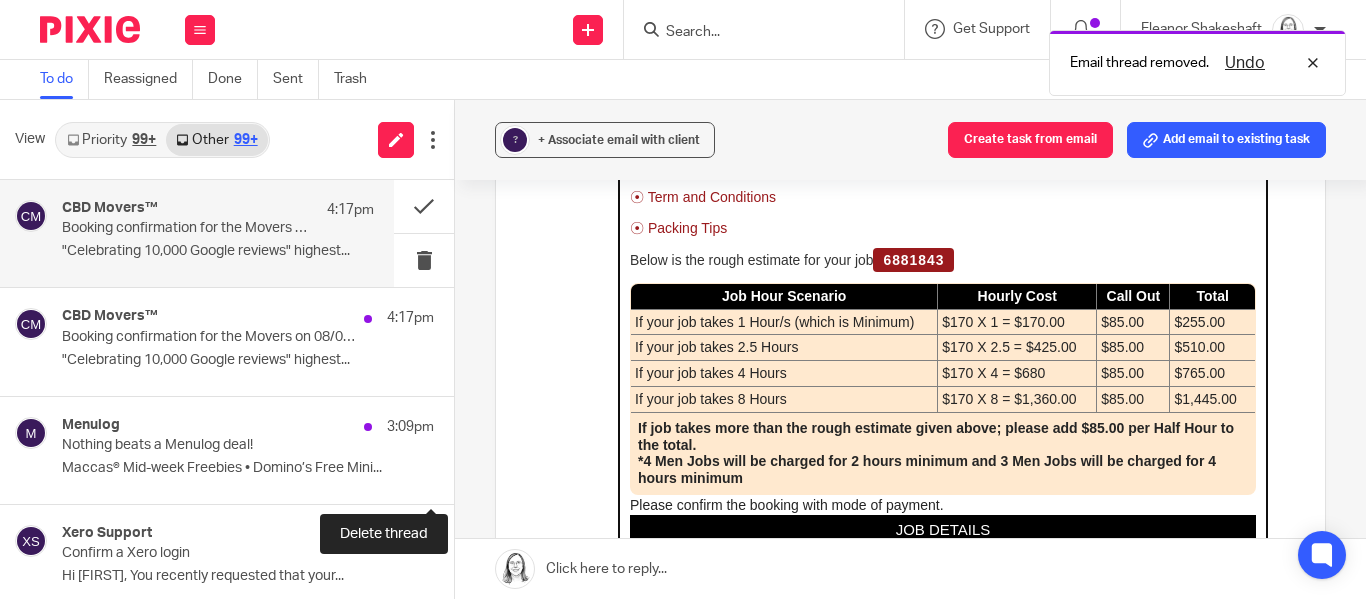 click at bounding box center [462, 477] 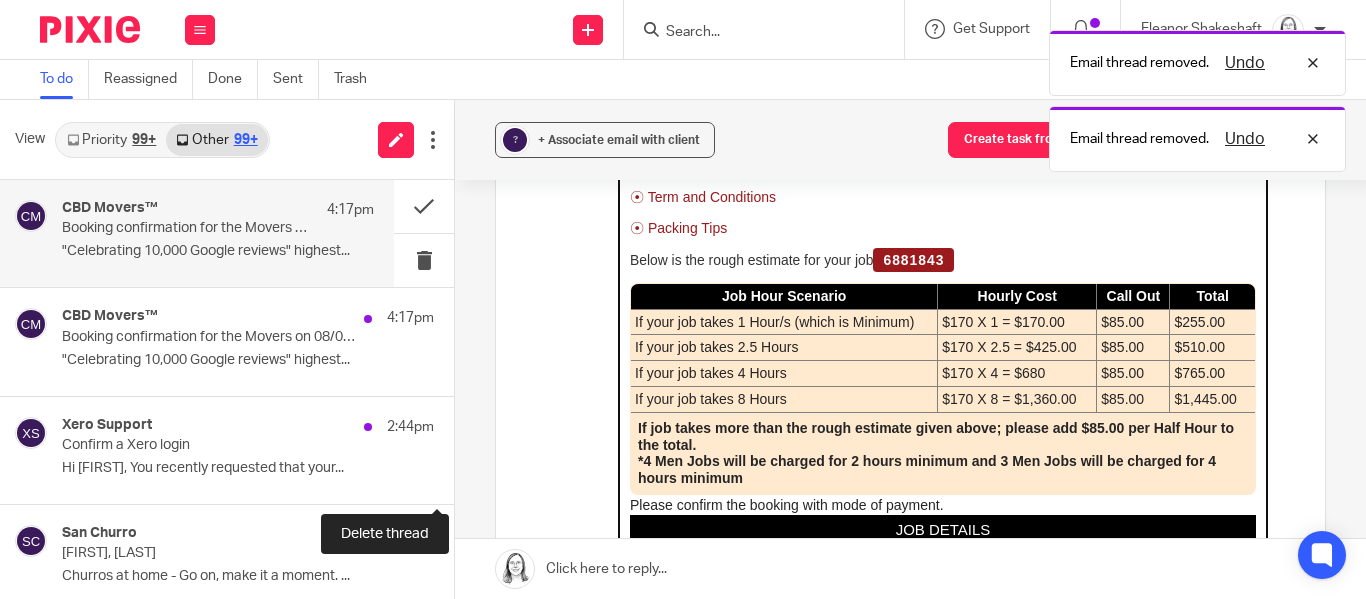click at bounding box center [462, 477] 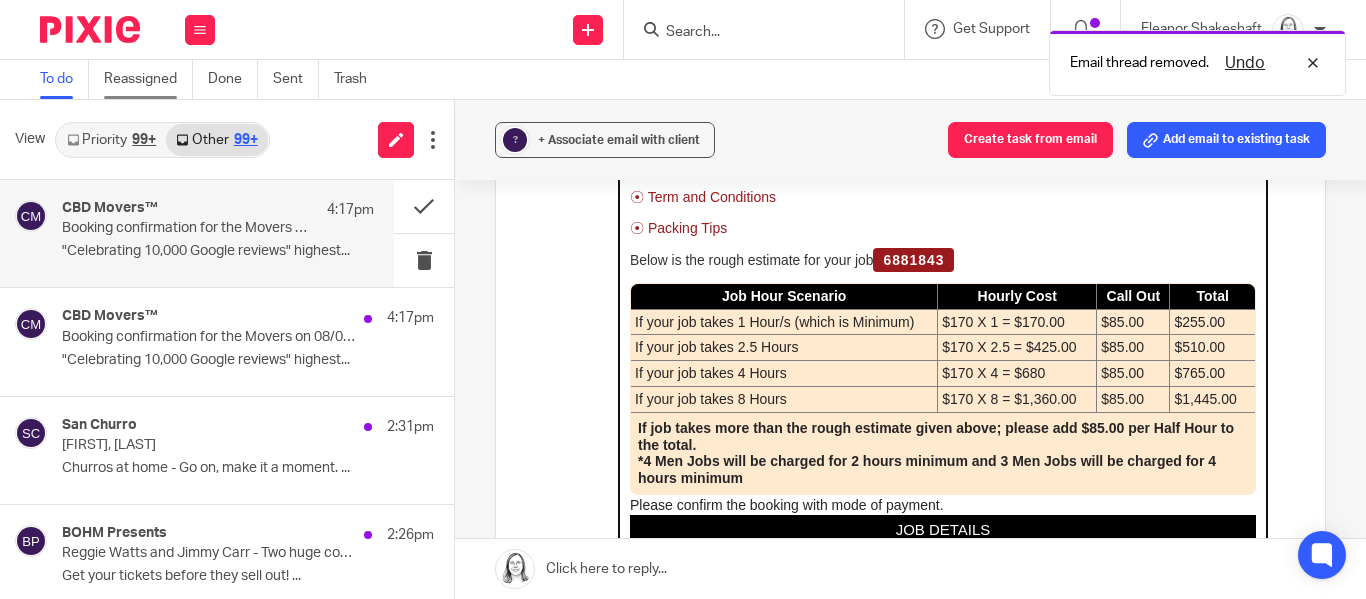 click on "Reassigned" at bounding box center (148, 79) 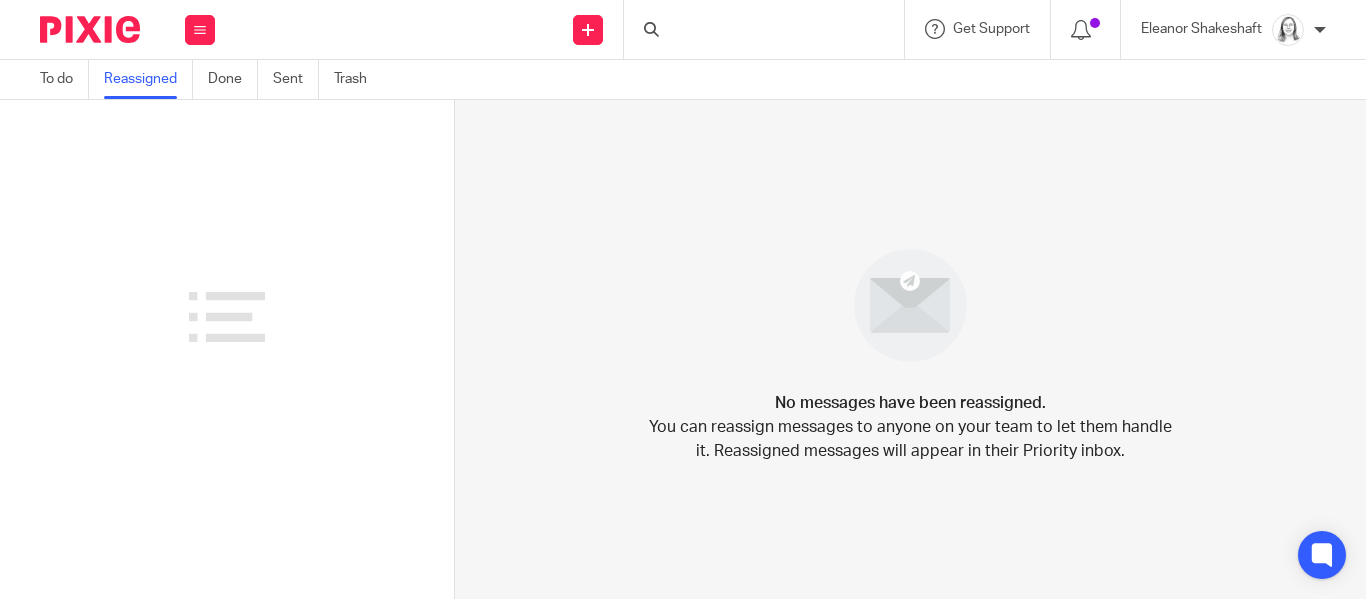 scroll, scrollTop: 0, scrollLeft: 0, axis: both 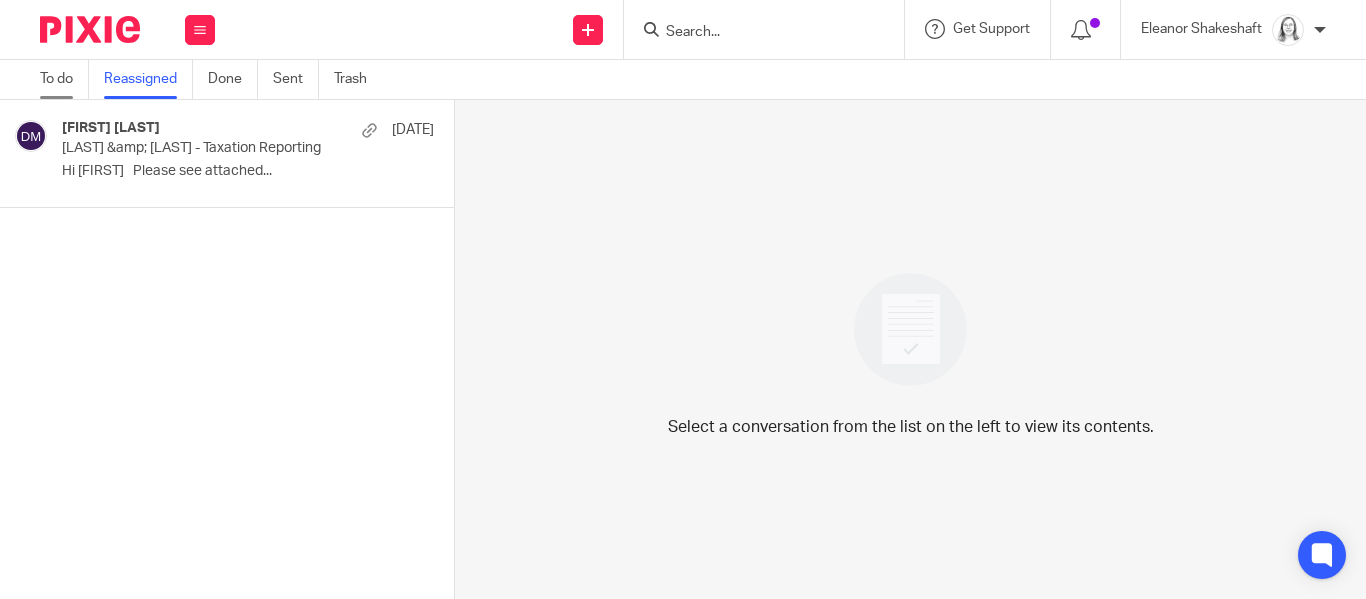 click on "To do" at bounding box center [64, 79] 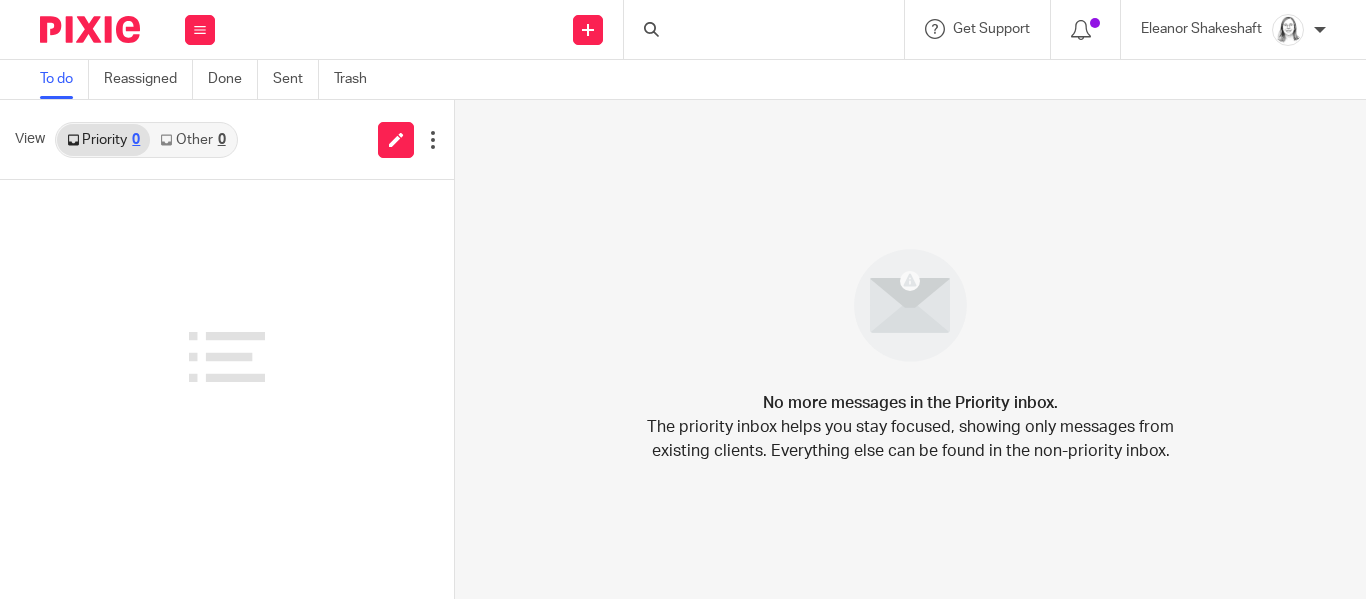 scroll, scrollTop: 0, scrollLeft: 0, axis: both 